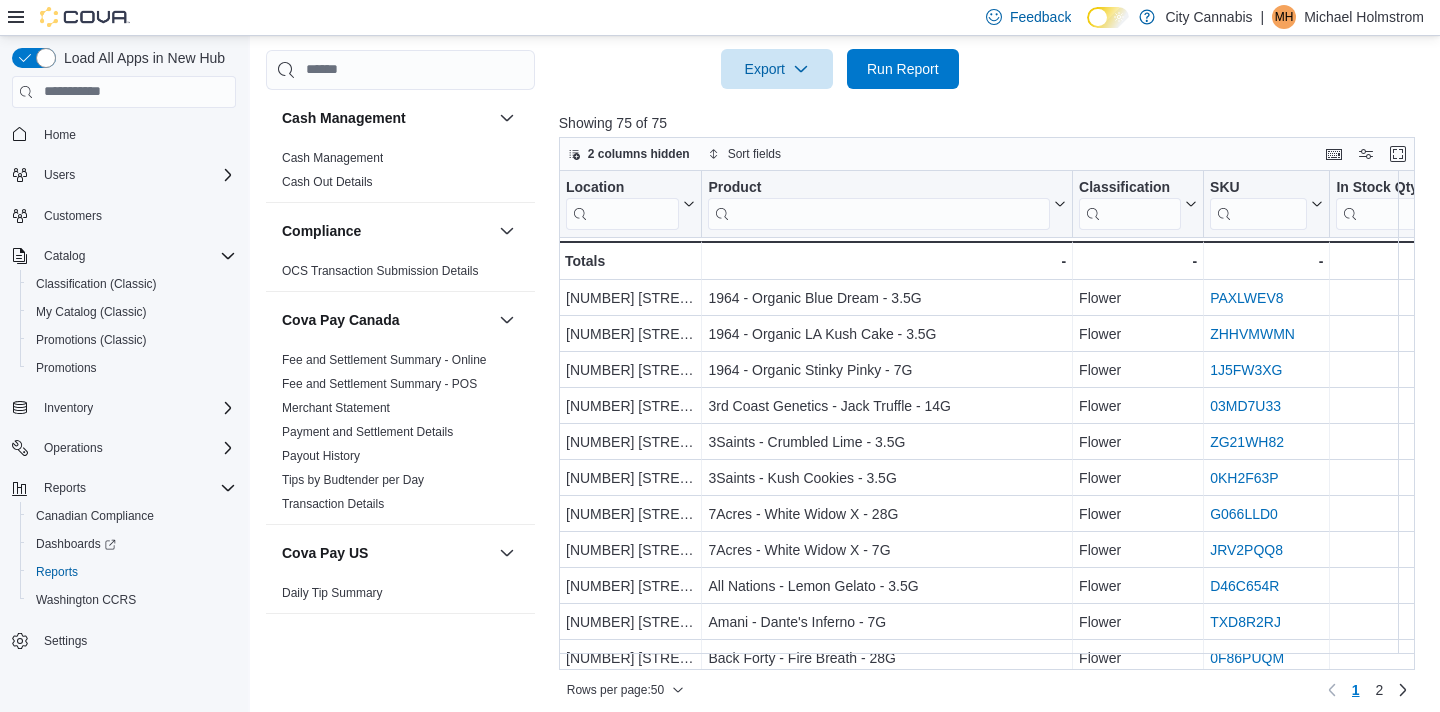 scroll, scrollTop: 665, scrollLeft: 0, axis: vertical 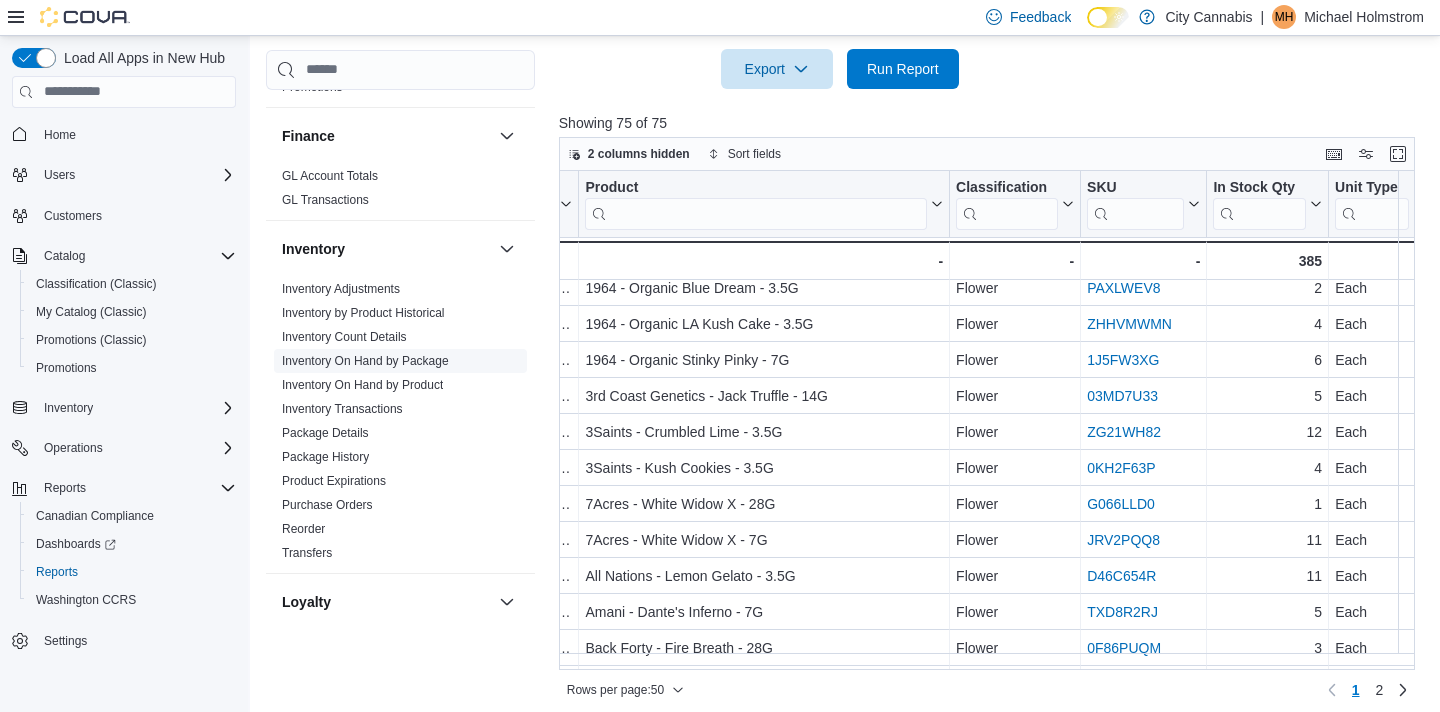 click on "Inventory On Hand by Package" at bounding box center (365, 361) 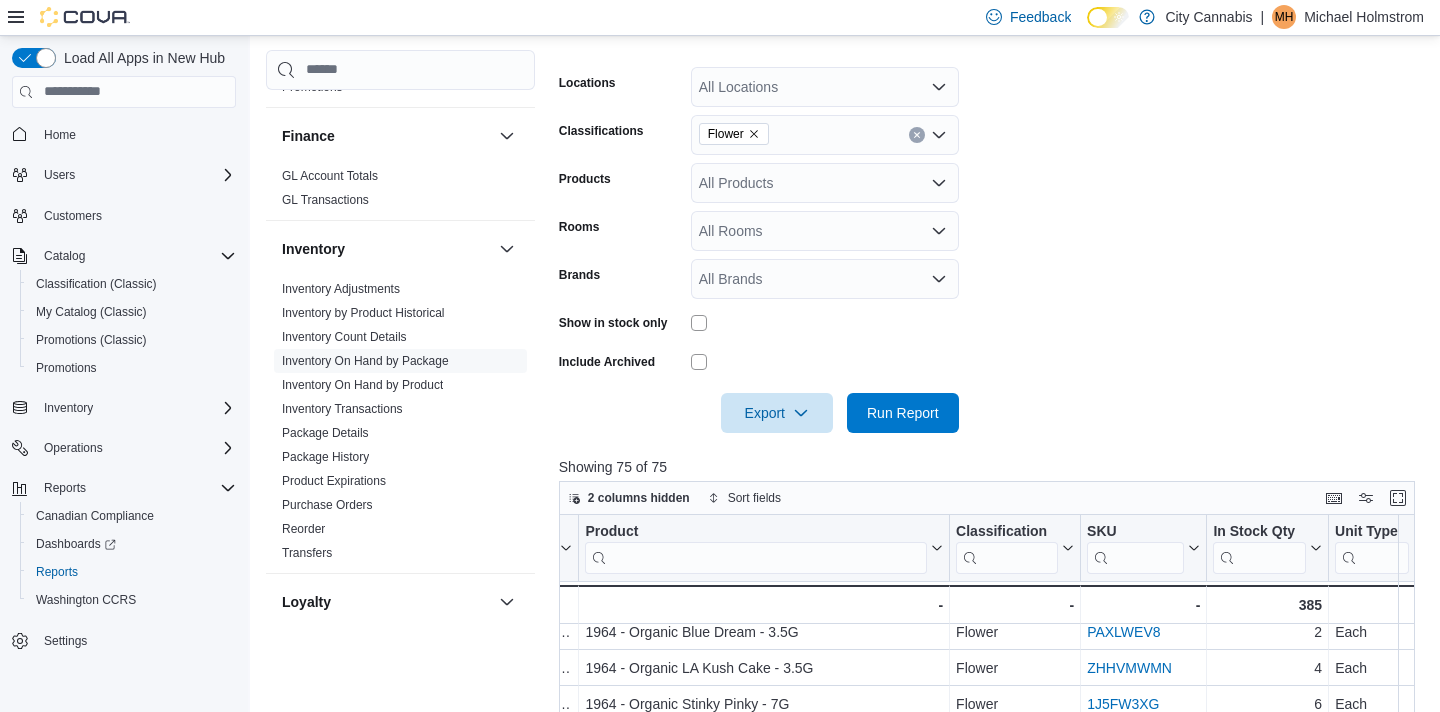 scroll, scrollTop: 313, scrollLeft: 0, axis: vertical 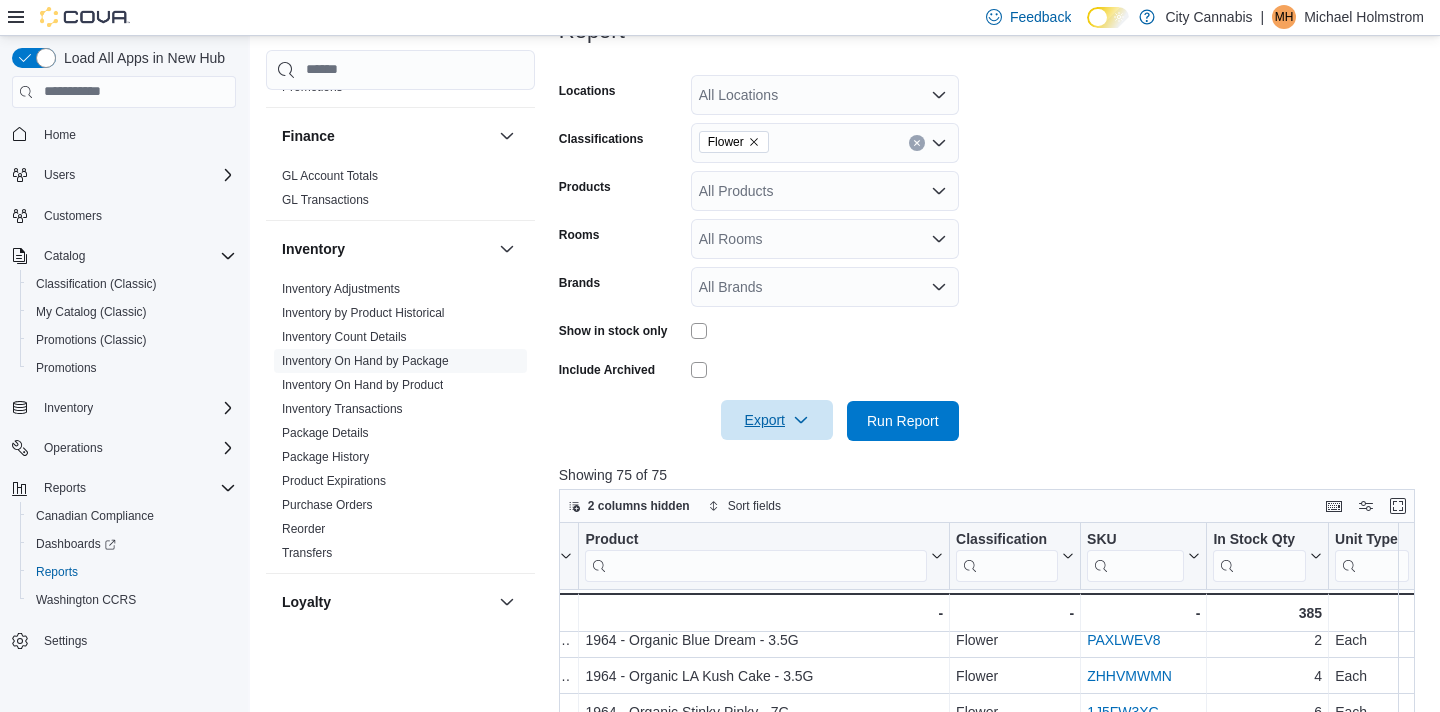 click on "Export" at bounding box center (777, 420) 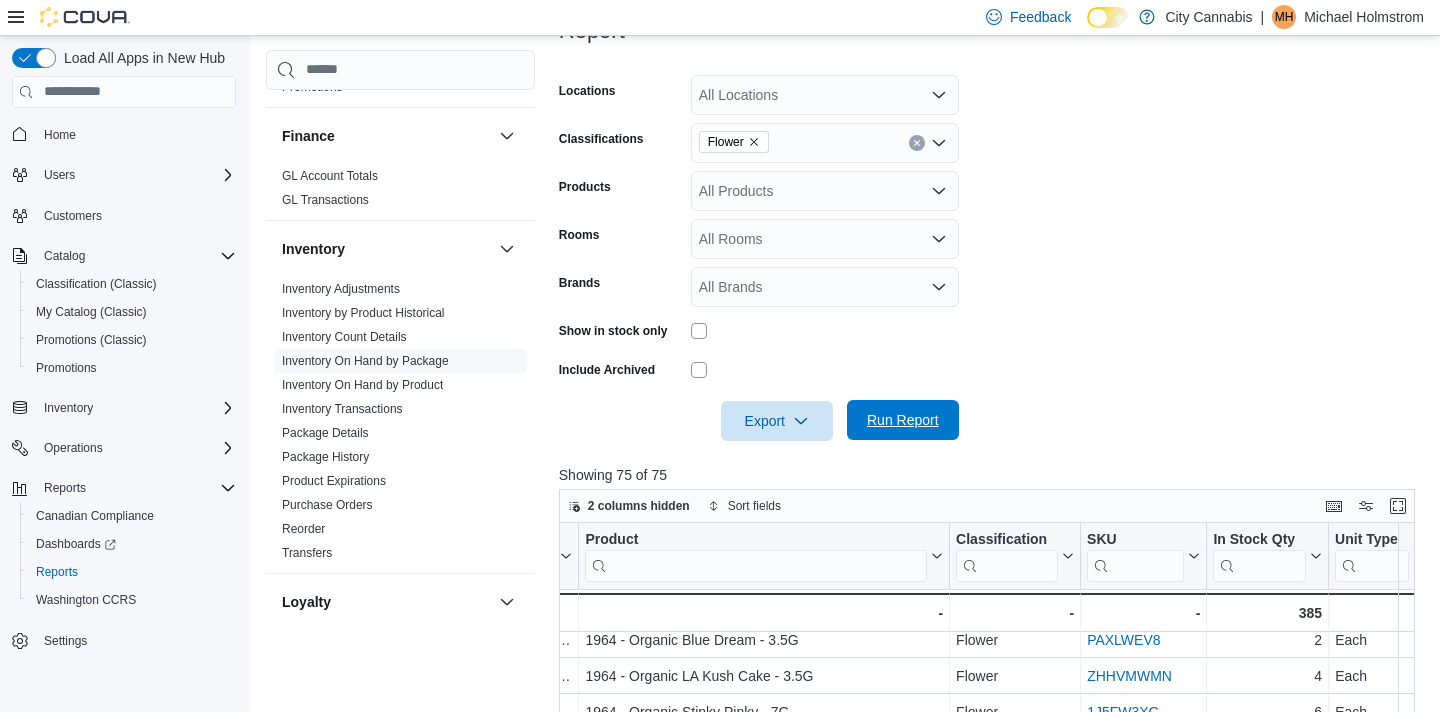 click on "Run Report" at bounding box center (903, 420) 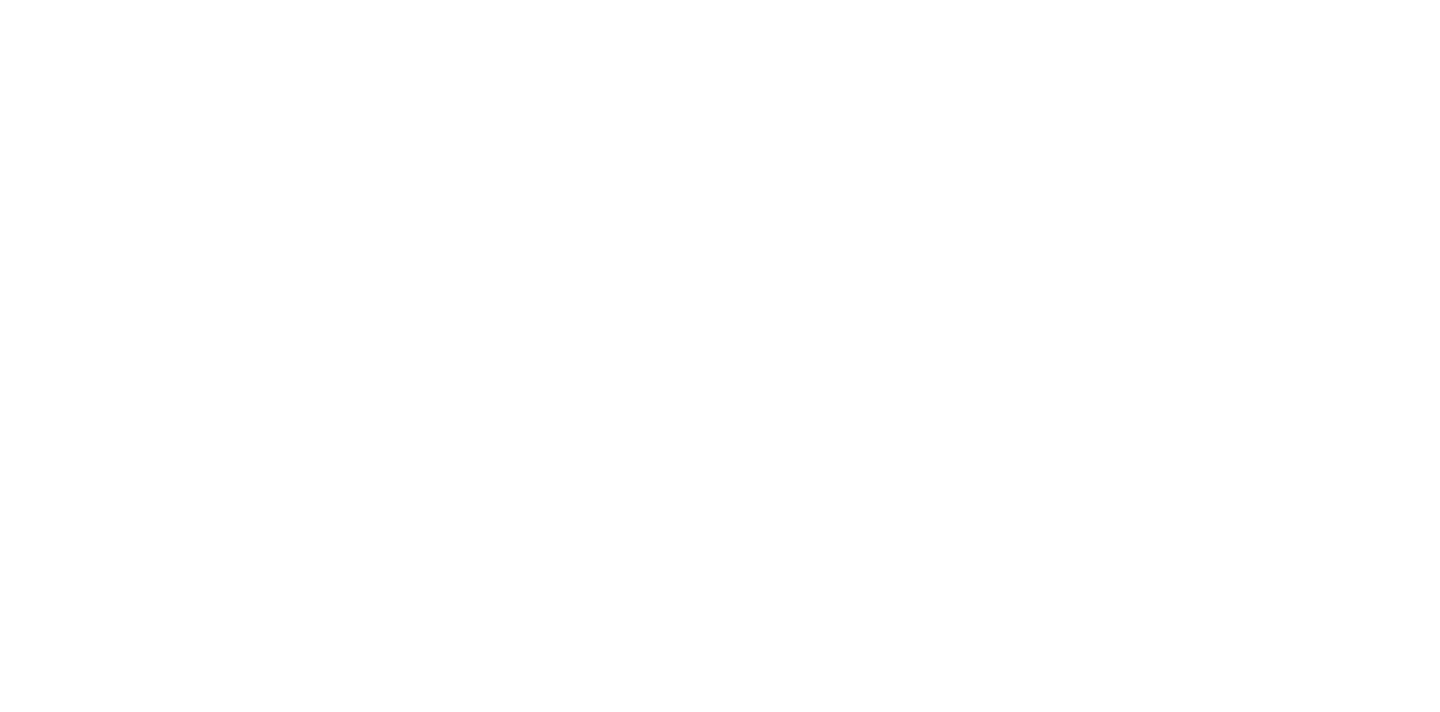 scroll, scrollTop: 0, scrollLeft: 0, axis: both 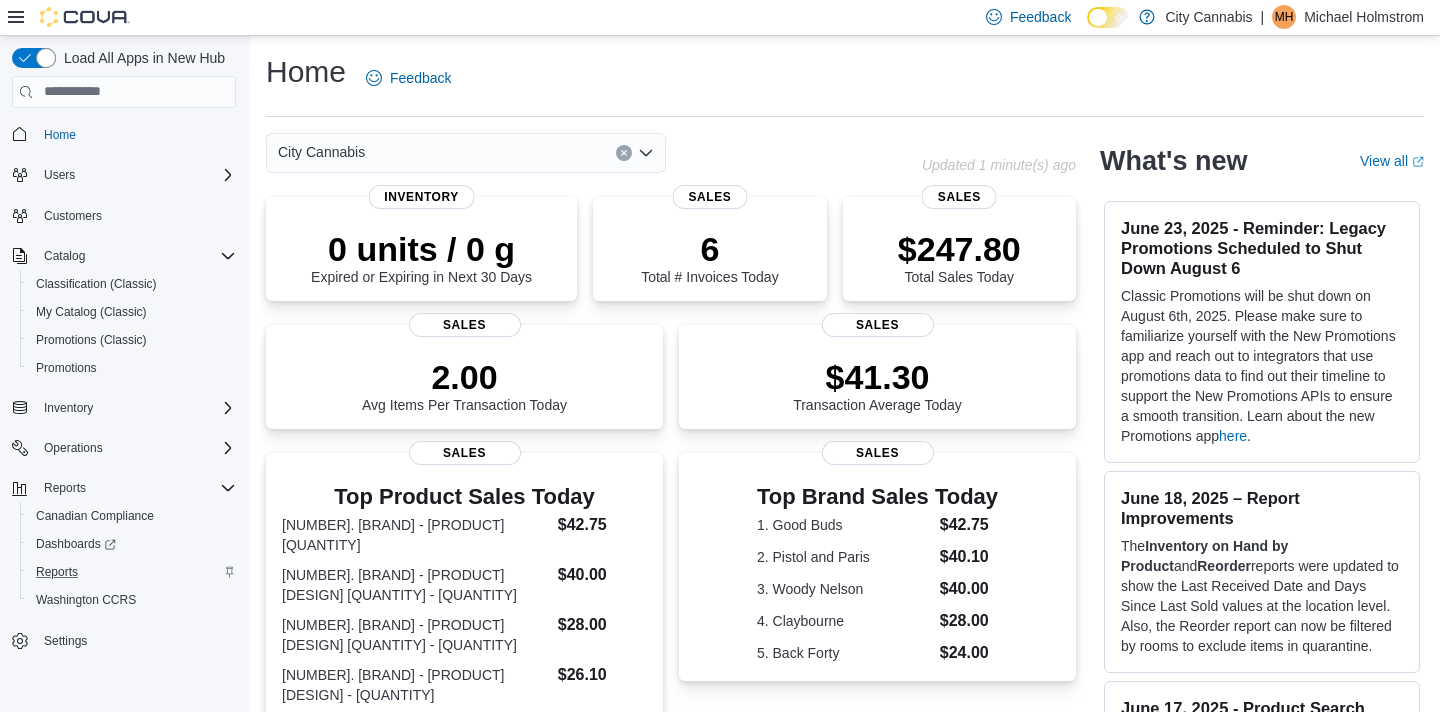 click on "Reports" at bounding box center (132, 572) 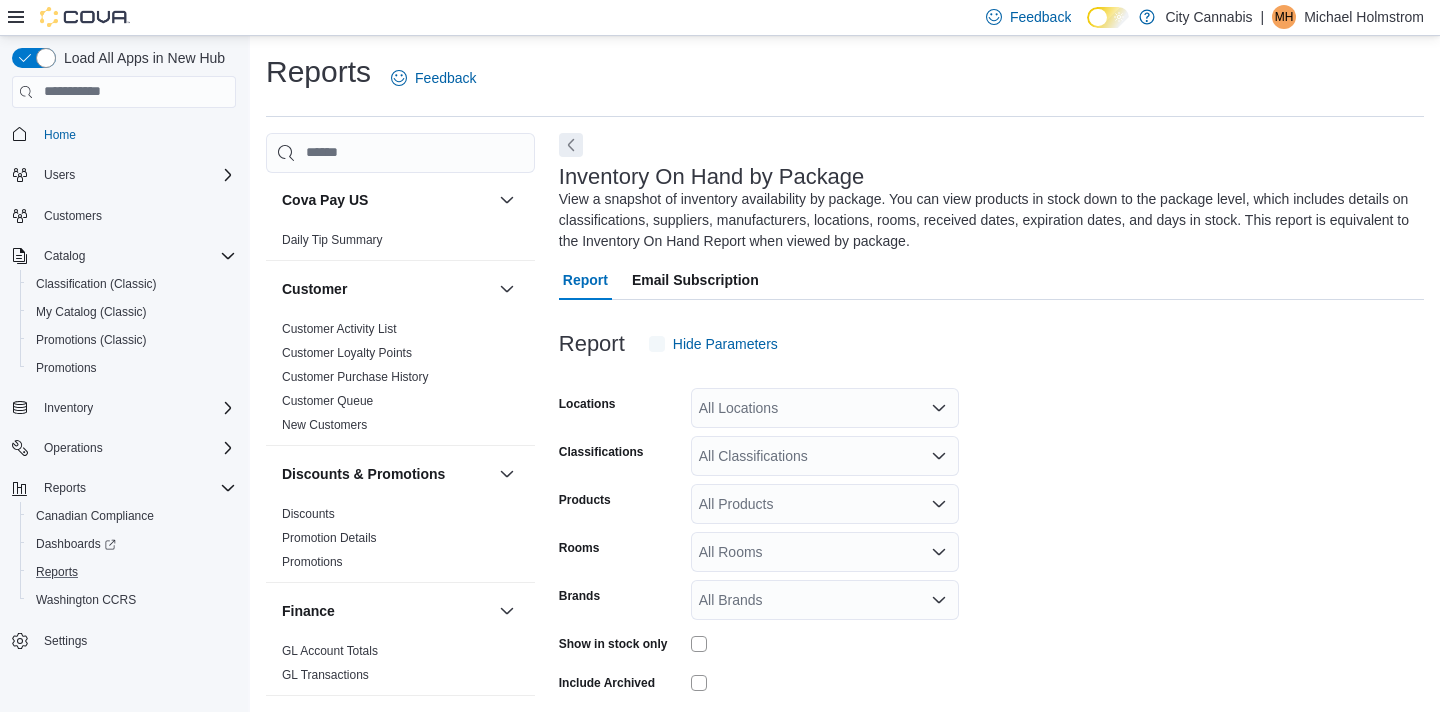 scroll, scrollTop: 442, scrollLeft: 0, axis: vertical 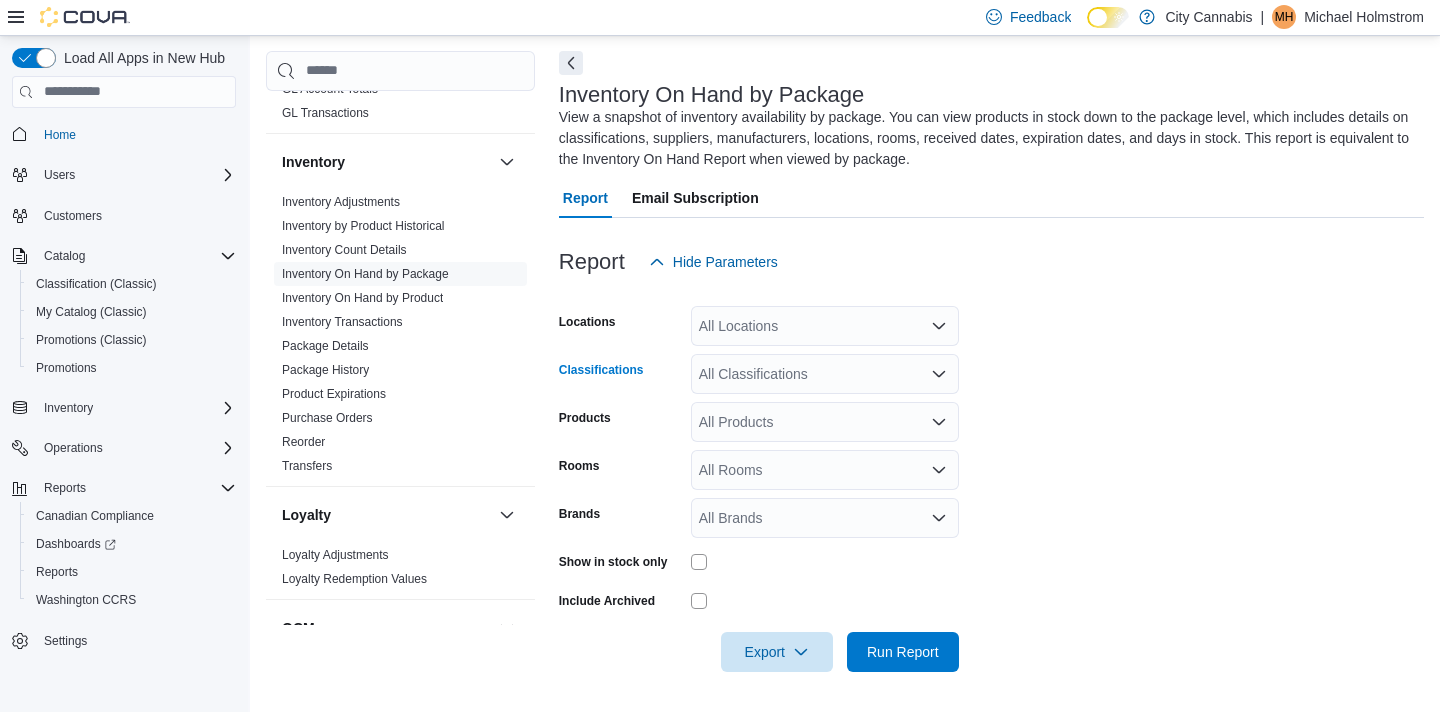 click on "All Classifications" at bounding box center (825, 374) 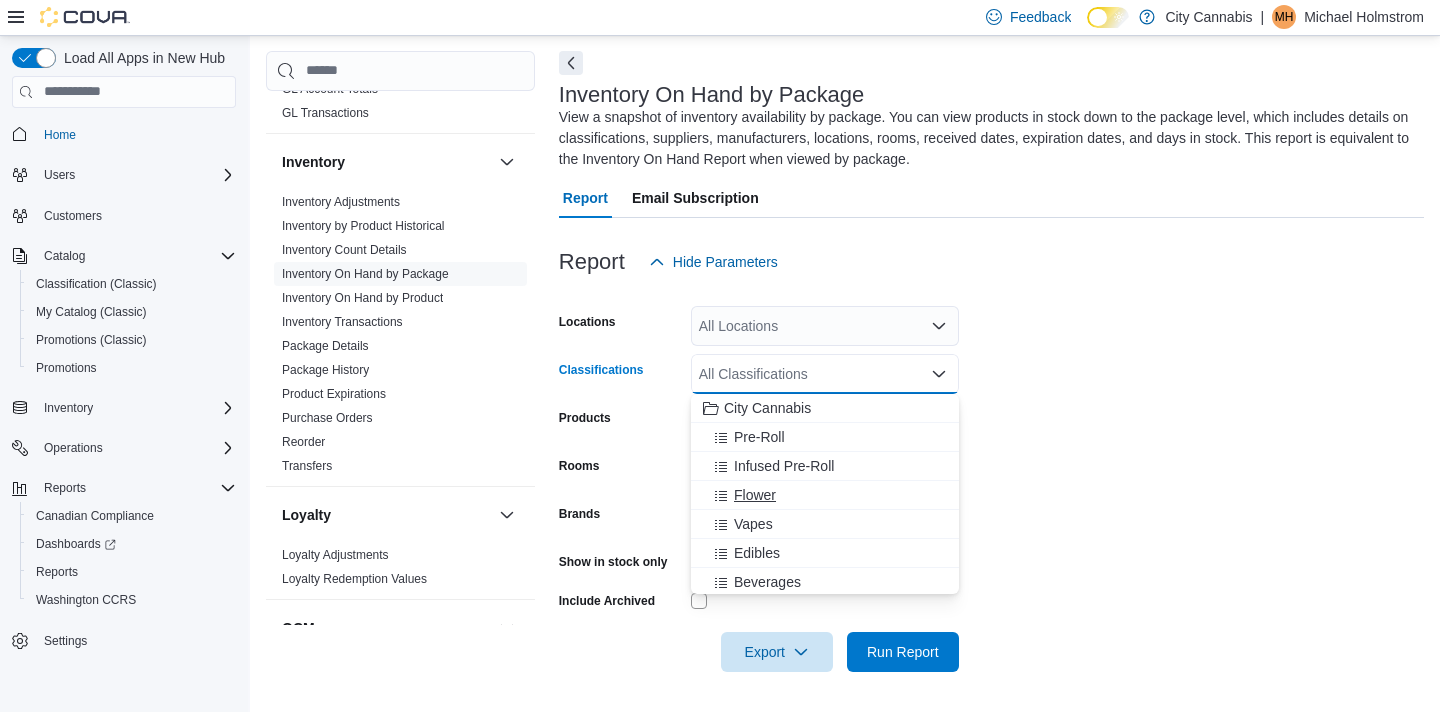 click on "Flower" at bounding box center [755, 495] 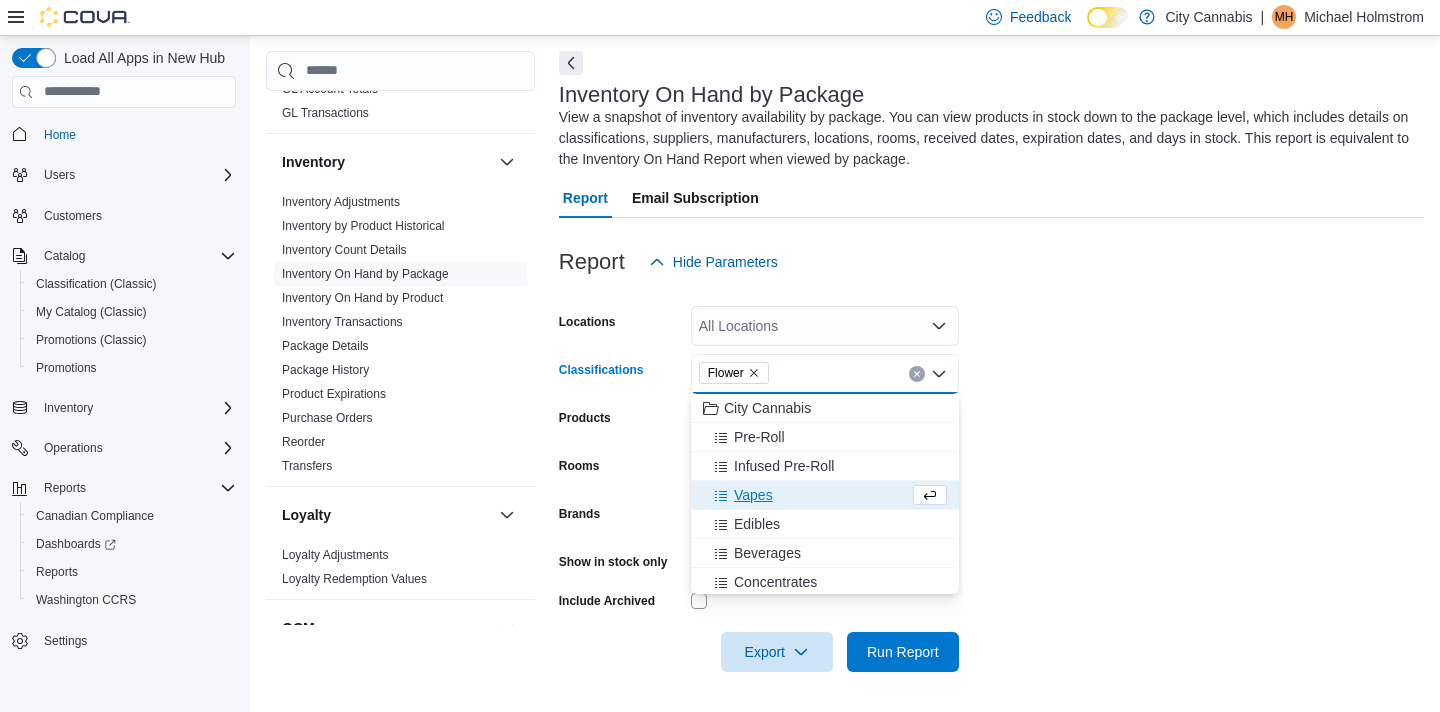 click on "Show in stock only" at bounding box center (613, 562) 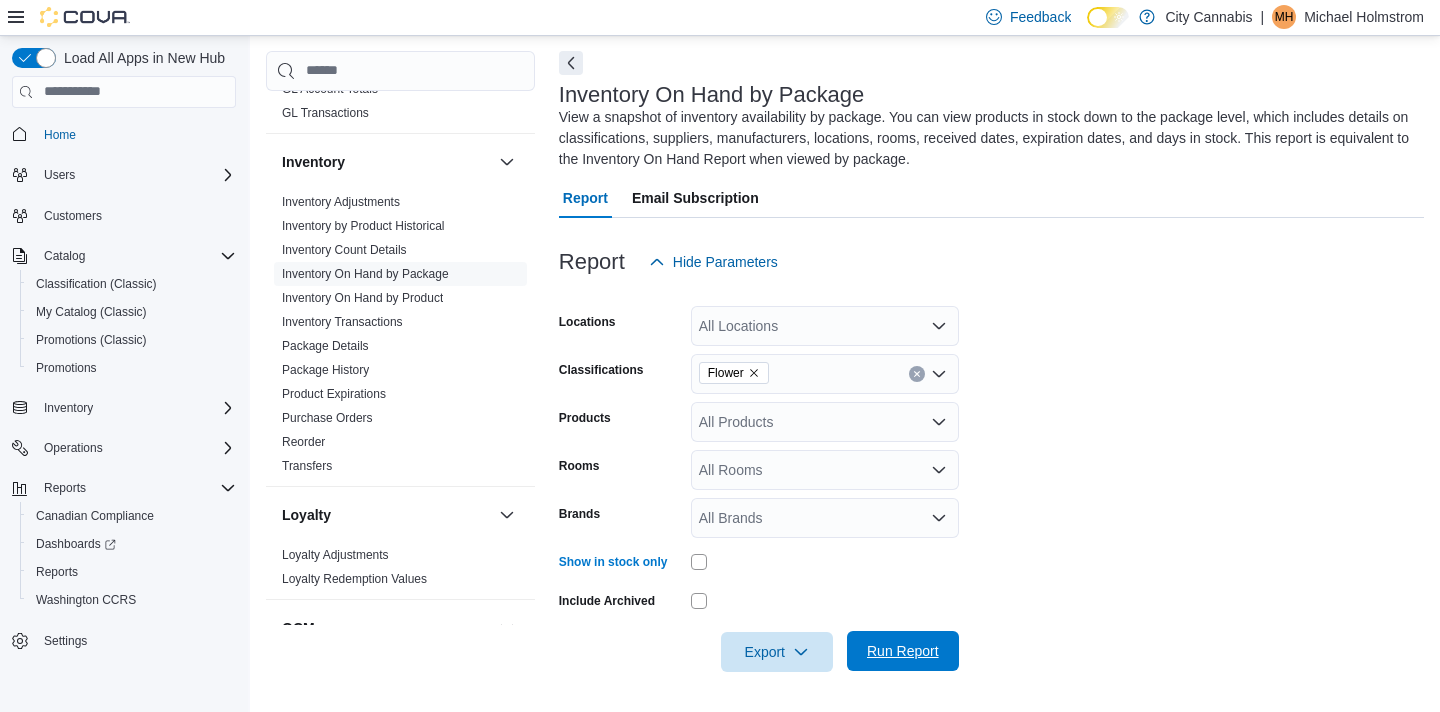 click on "Run Report" at bounding box center (903, 651) 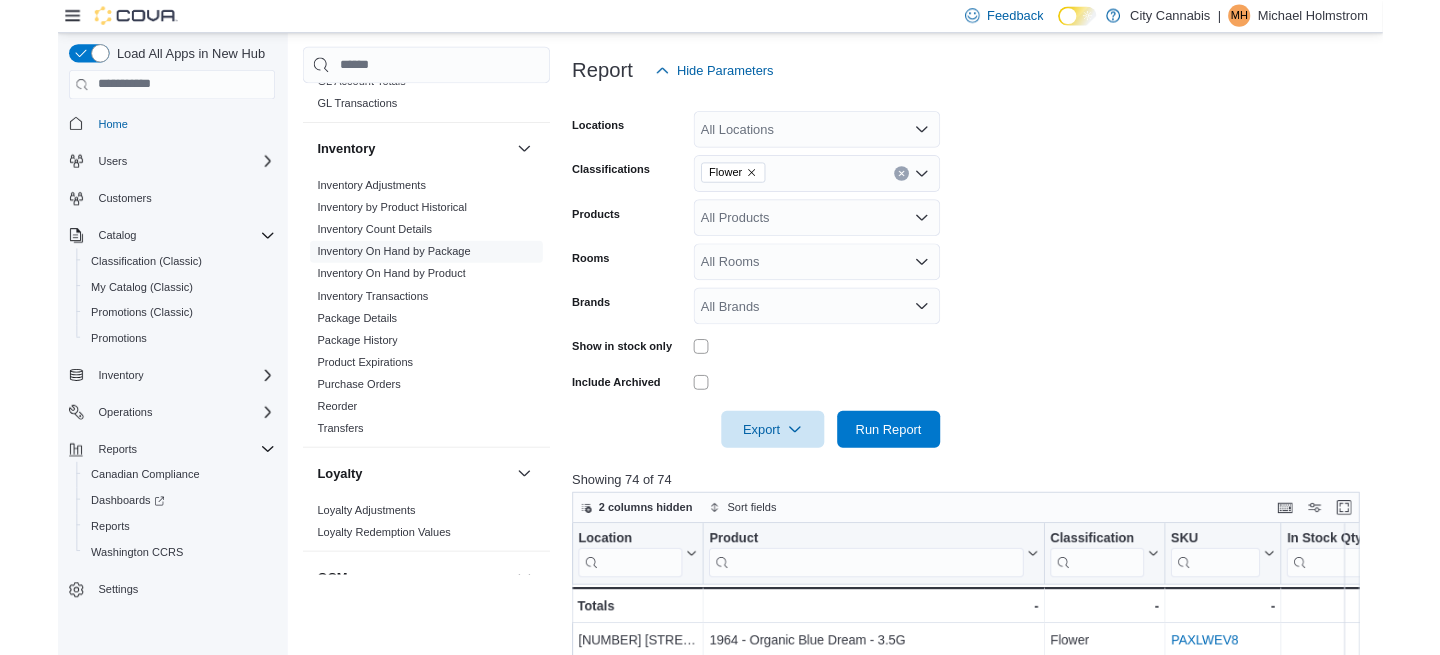 scroll, scrollTop: 264, scrollLeft: 0, axis: vertical 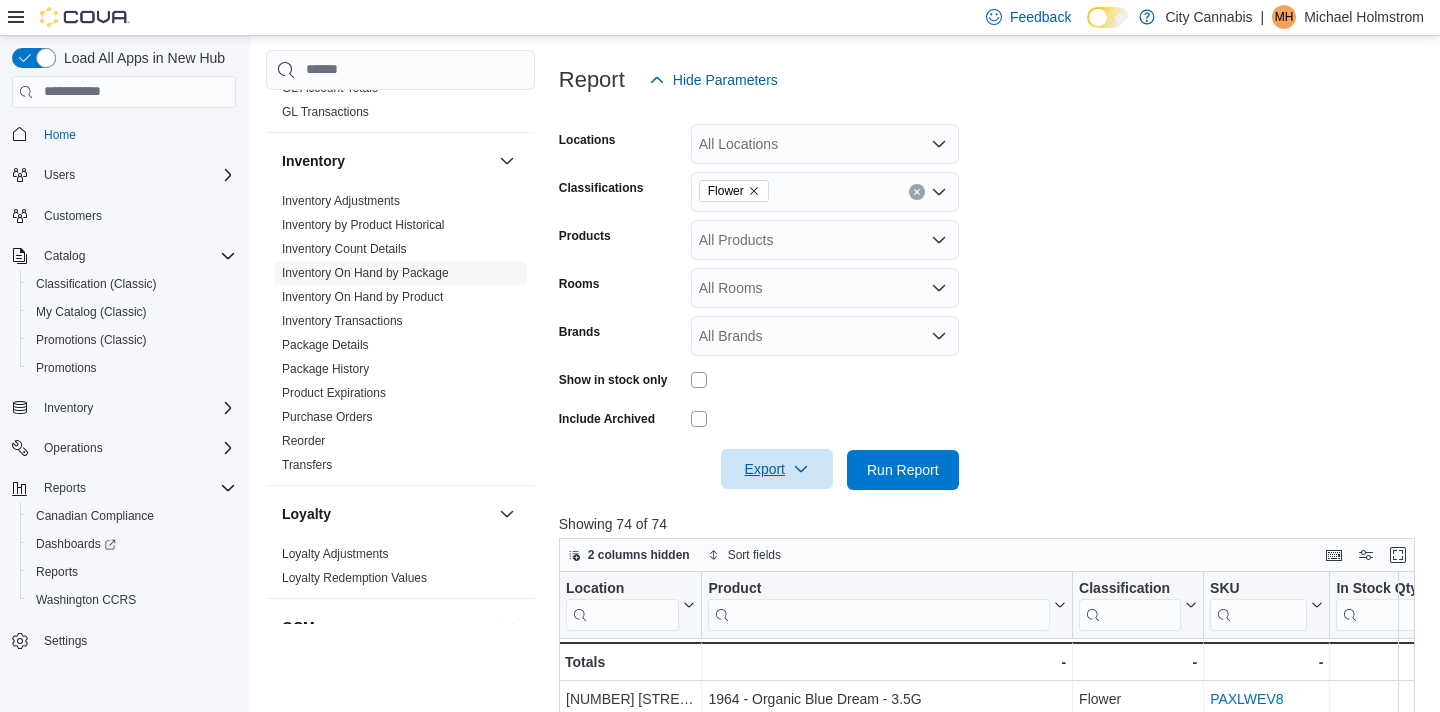 click 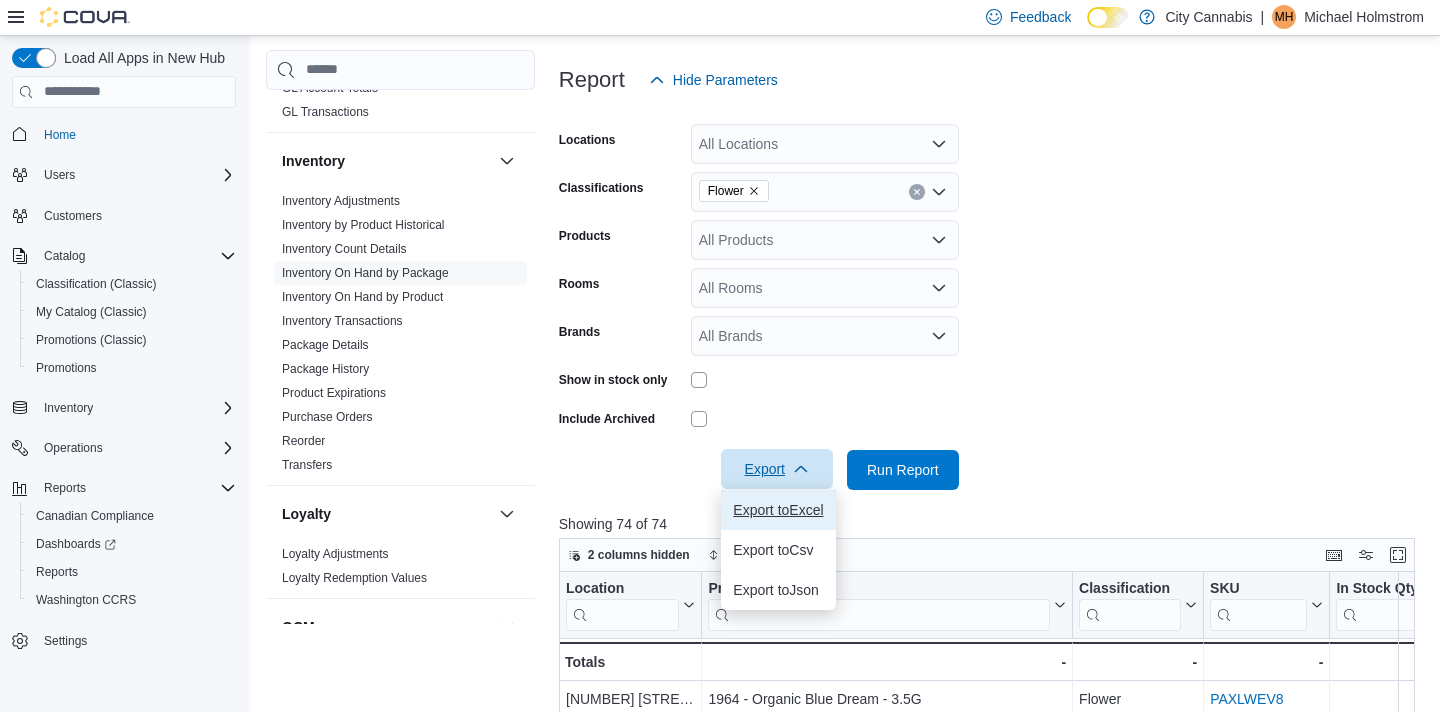 click on "Export to  Excel" at bounding box center (778, 510) 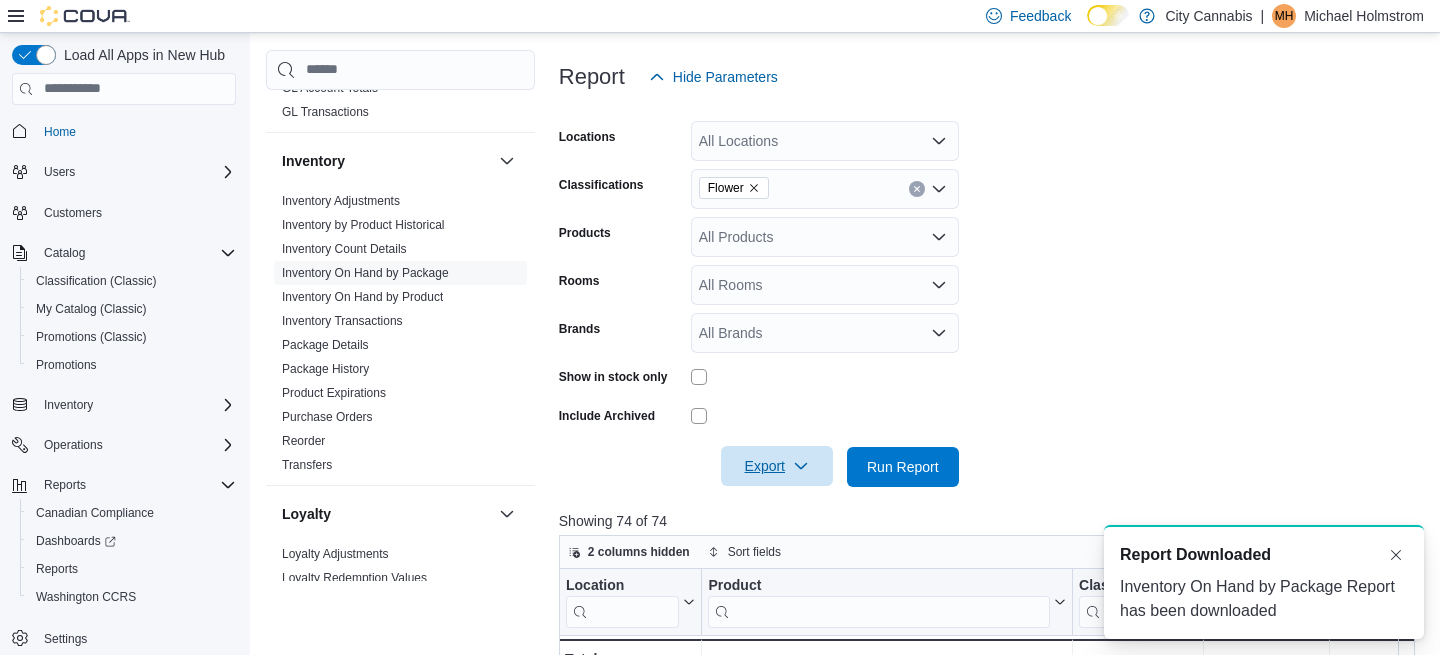 scroll, scrollTop: 0, scrollLeft: 0, axis: both 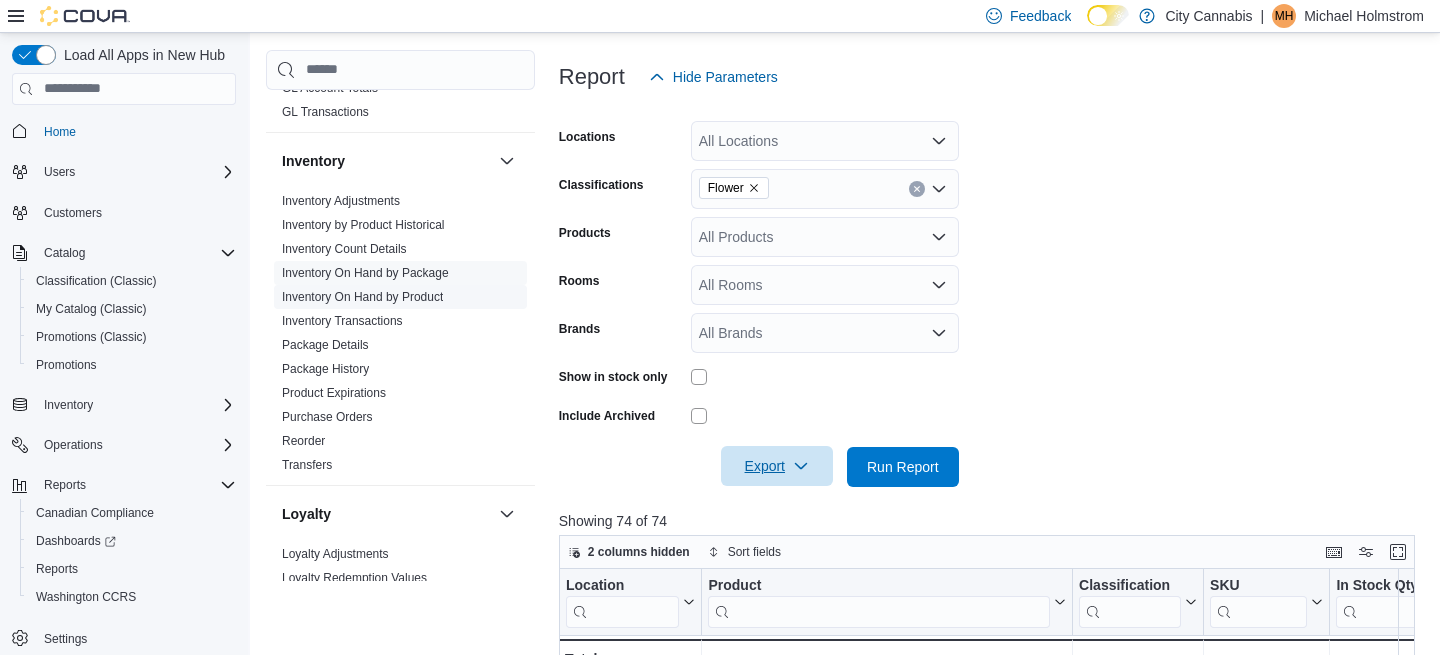 click on "Inventory On Hand by Product" at bounding box center [362, 297] 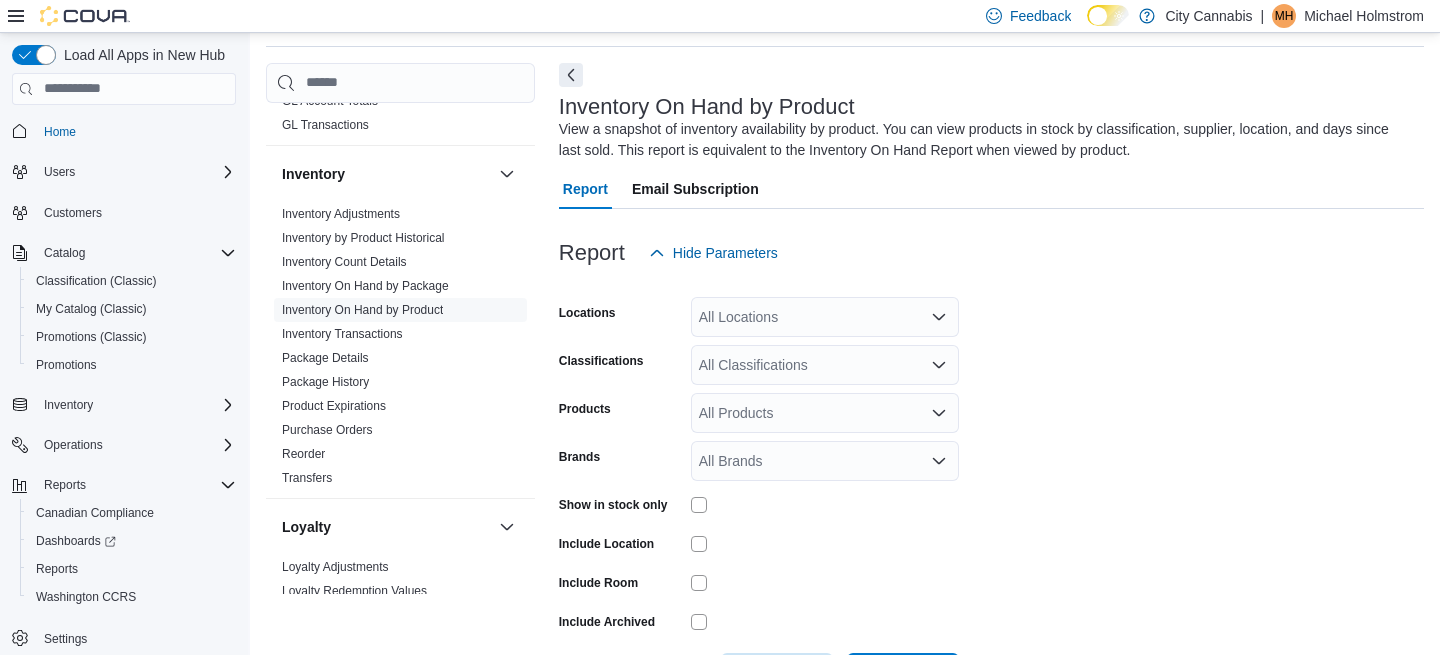 scroll, scrollTop: 65, scrollLeft: 0, axis: vertical 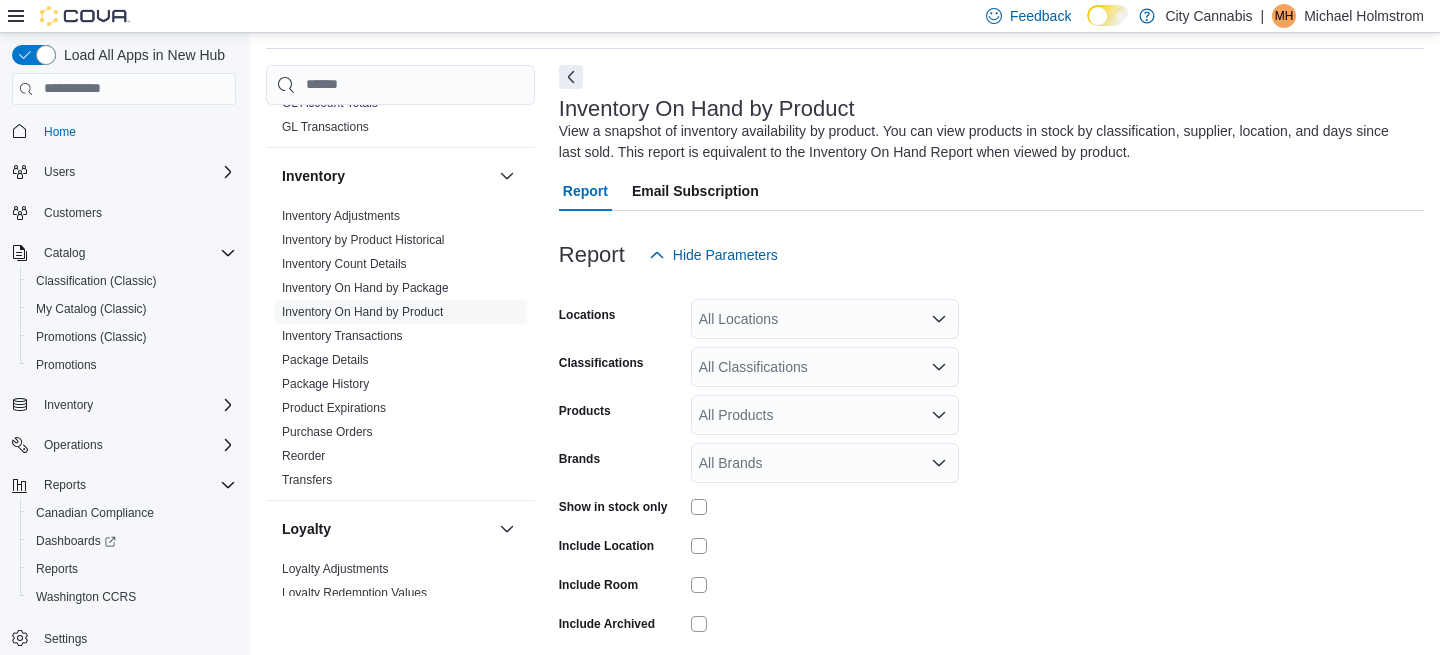 click on "All Classifications" at bounding box center [825, 367] 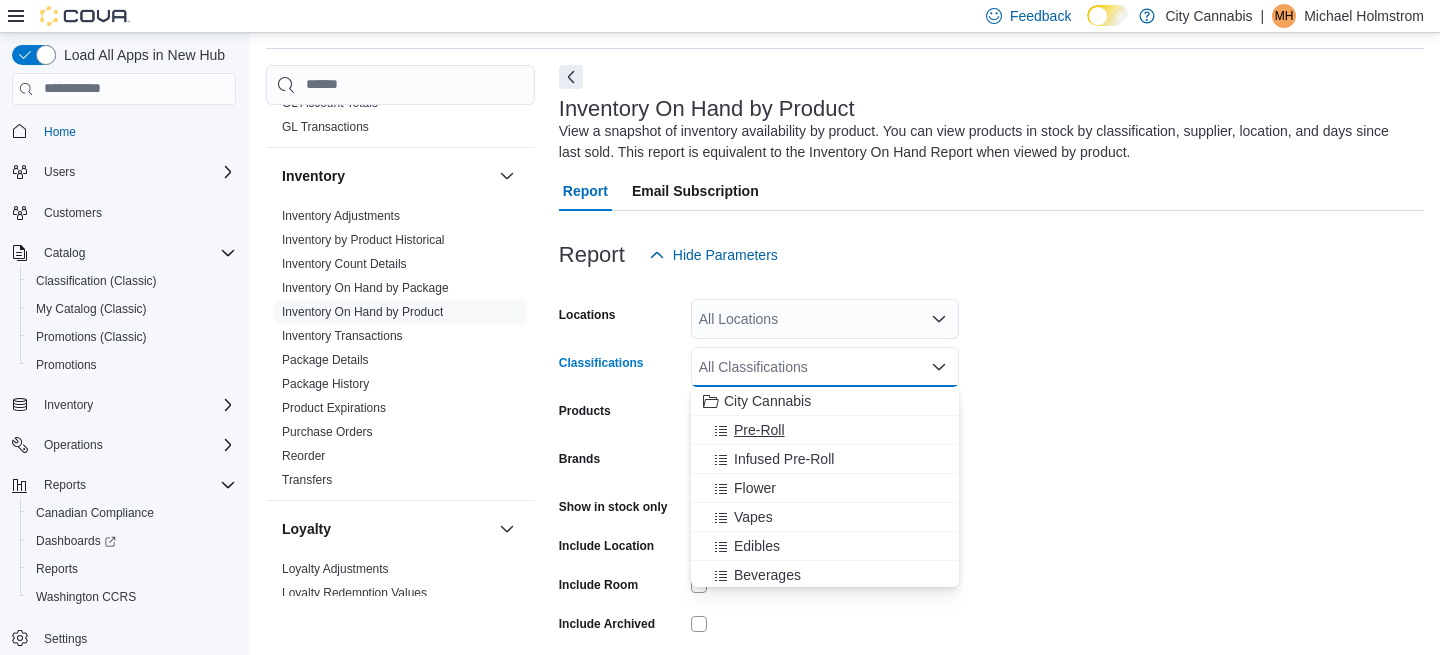 click on "Pre-Roll" at bounding box center (759, 430) 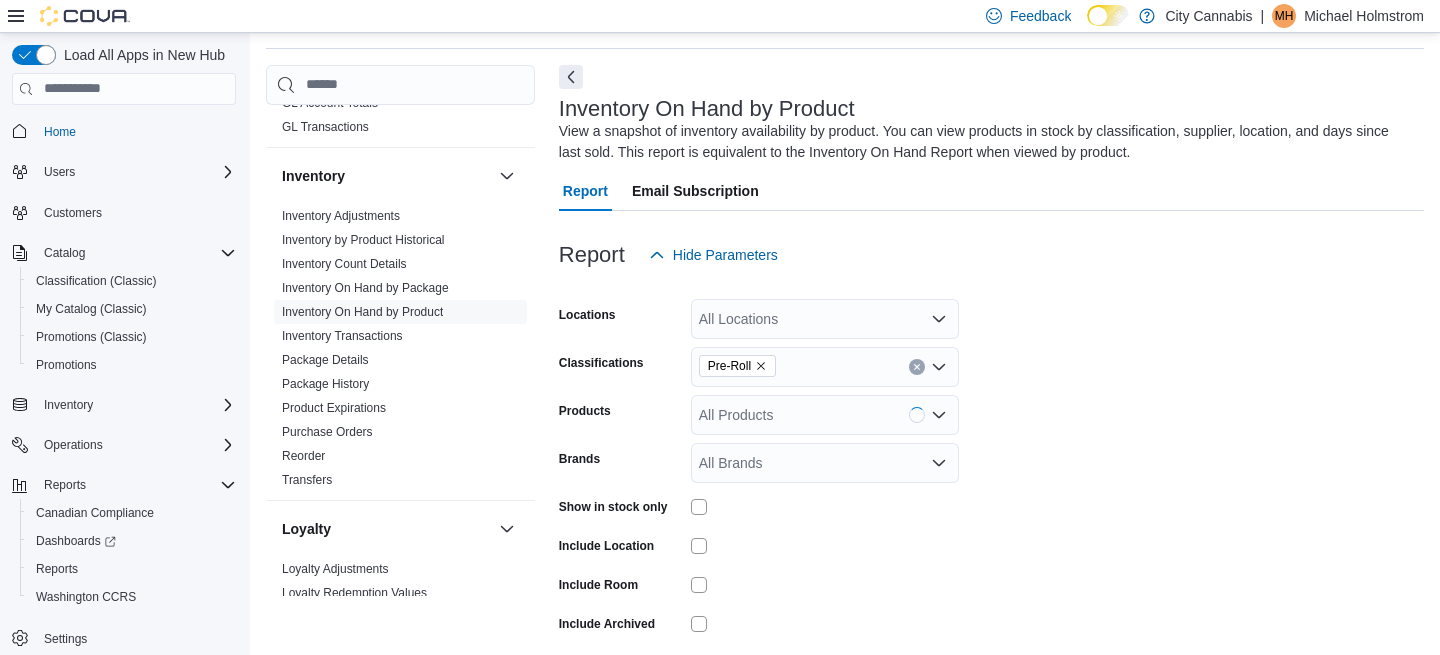 click on "Show in stock only" at bounding box center [613, 507] 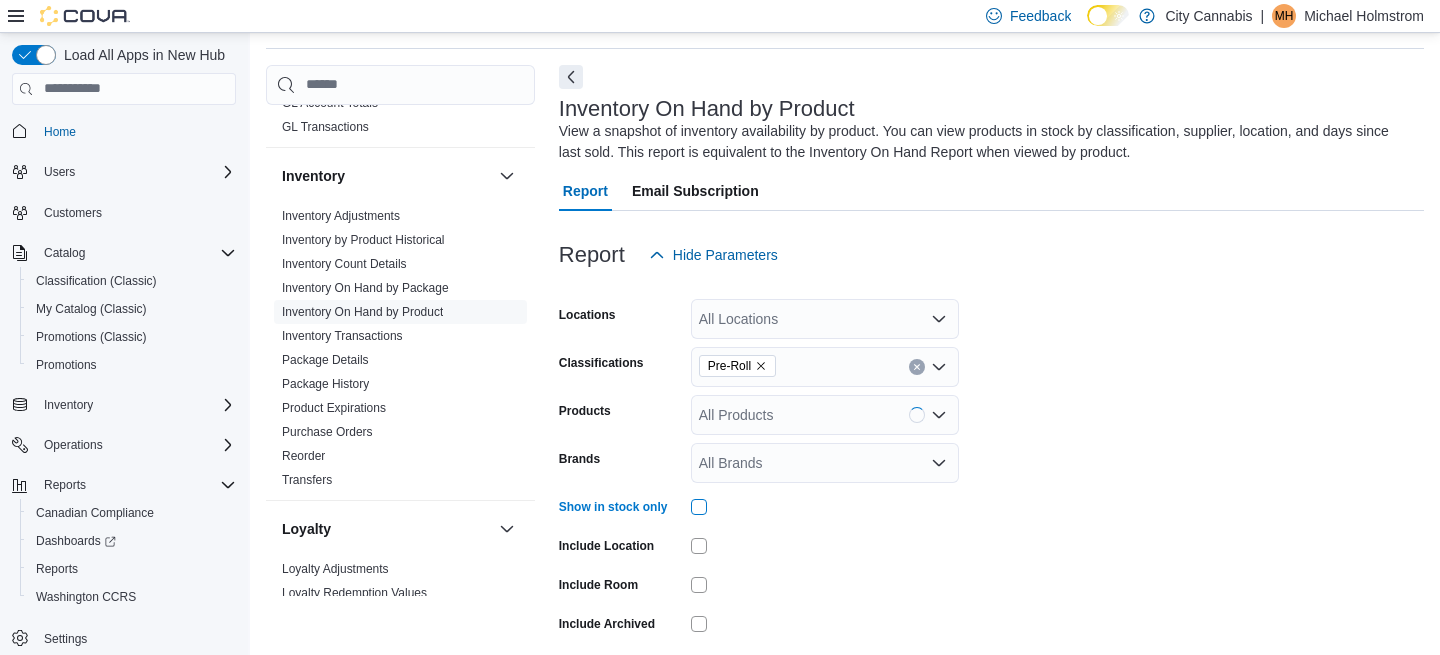 scroll, scrollTop: 145, scrollLeft: 0, axis: vertical 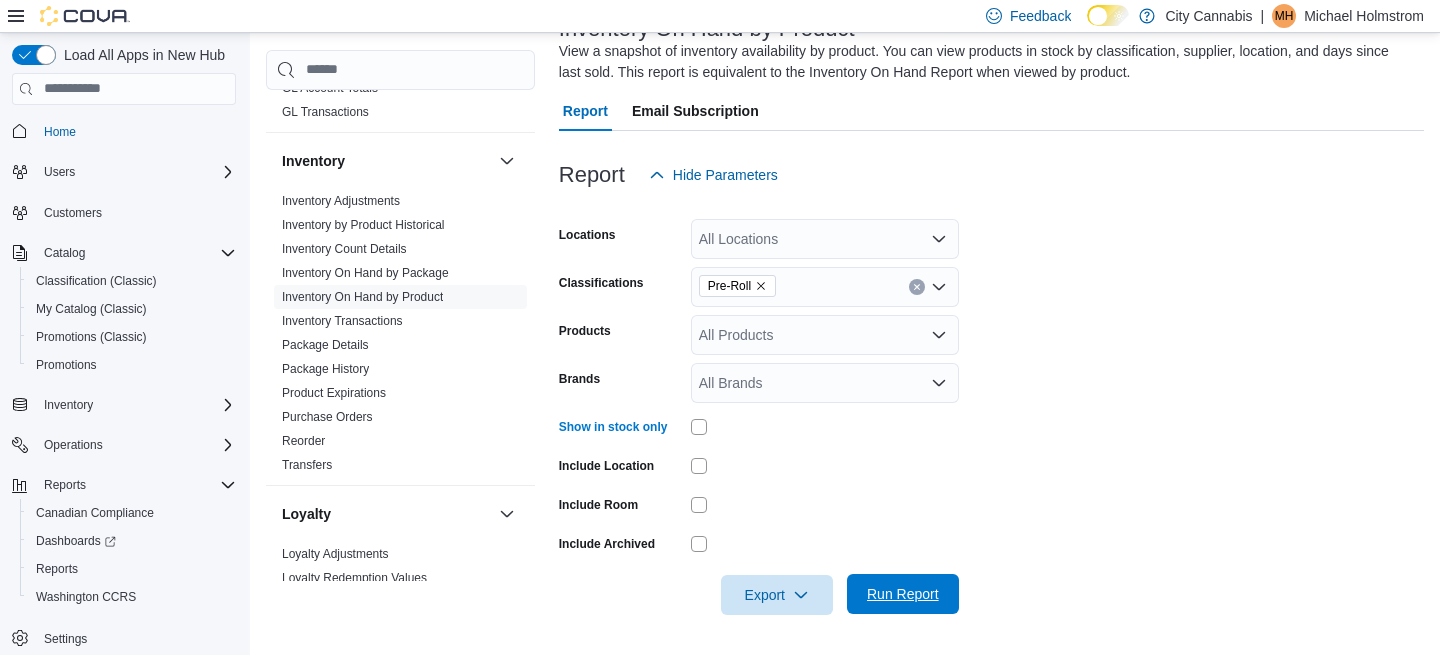 click on "Run Report" at bounding box center [903, 594] 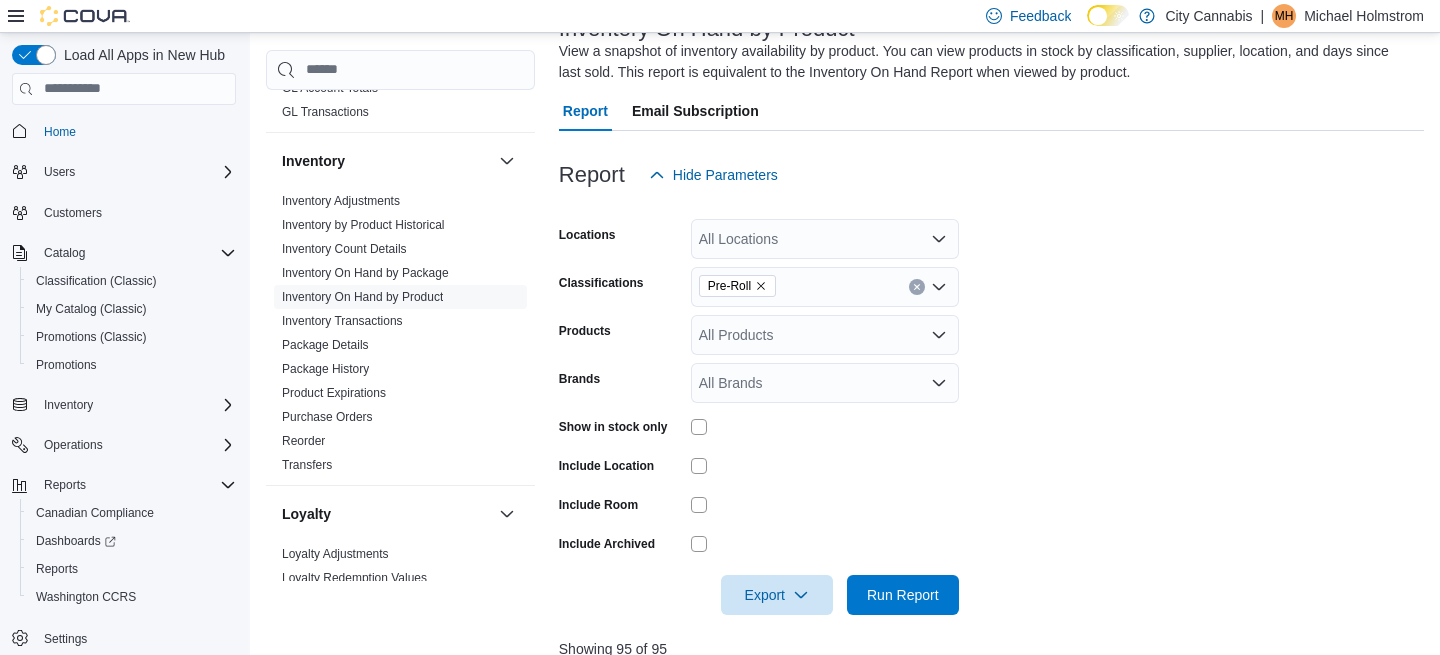 scroll, scrollTop: 693, scrollLeft: 0, axis: vertical 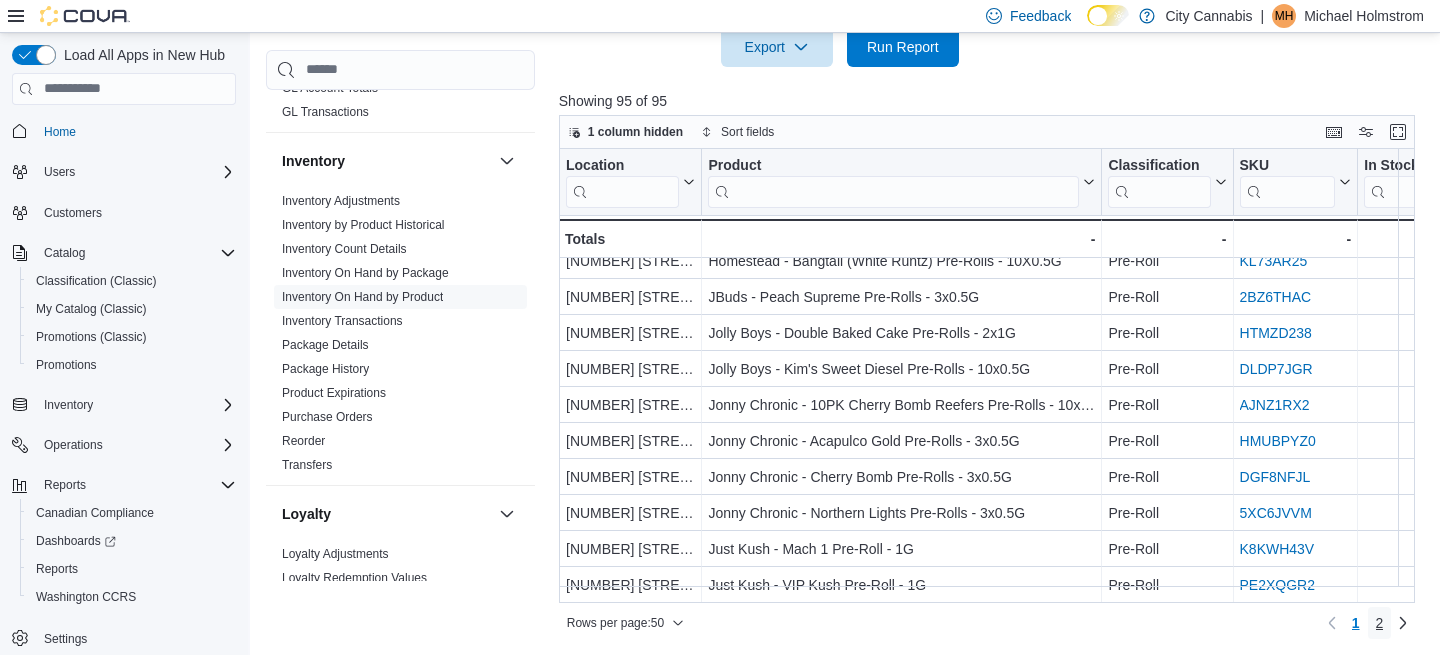 click on "2" at bounding box center [1380, 623] 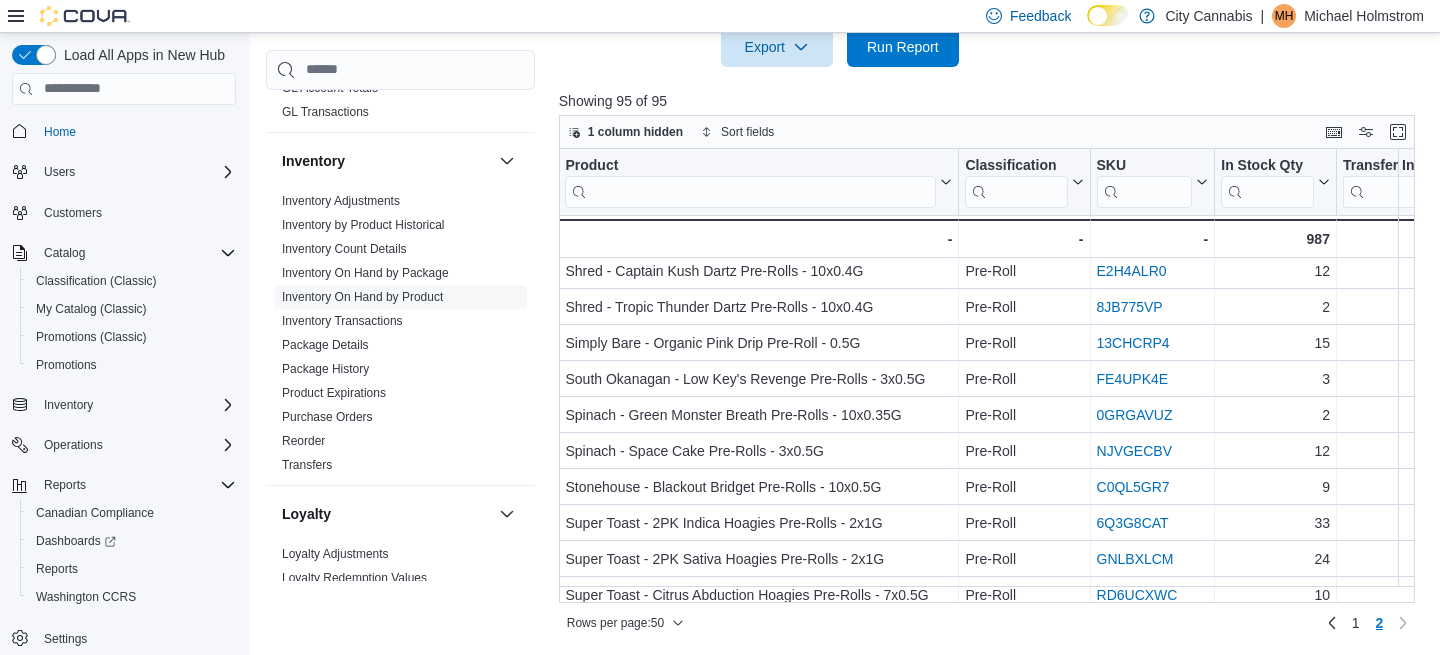 scroll, scrollTop: 619, scrollLeft: 143, axis: both 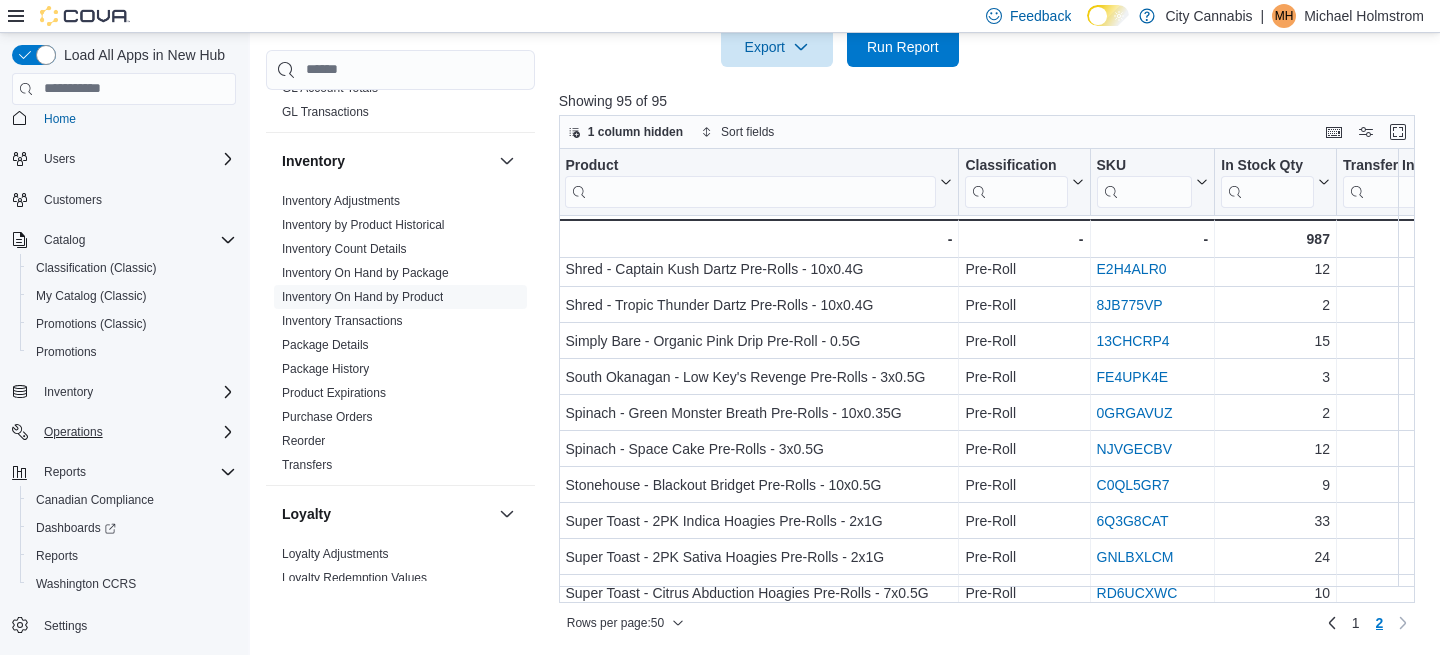click on "Operations" at bounding box center (136, 432) 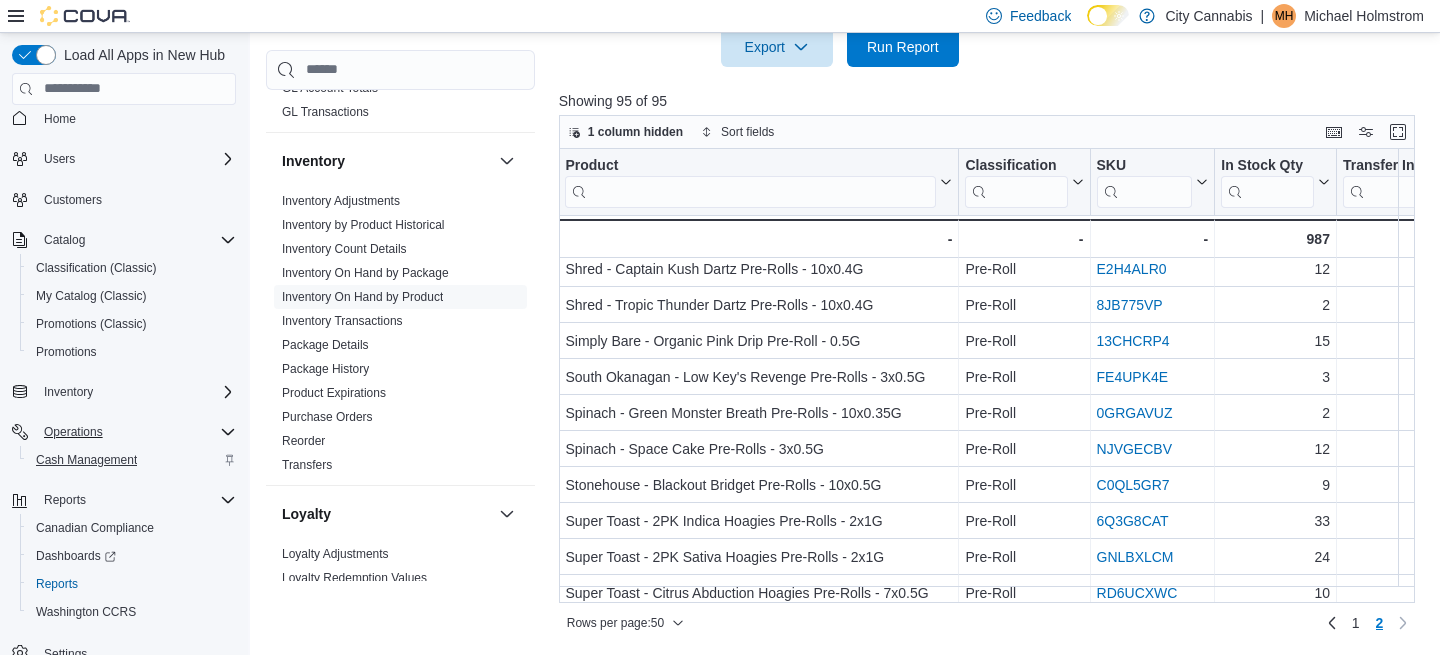 scroll, scrollTop: 41, scrollLeft: 0, axis: vertical 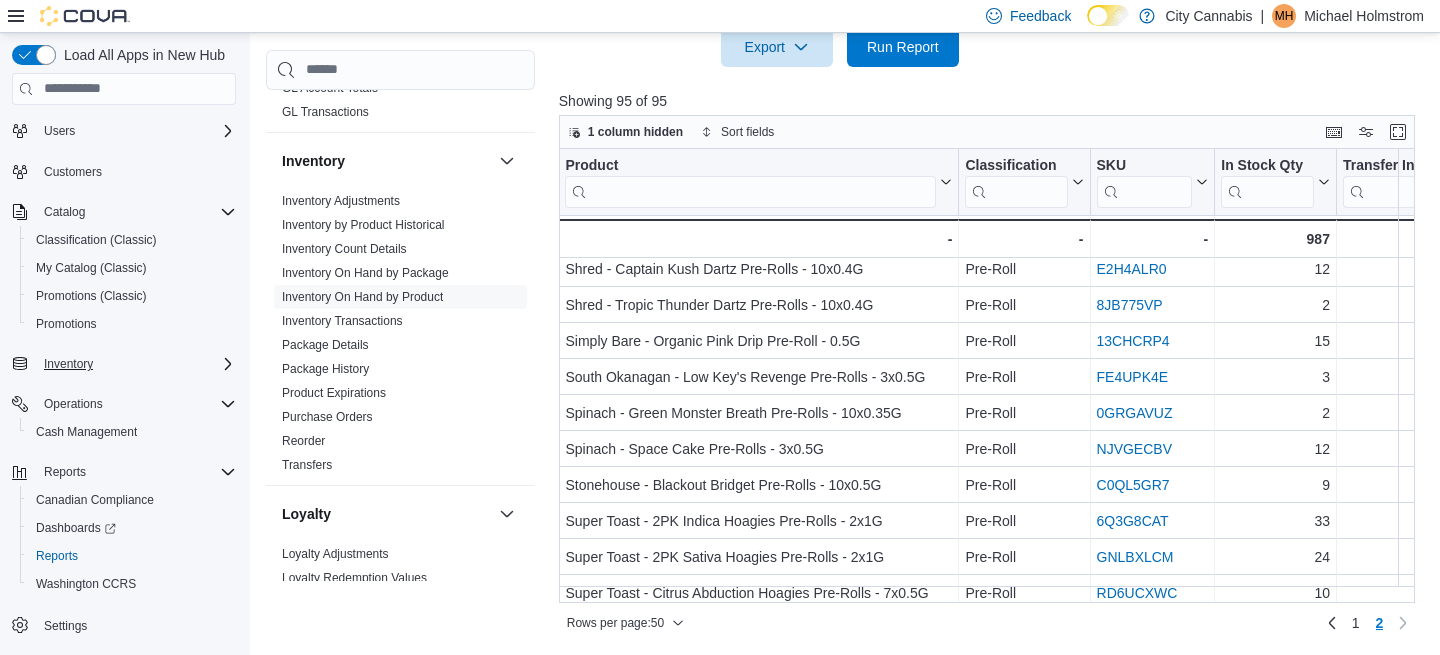 click on "Inventory" at bounding box center [136, 364] 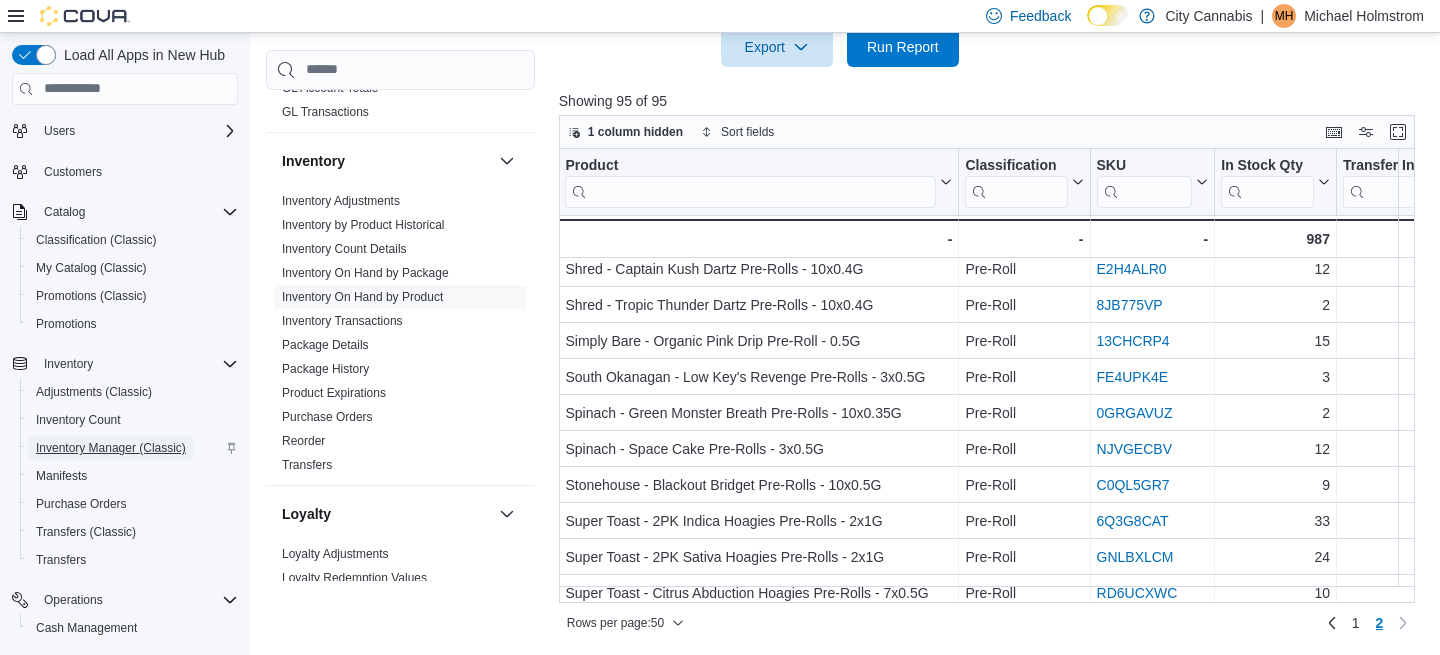 click on "Inventory Manager (Classic)" at bounding box center [111, 448] 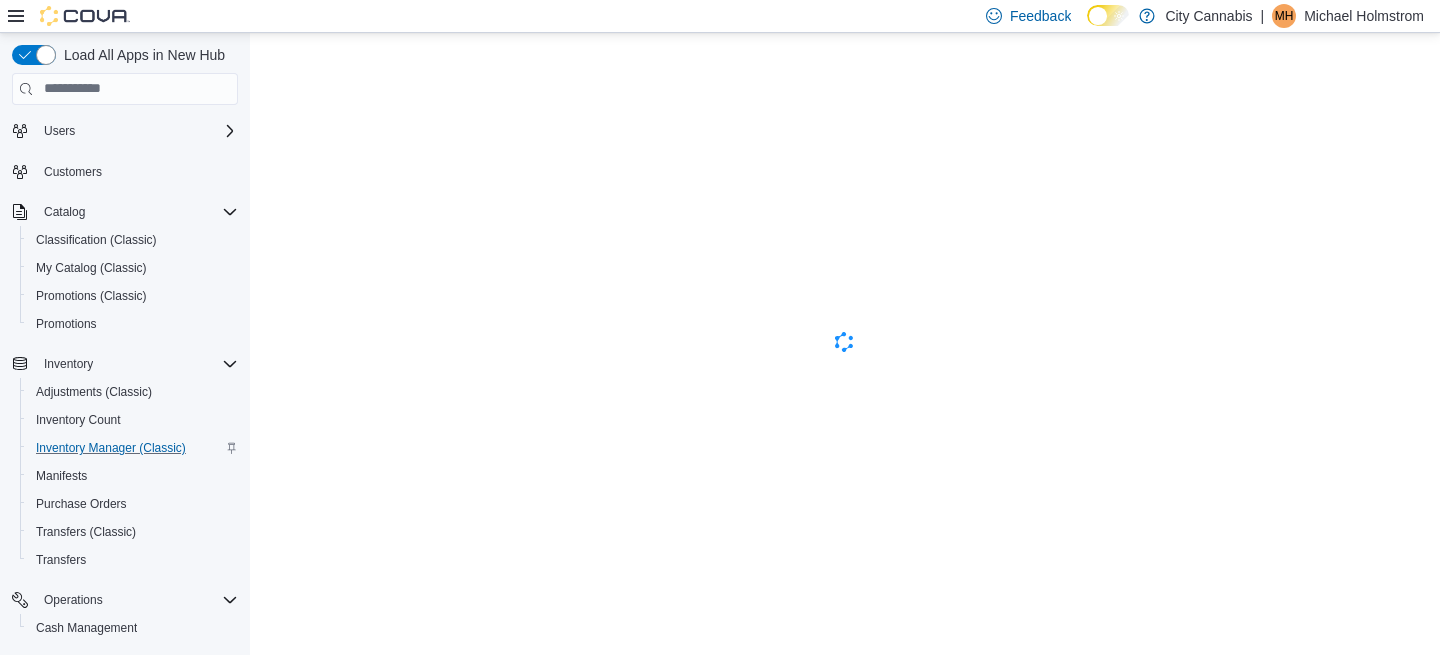 scroll, scrollTop: 0, scrollLeft: 0, axis: both 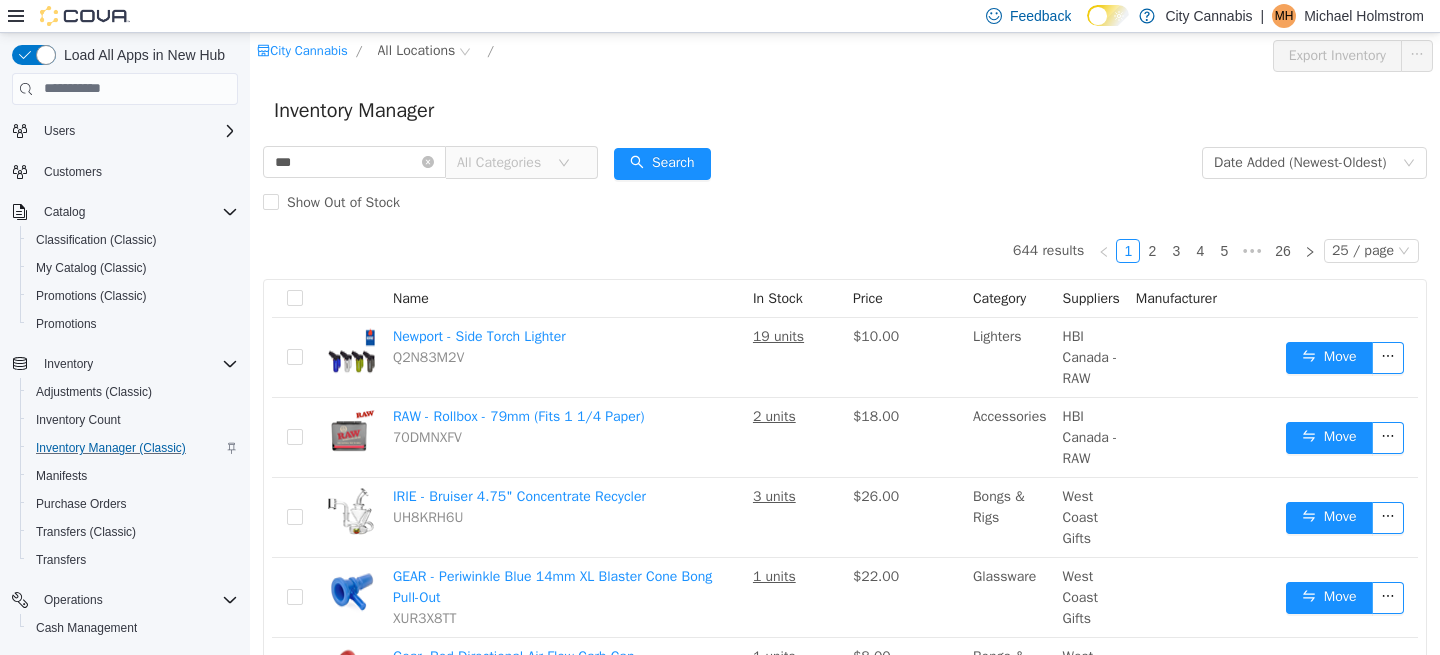 type on "***" 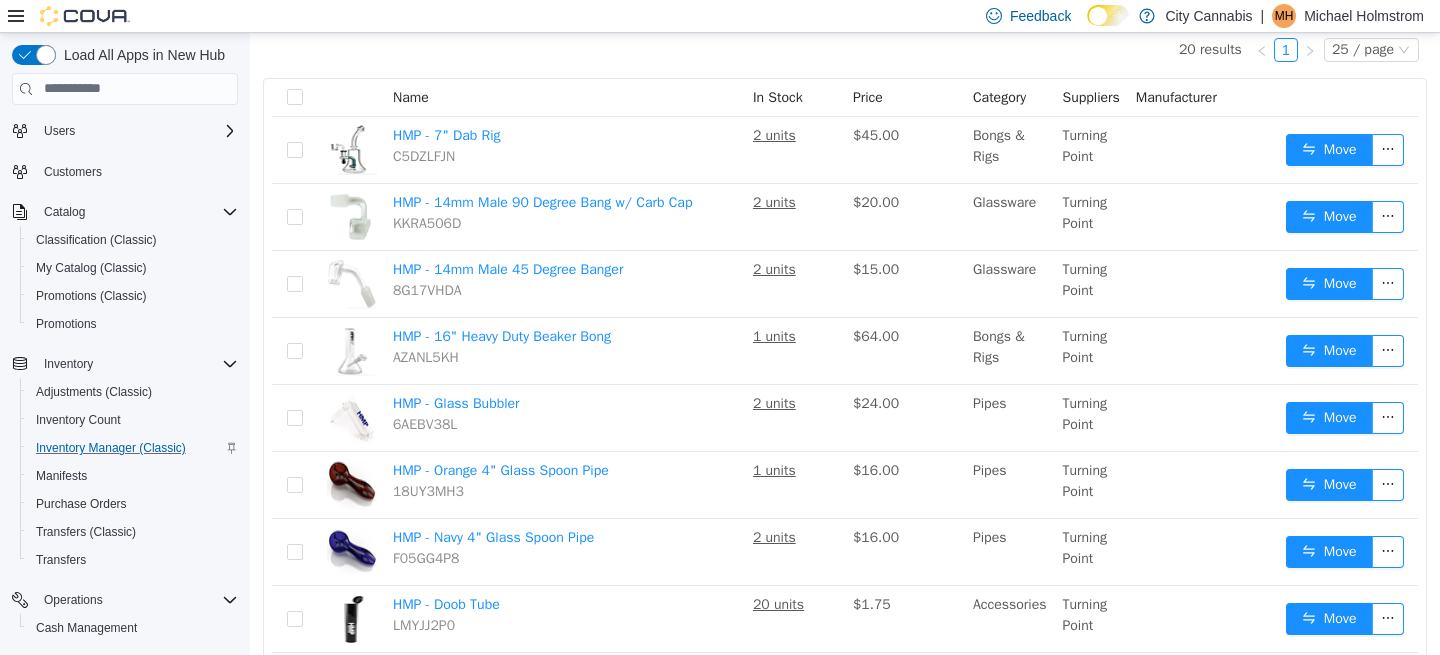 scroll, scrollTop: 203, scrollLeft: 0, axis: vertical 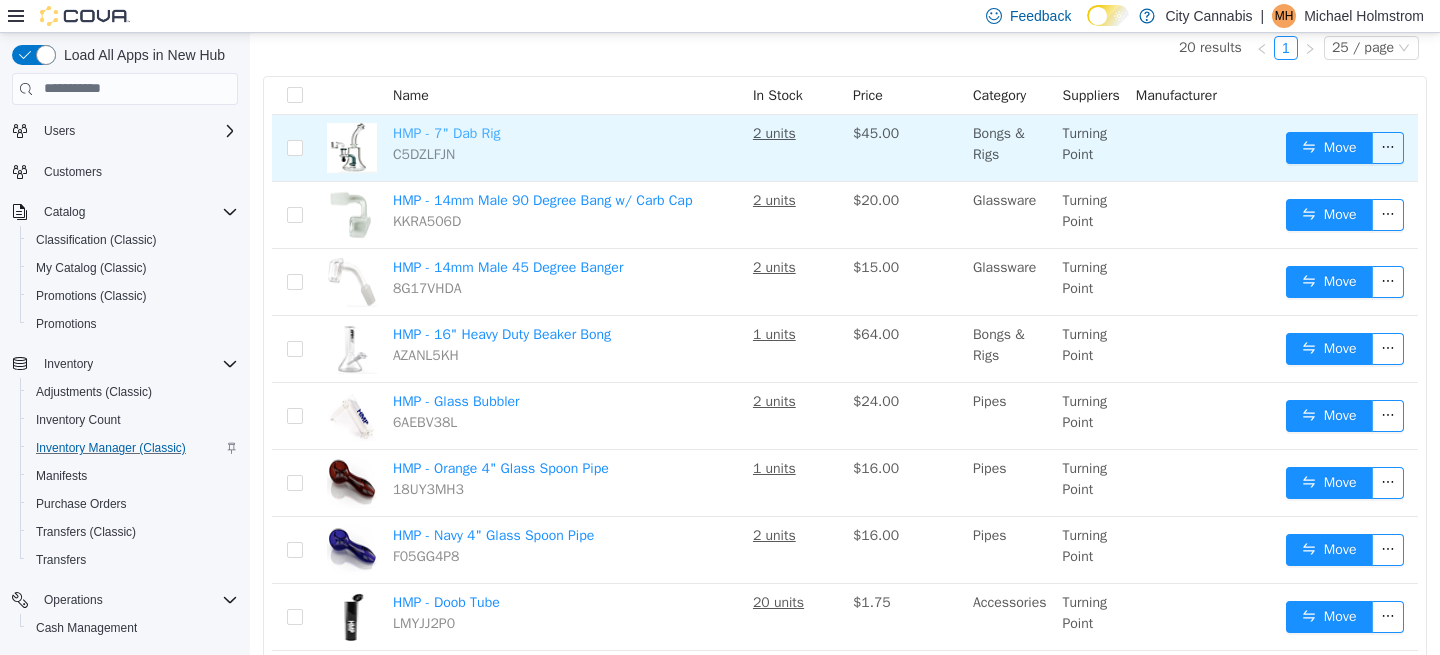 click on "HMP - 7" Dab Rig" at bounding box center [447, 132] 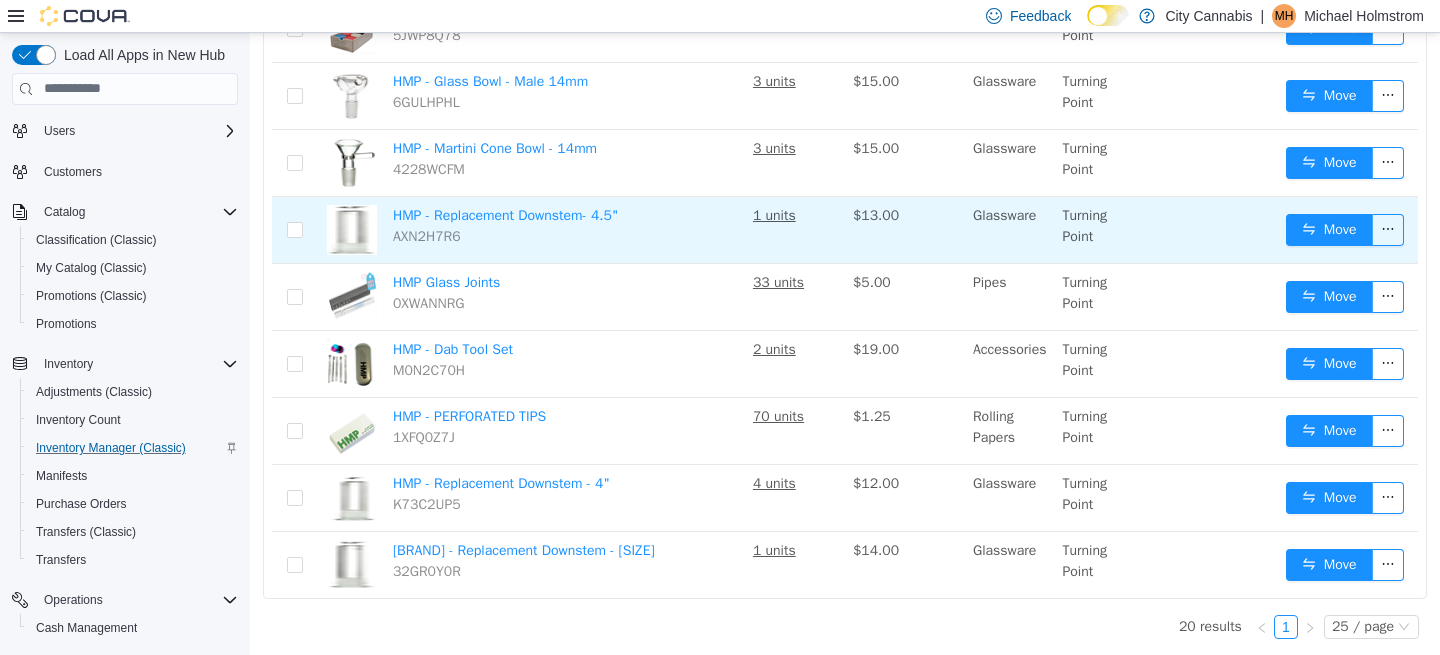 scroll, scrollTop: 0, scrollLeft: 0, axis: both 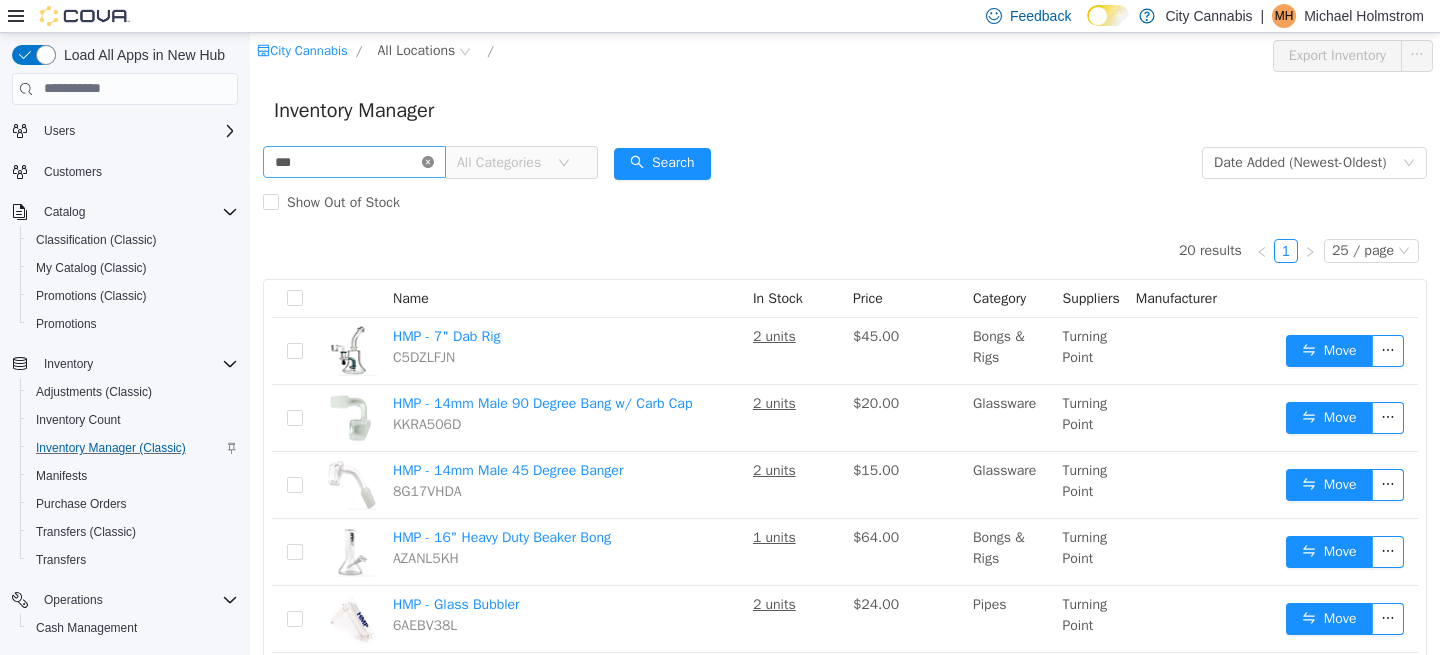 click 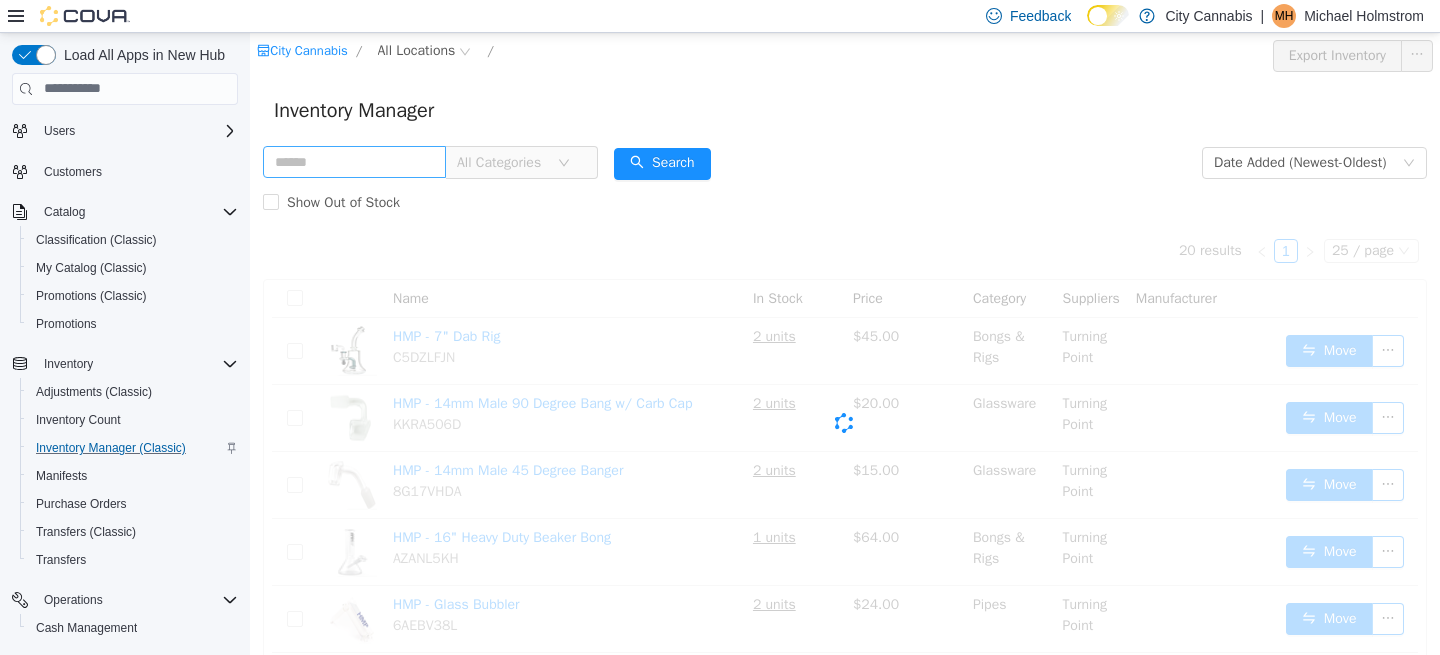 click on "All Categories" at bounding box center (502, 162) 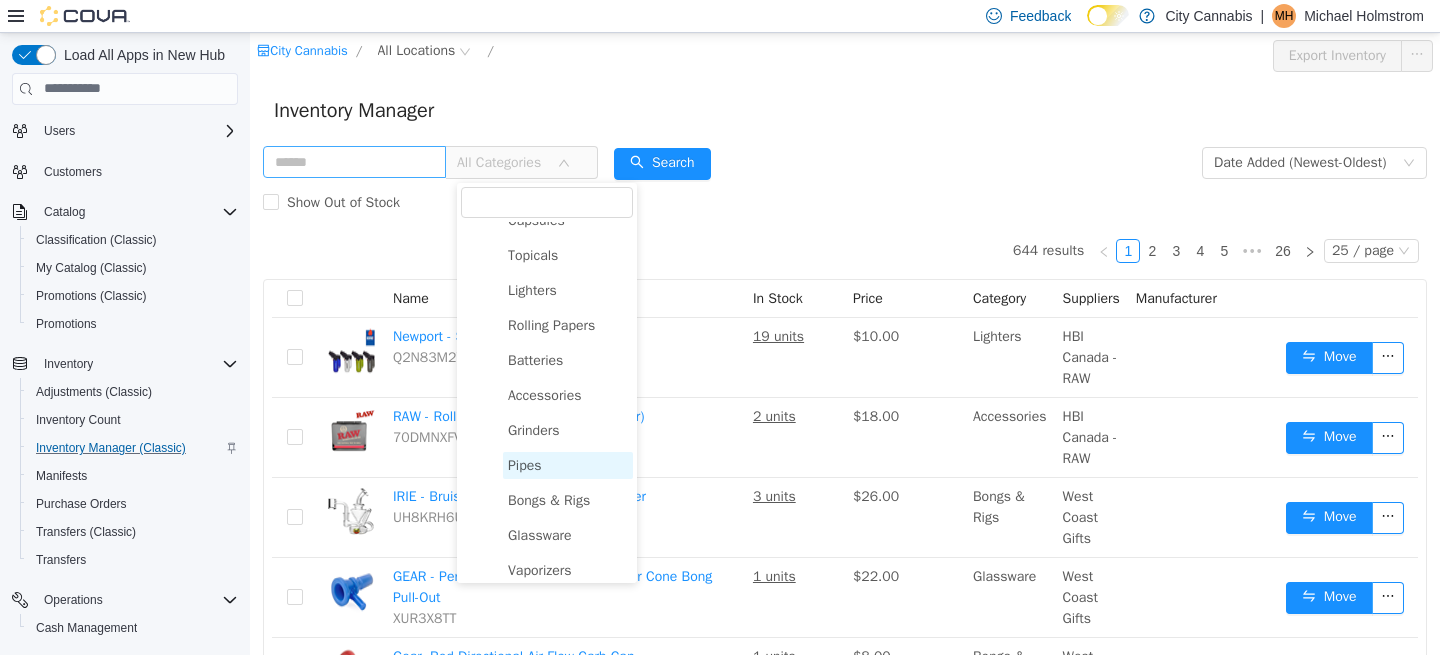 scroll, scrollTop: 336, scrollLeft: 0, axis: vertical 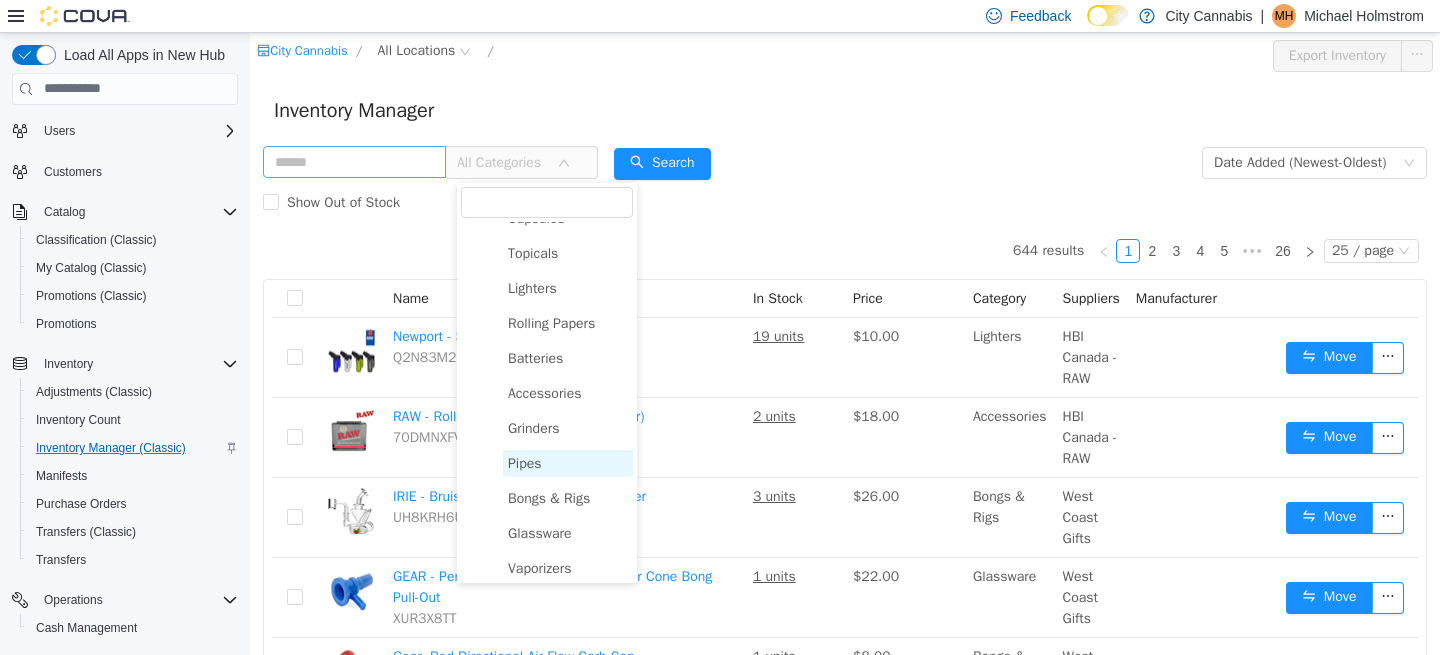 click on "Pipes" at bounding box center [568, 462] 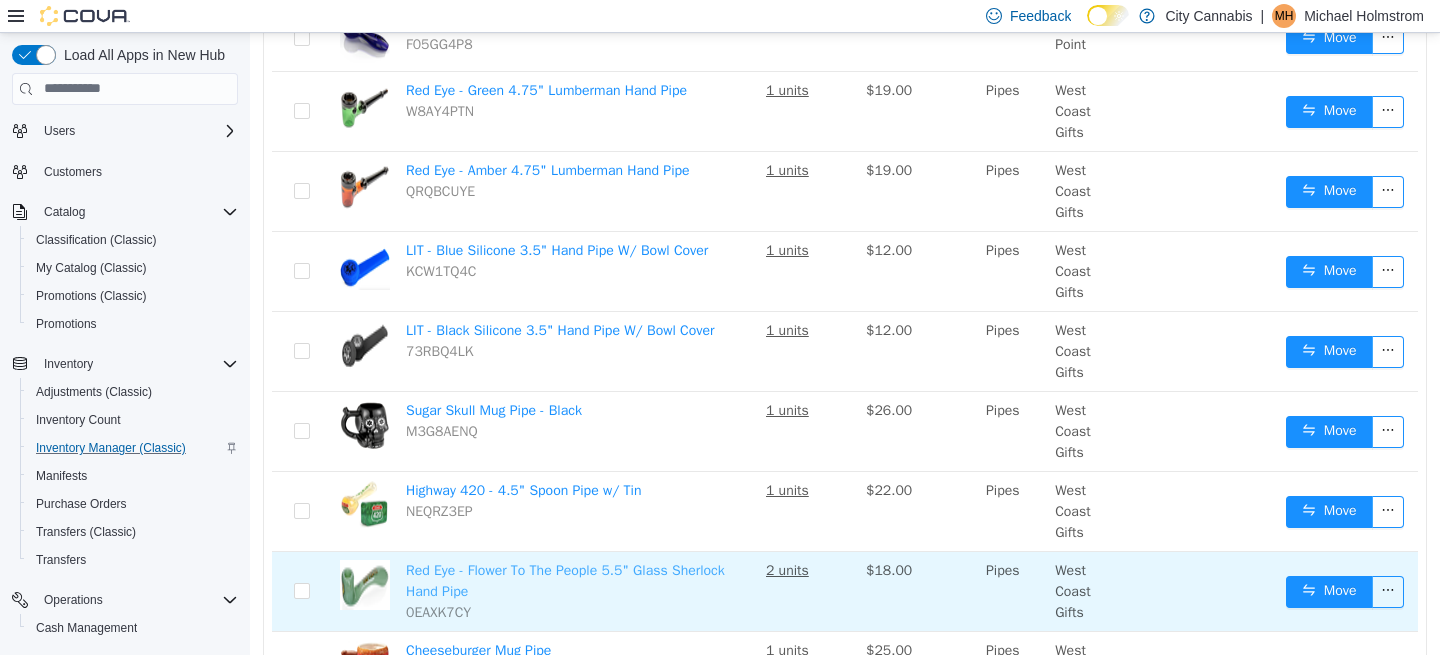 scroll, scrollTop: 0, scrollLeft: 0, axis: both 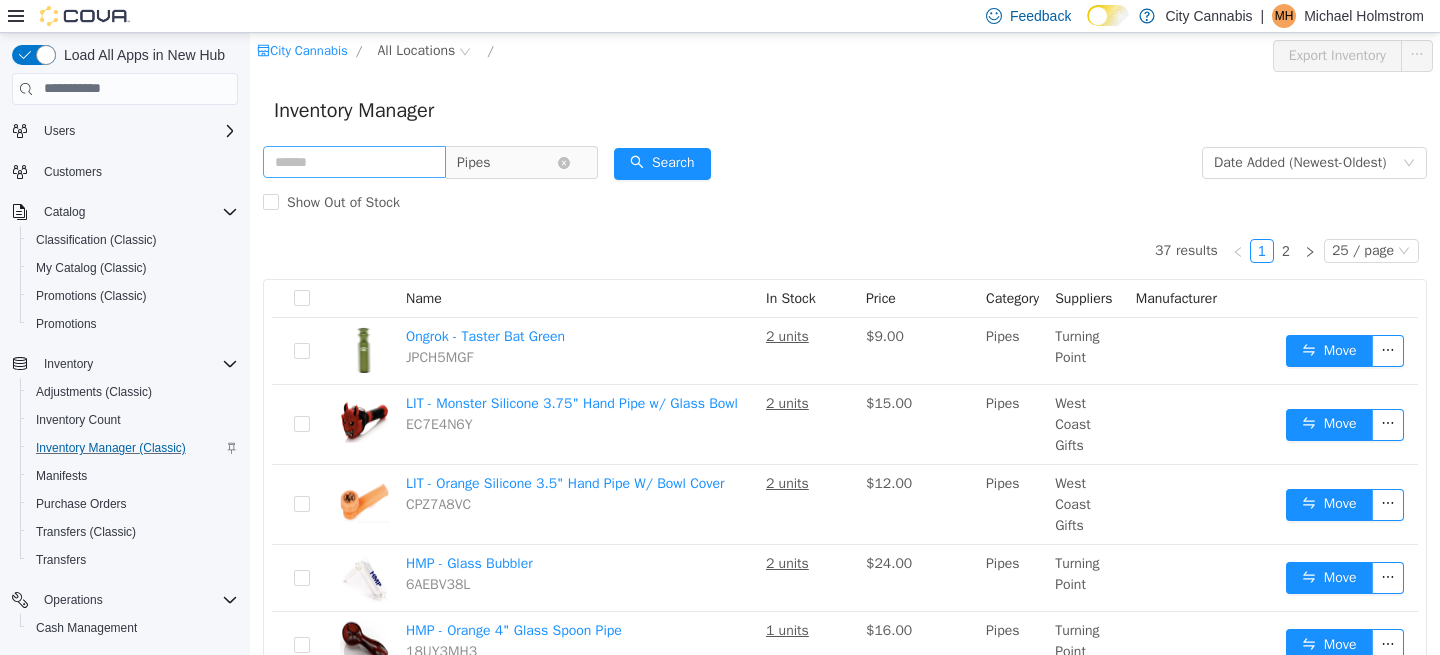click on "Pipes" at bounding box center [507, 162] 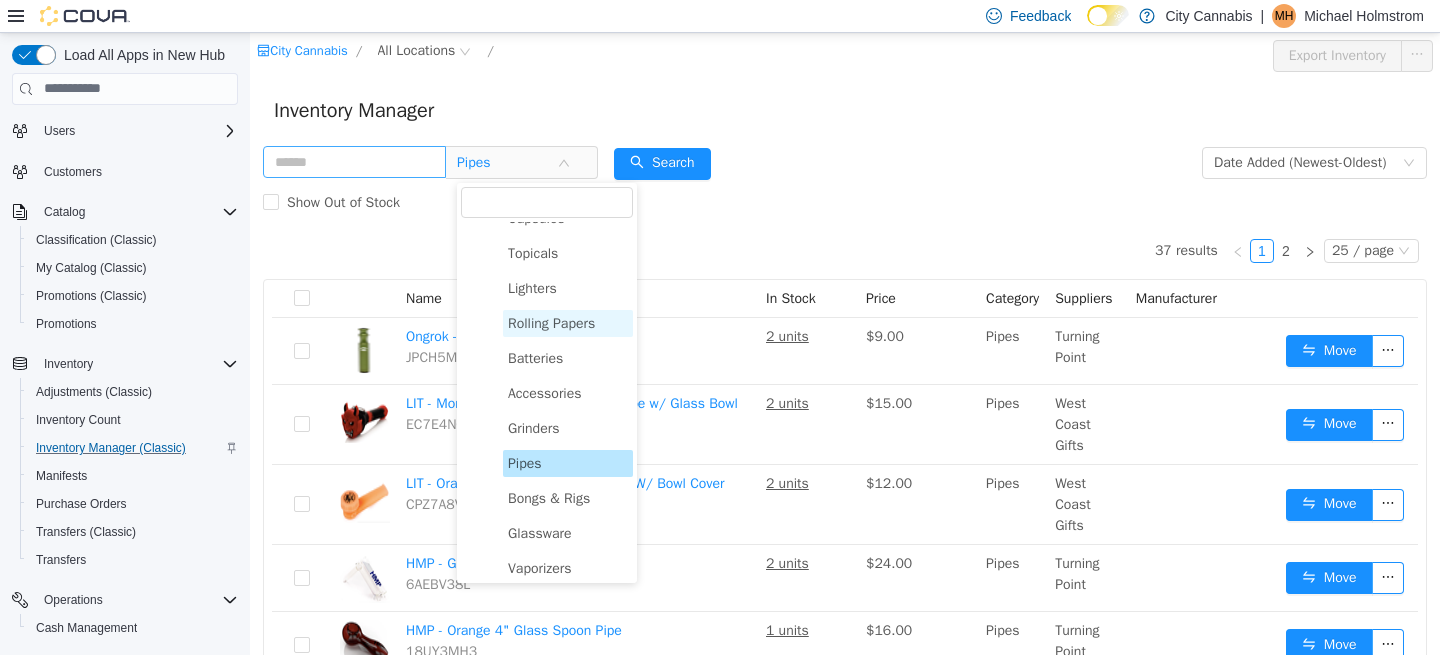 click on "Rolling Papers" at bounding box center [551, 322] 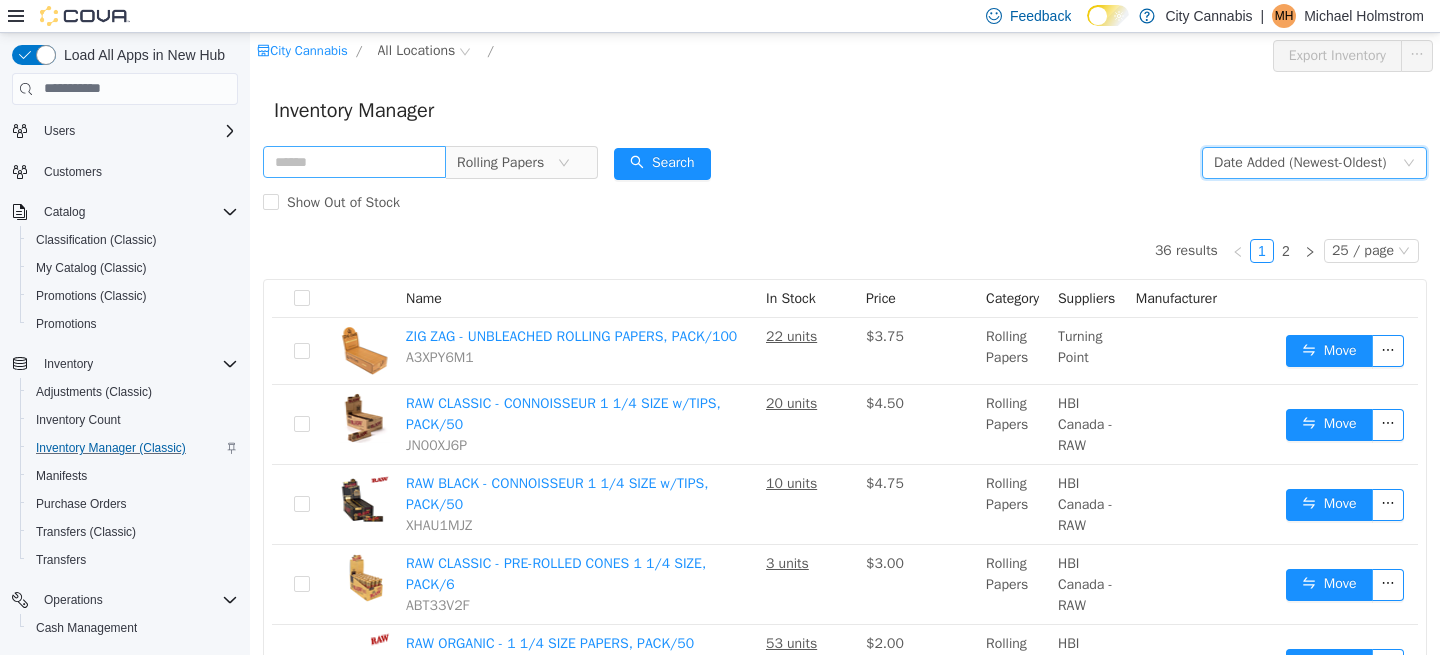 click on "Date Added (Newest-Oldest)" at bounding box center (1300, 162) 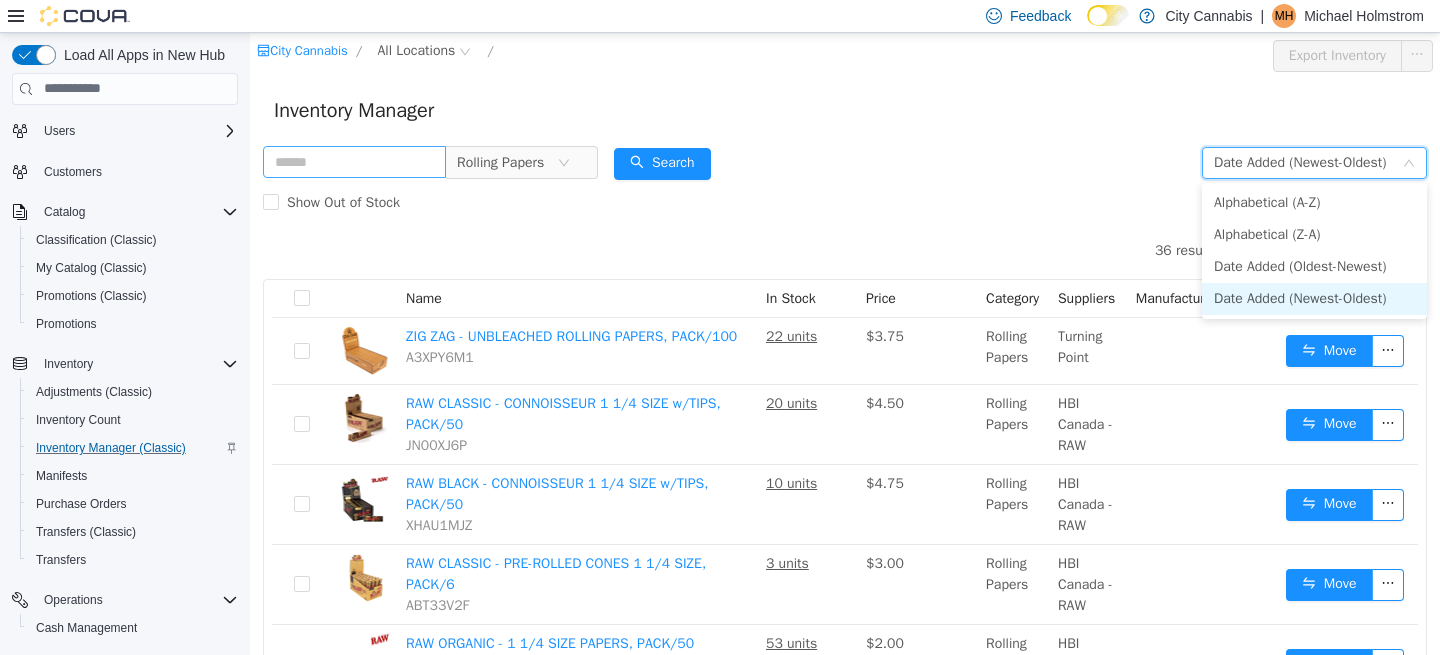 click on "Alphabetical (A-Z) Alphabetical (Z-A) Date Added (Oldest-Newest) Date Added (Newest-Oldest)" at bounding box center (1314, 250) 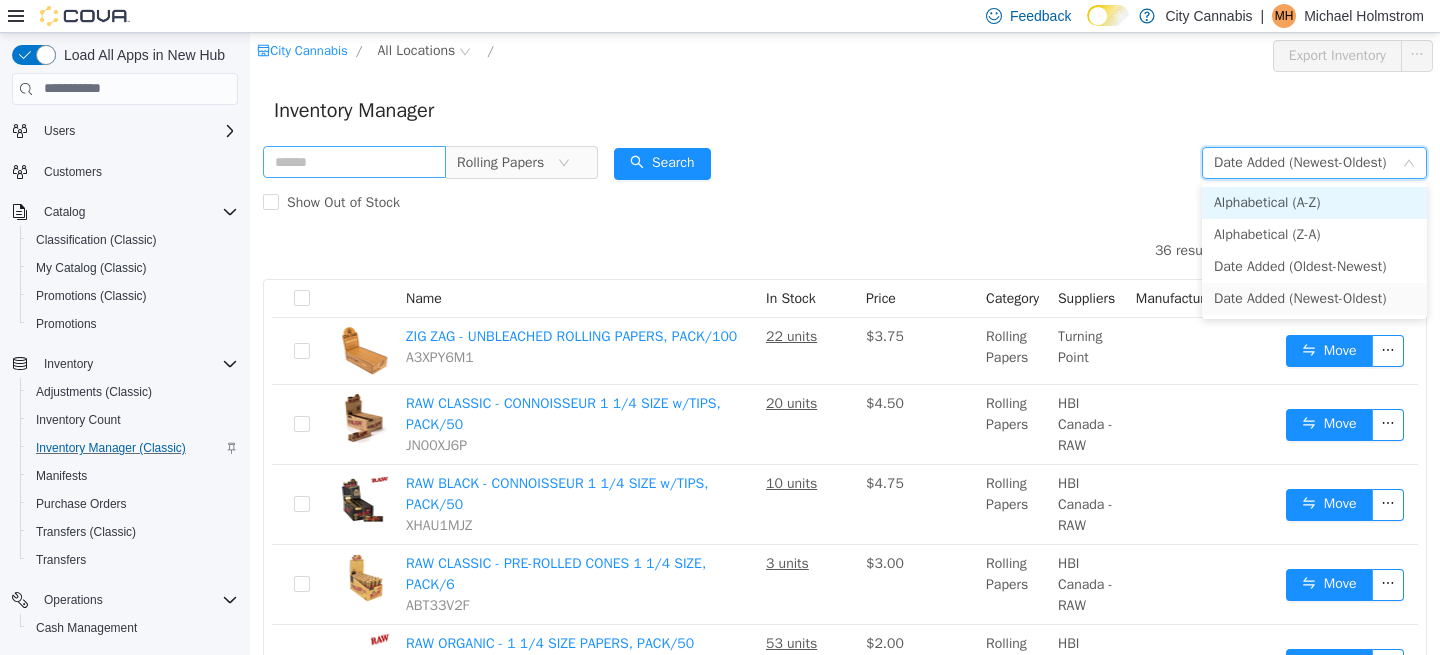 click on "Alphabetical (A-Z)" at bounding box center [1314, 202] 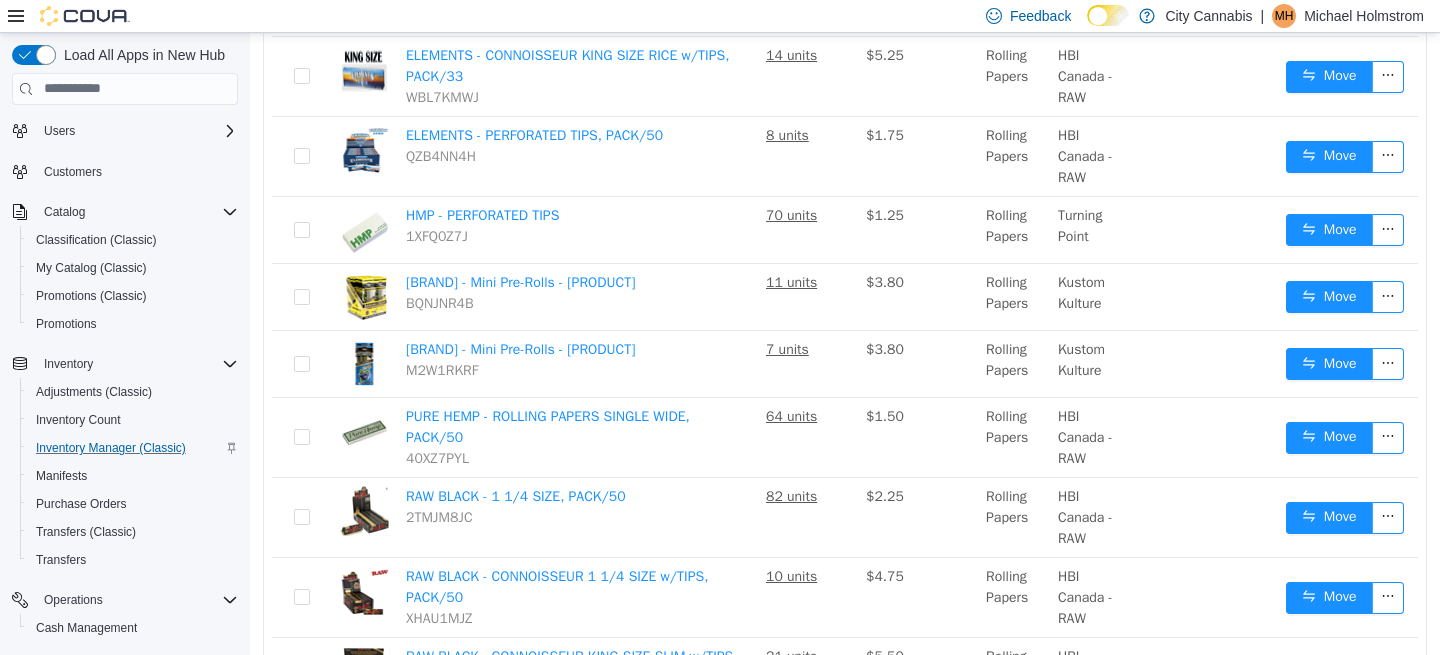 scroll, scrollTop: 1681, scrollLeft: 0, axis: vertical 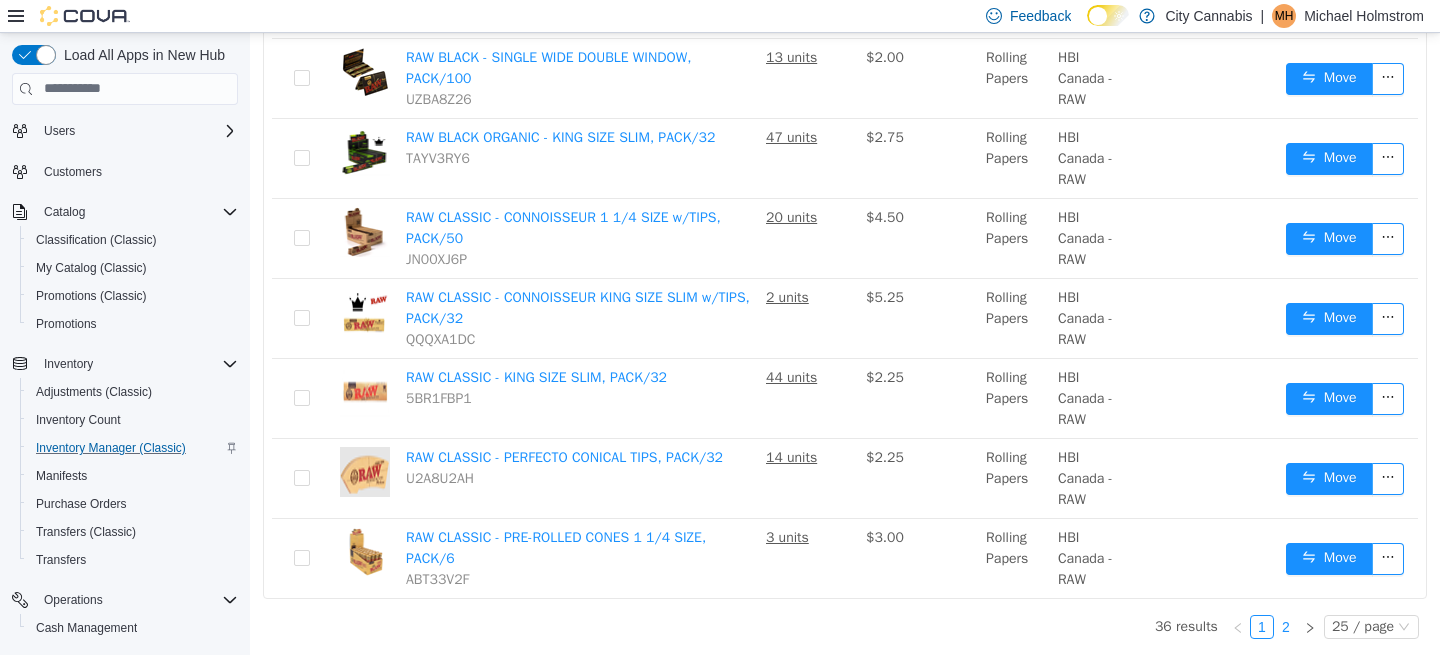 click on "2" at bounding box center (1286, 626) 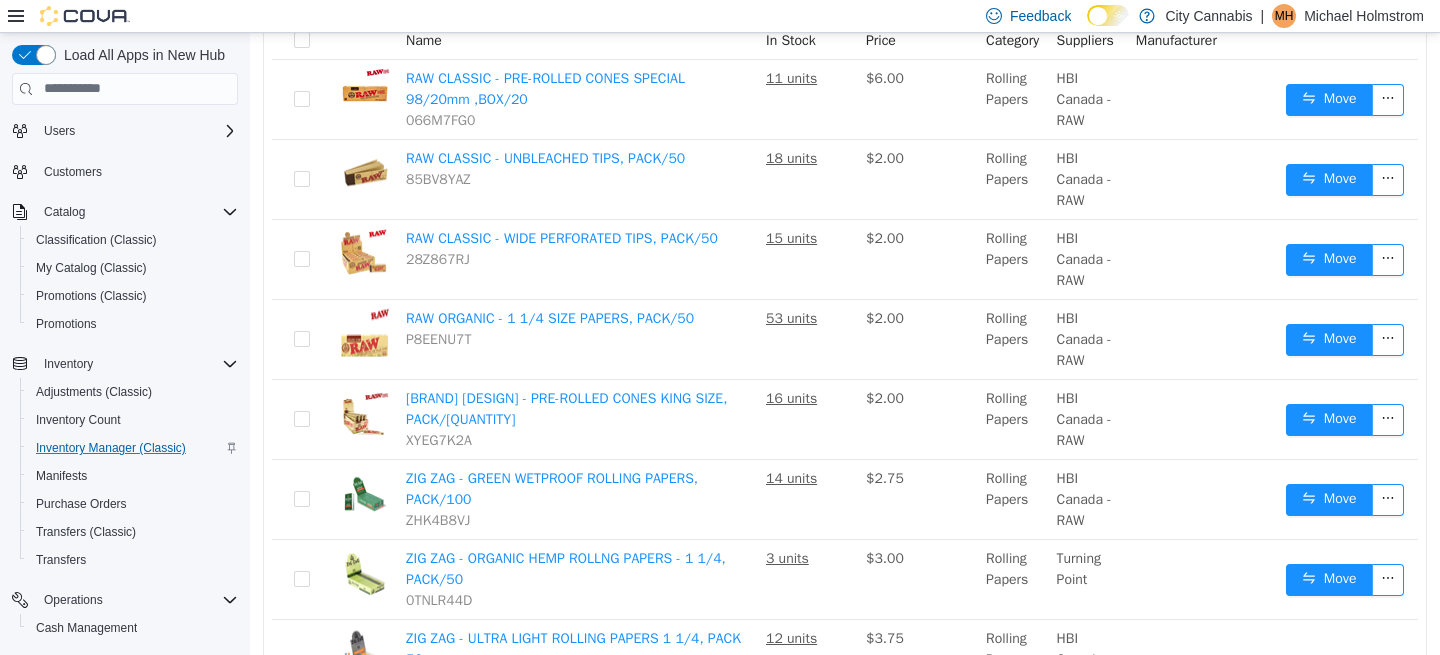 scroll, scrollTop: 63, scrollLeft: 0, axis: vertical 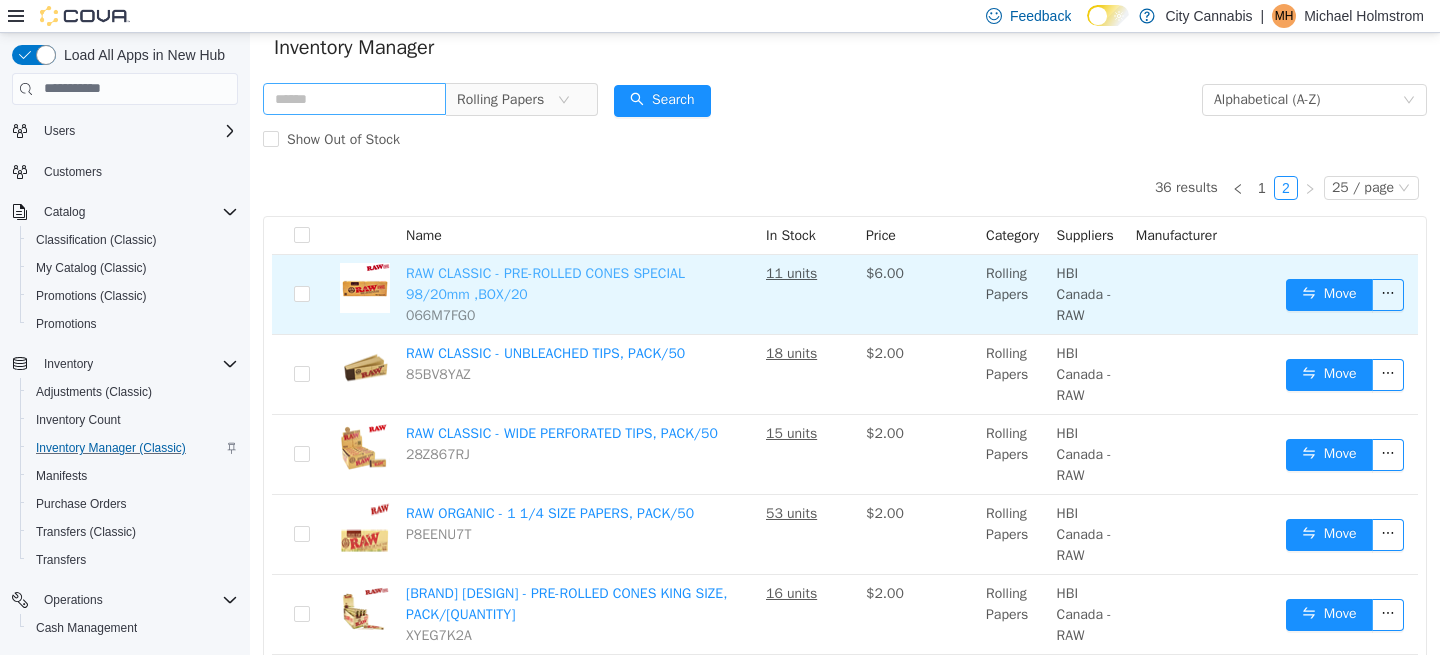 click on "RAW CLASSIC - PRE-ROLLED CONES SPECIAL 98/20mm ,BOX/20" at bounding box center [545, 283] 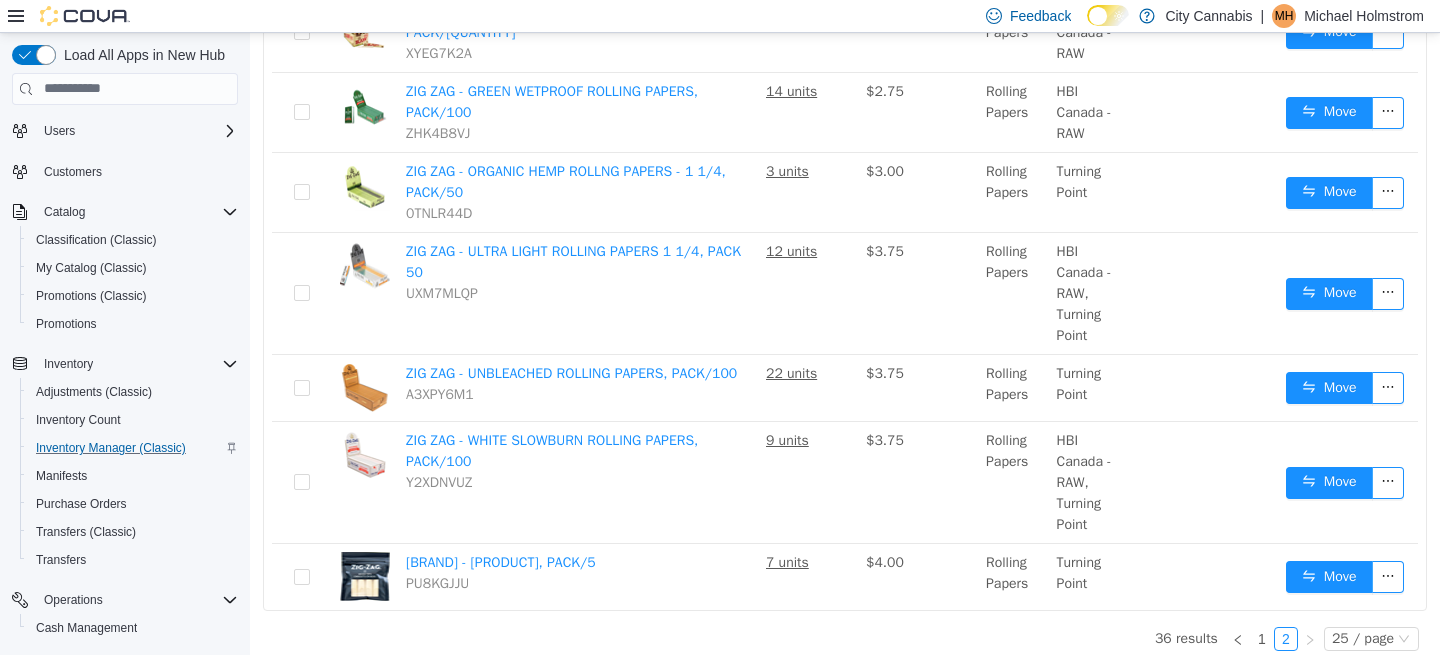 scroll, scrollTop: 671, scrollLeft: 0, axis: vertical 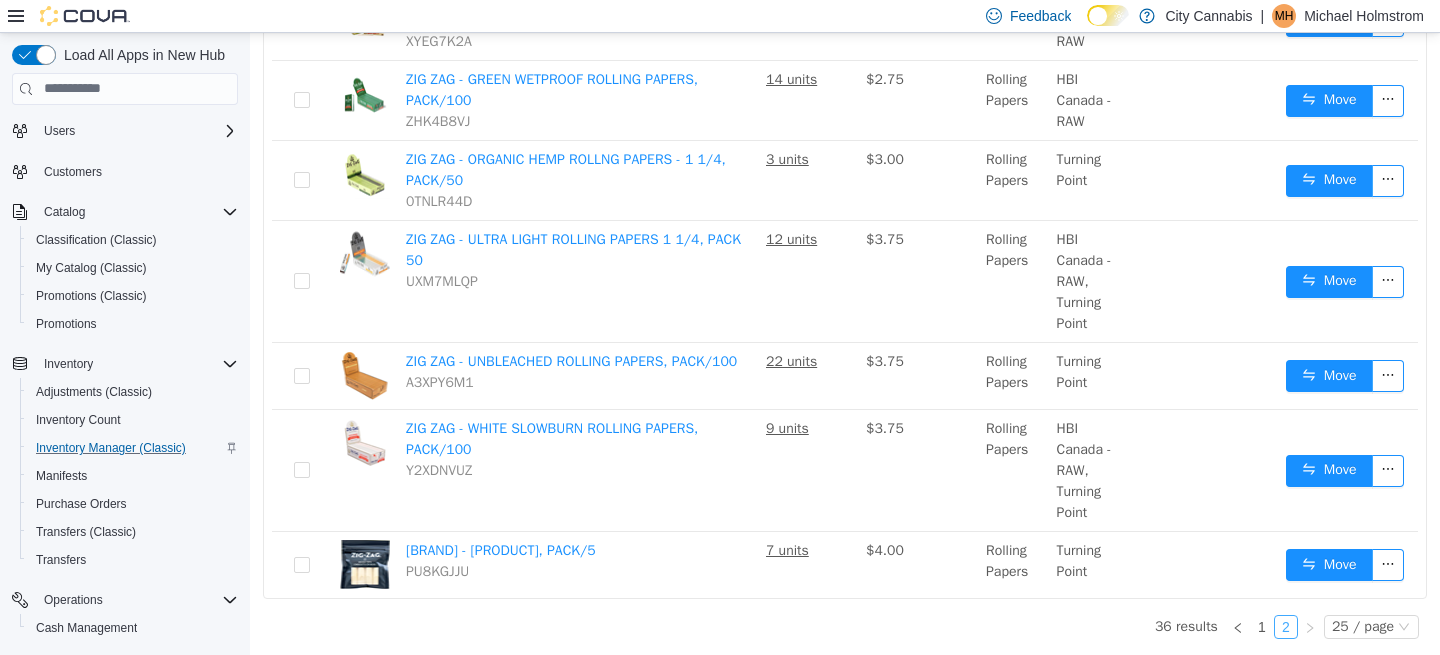 click on "2" at bounding box center (1286, 626) 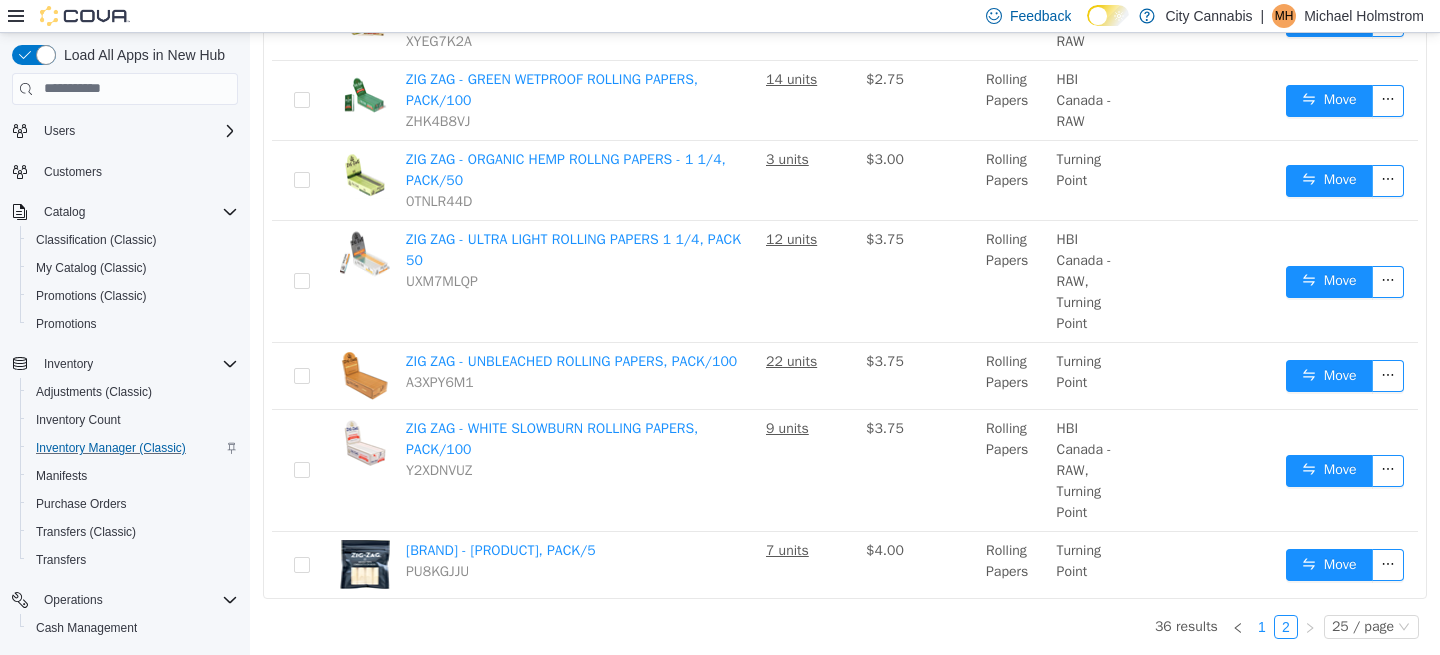 click on "1" at bounding box center [1262, 626] 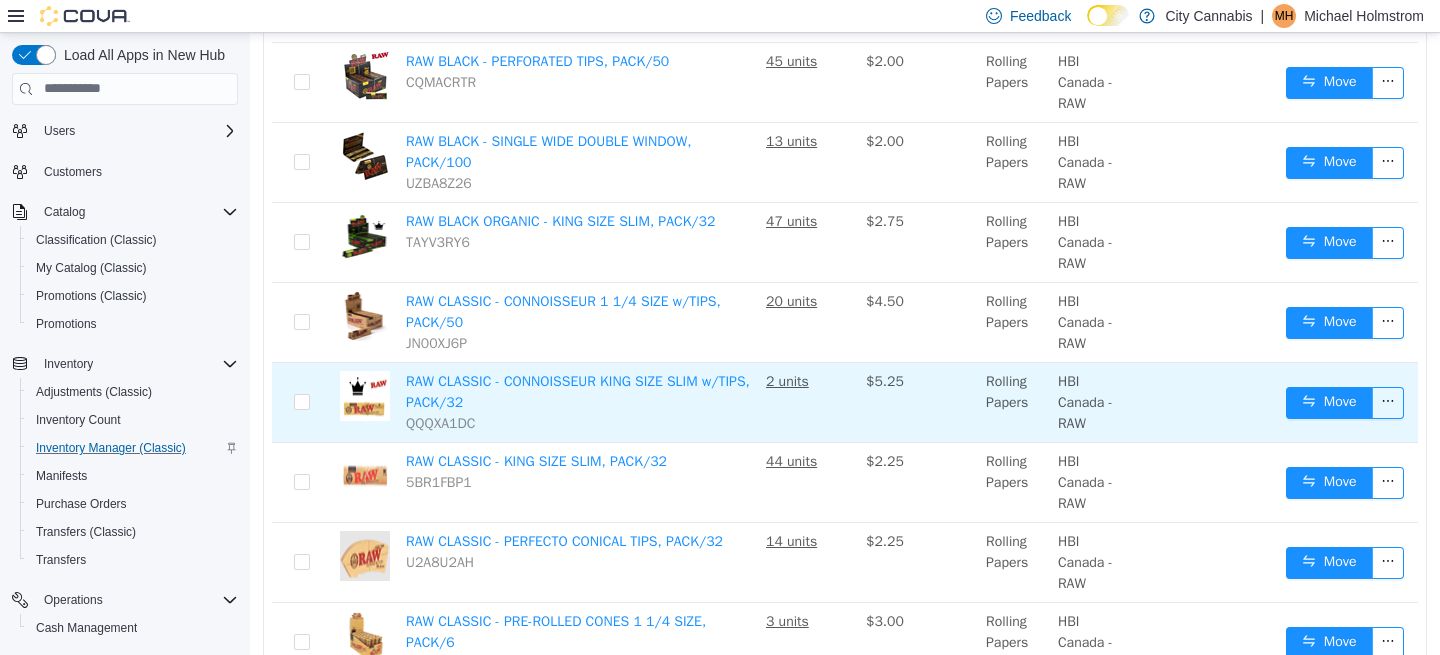 scroll, scrollTop: 1681, scrollLeft: 0, axis: vertical 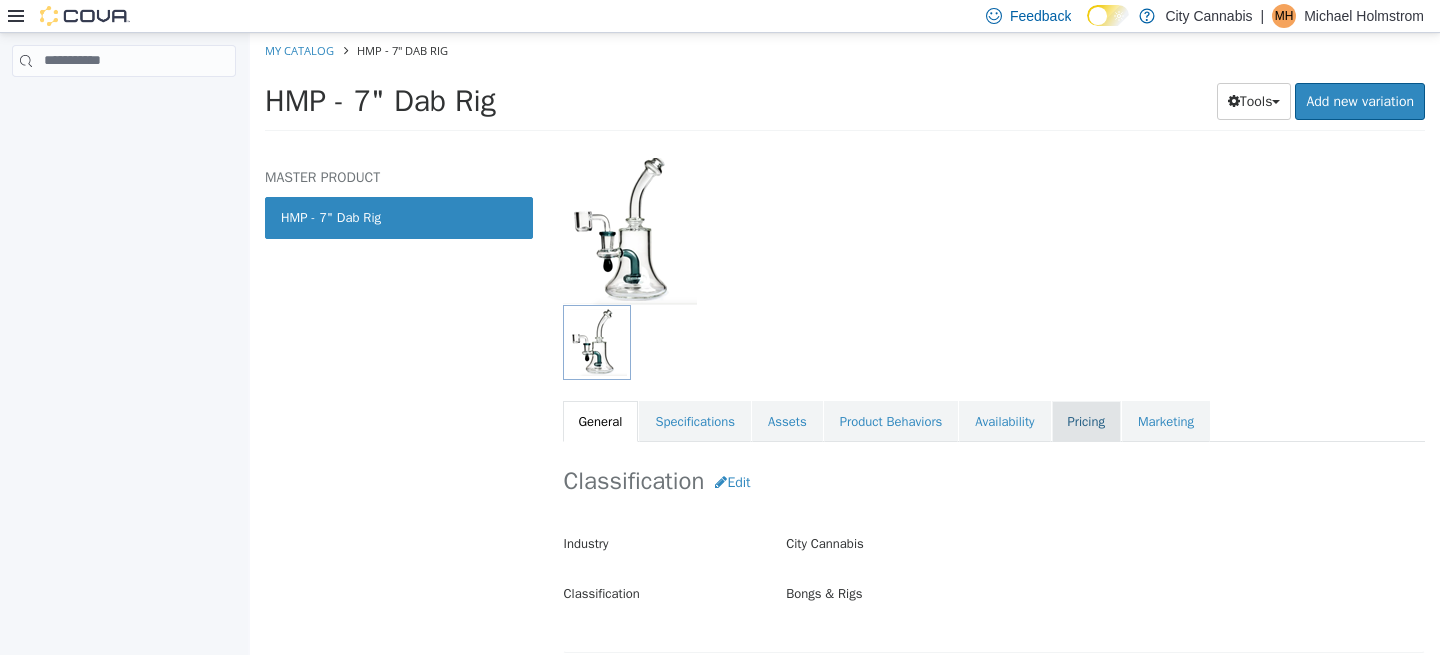 click on "Pricing" at bounding box center [1086, 421] 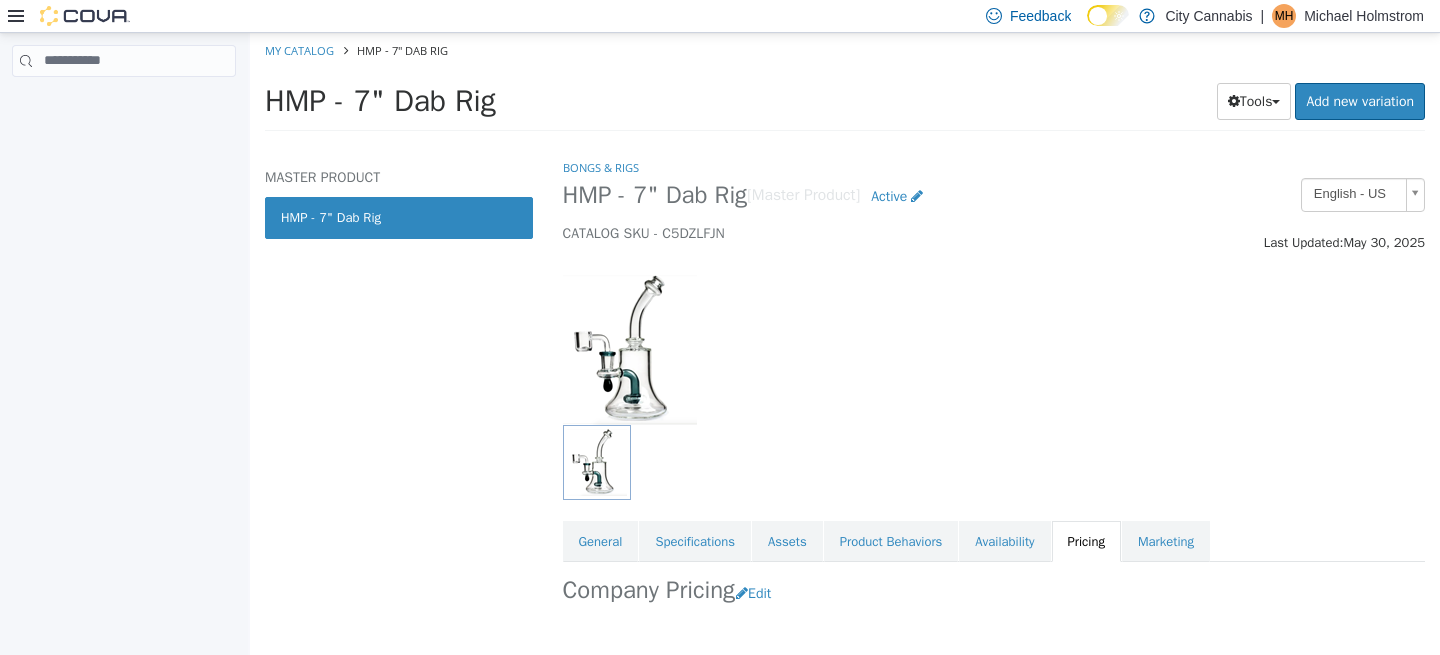 scroll, scrollTop: 219, scrollLeft: 0, axis: vertical 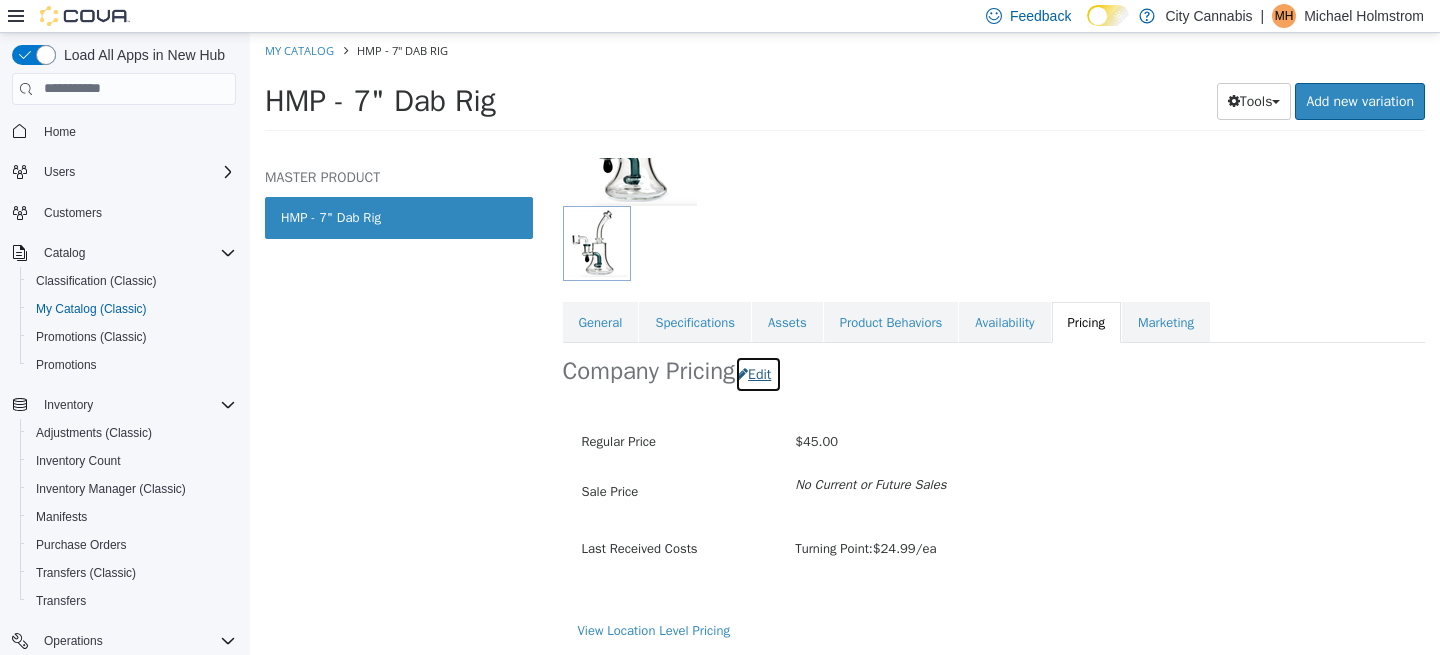 click on "Edit" at bounding box center [758, 373] 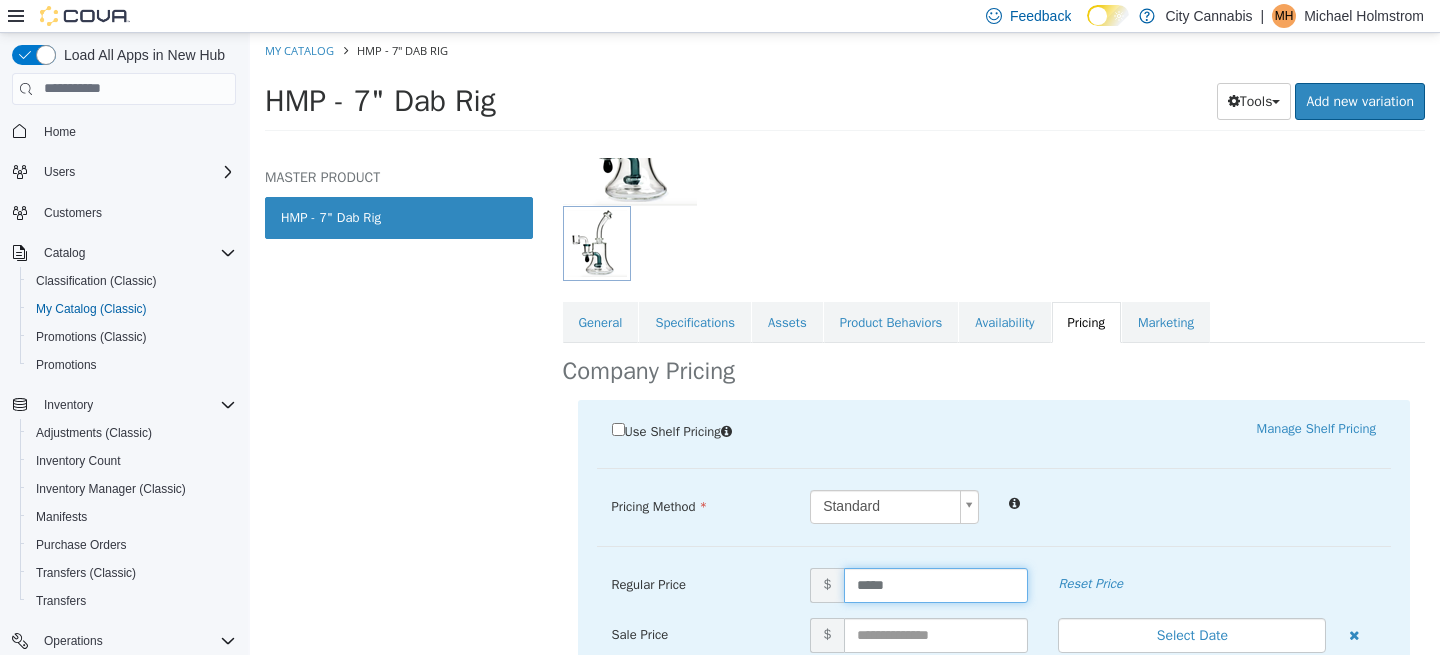 click on "*****" at bounding box center (936, 584) 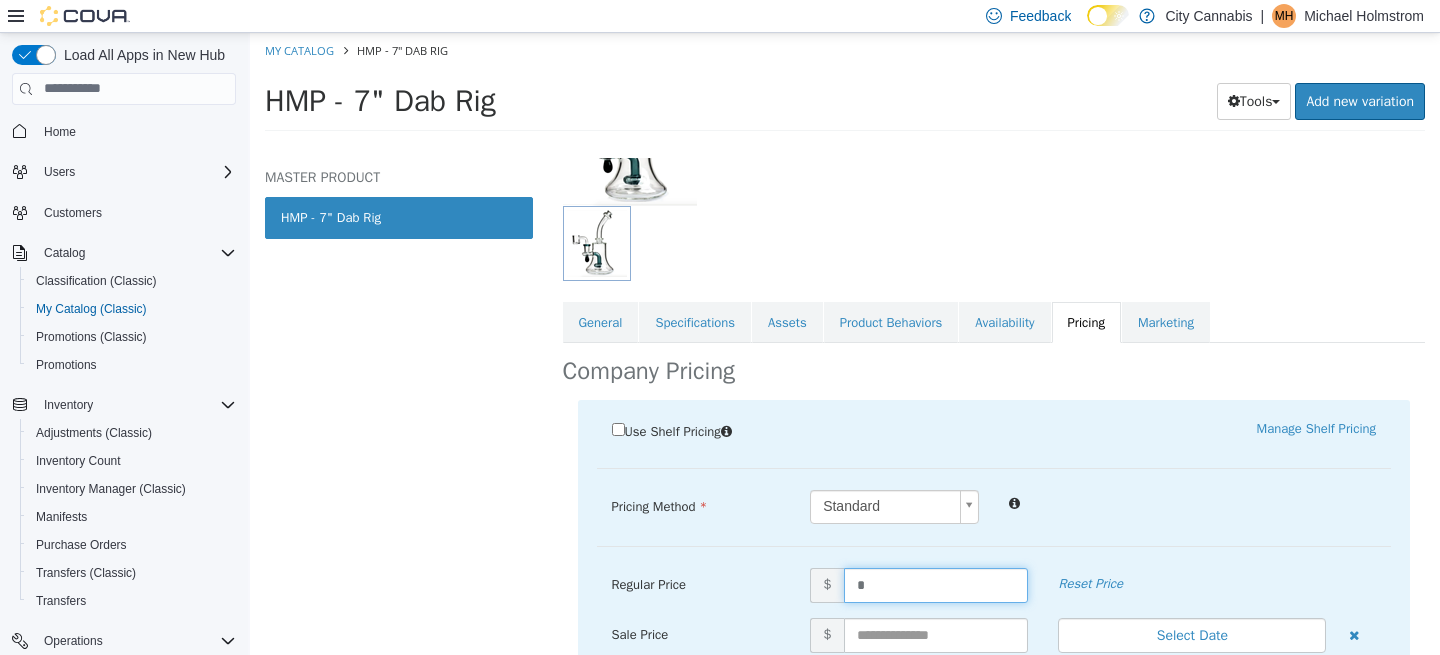 type on "**" 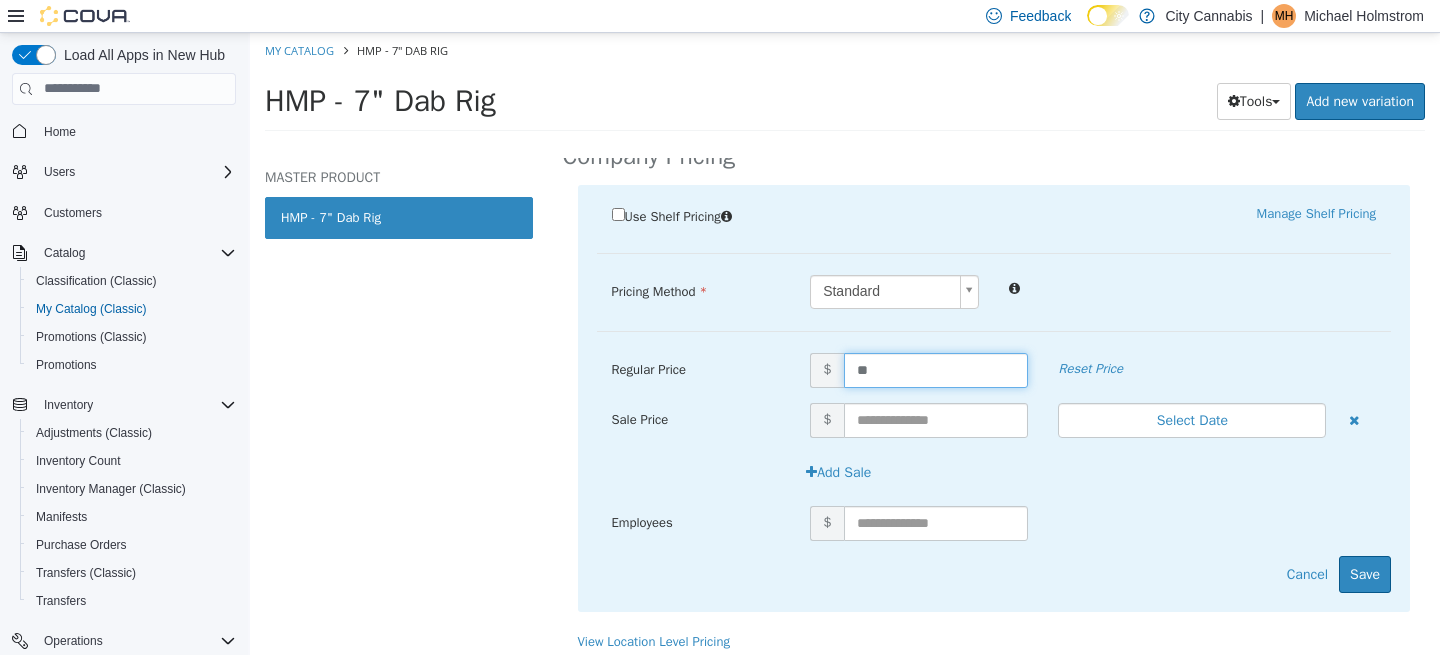 scroll, scrollTop: 445, scrollLeft: 0, axis: vertical 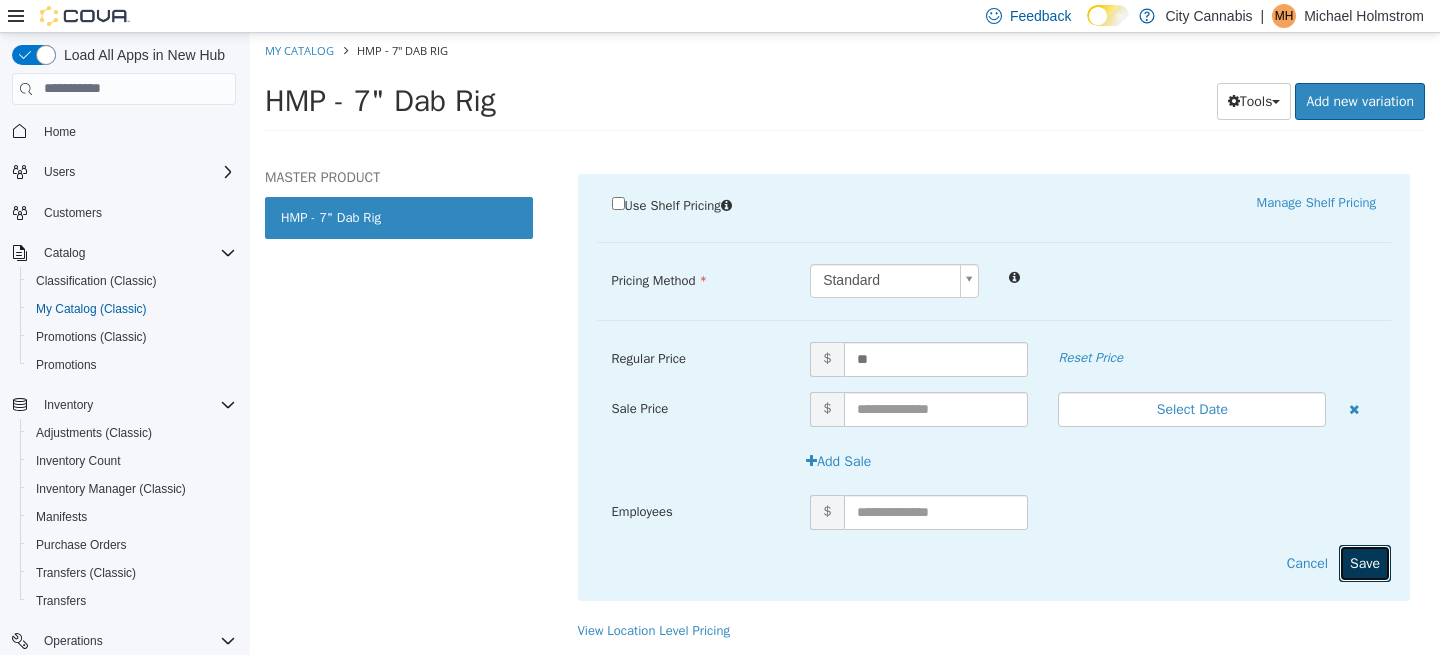 click on "Save" at bounding box center [1365, 562] 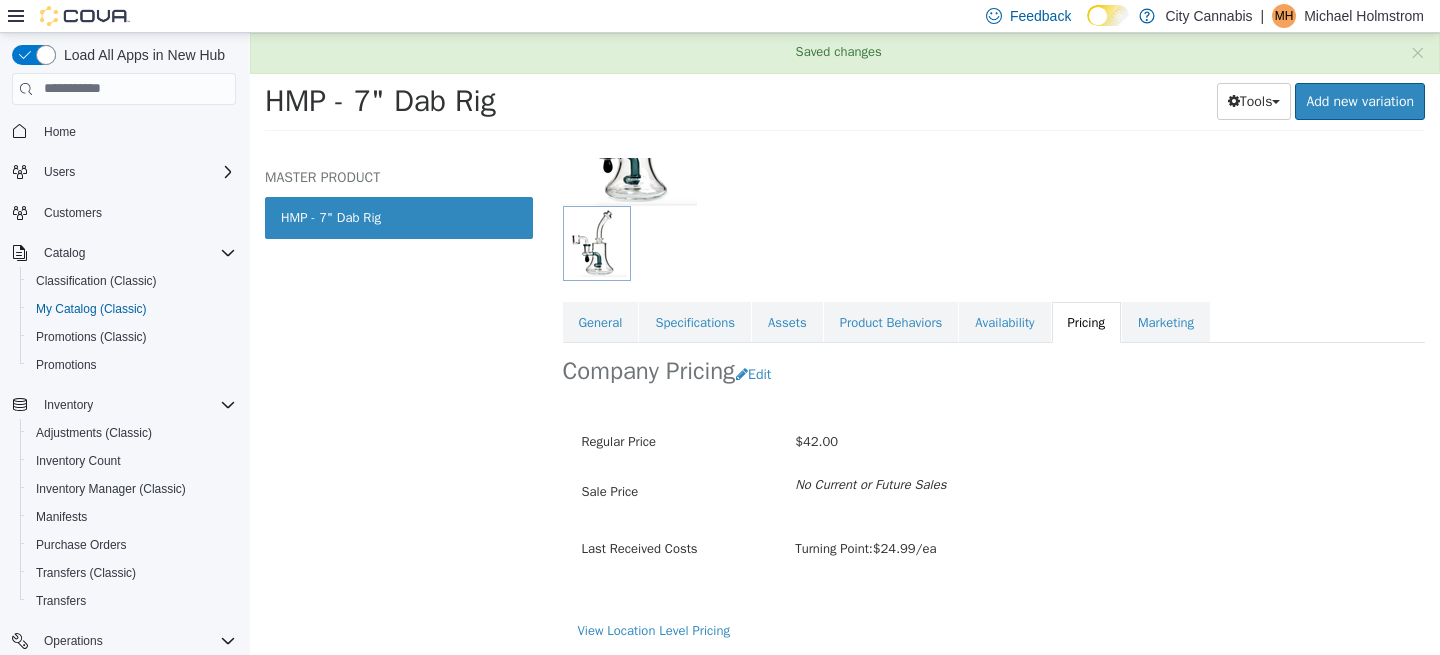 scroll, scrollTop: 219, scrollLeft: 0, axis: vertical 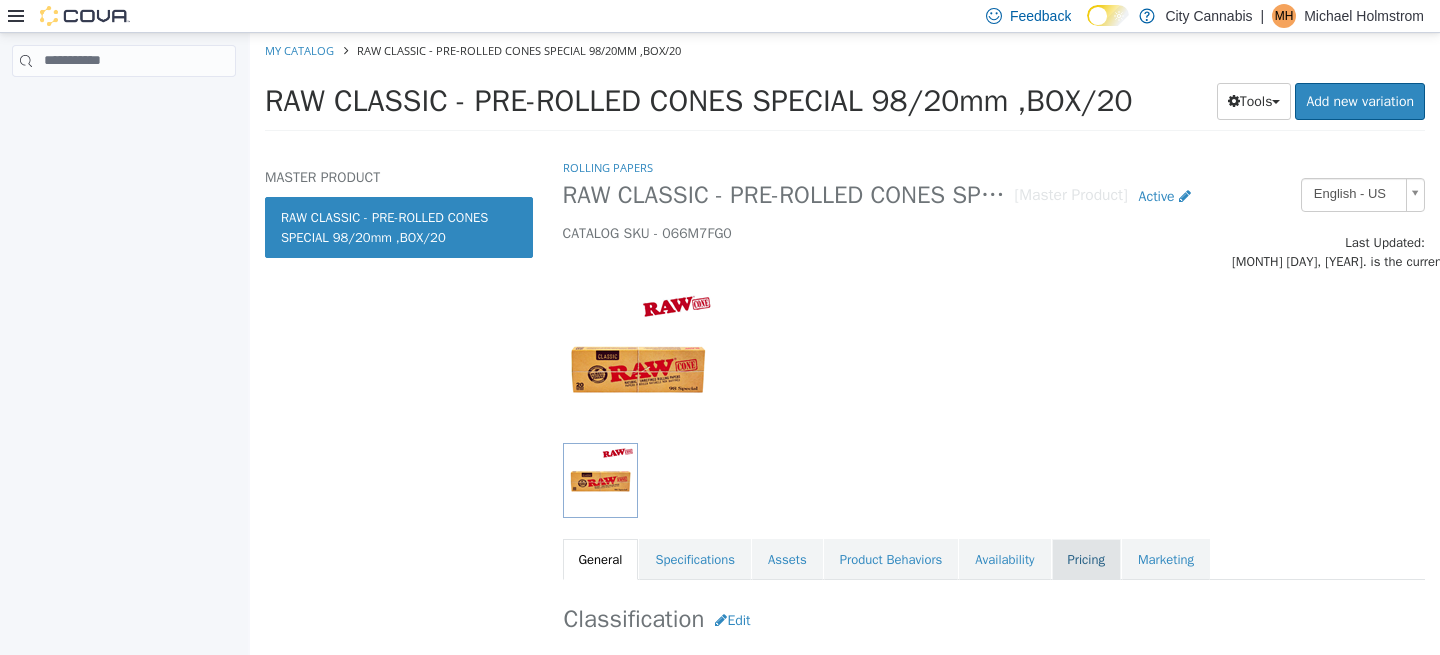 click on "Pricing" at bounding box center [1086, 559] 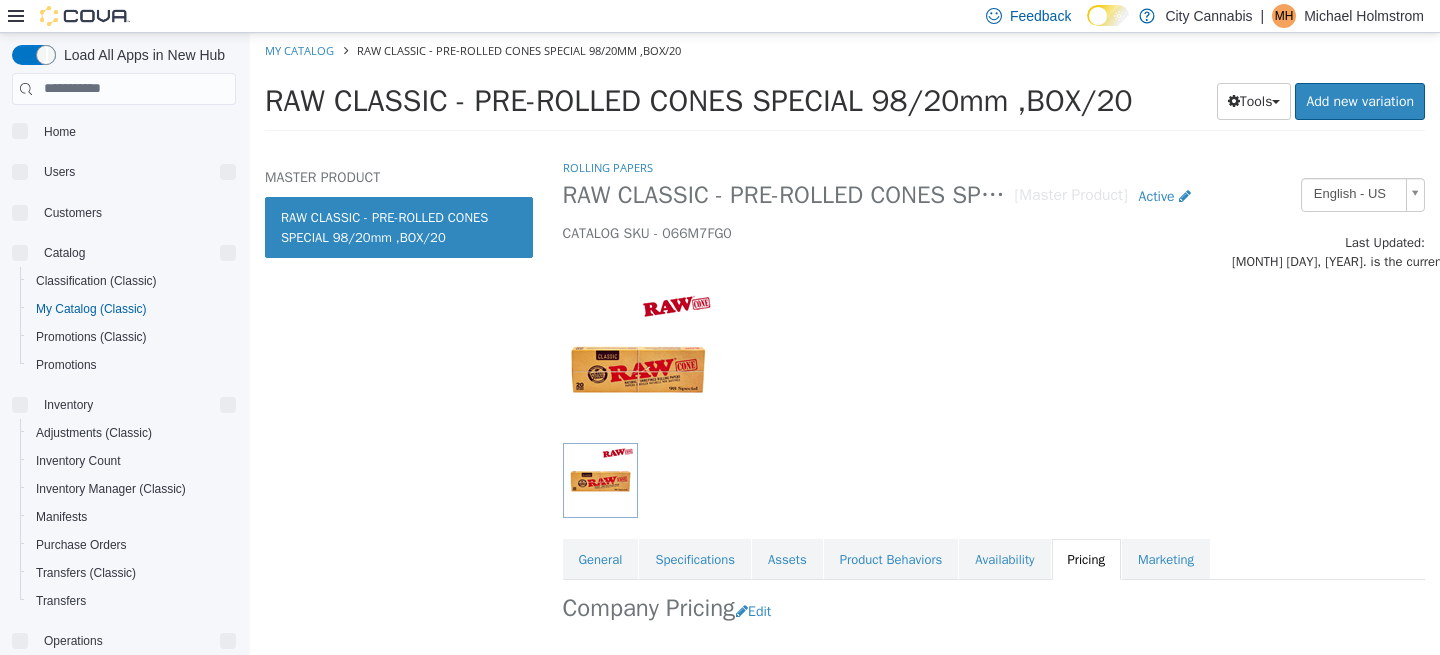 scroll, scrollTop: 219, scrollLeft: 0, axis: vertical 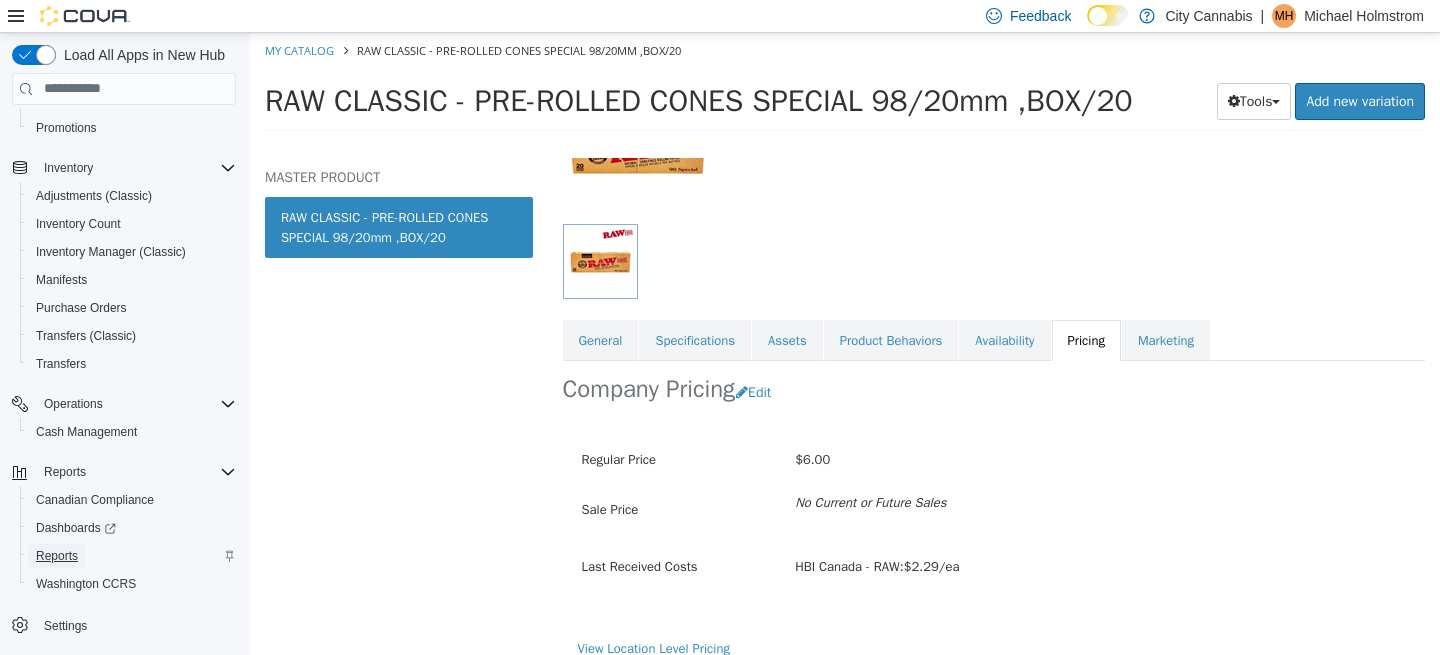 click on "Reports" at bounding box center (57, 556) 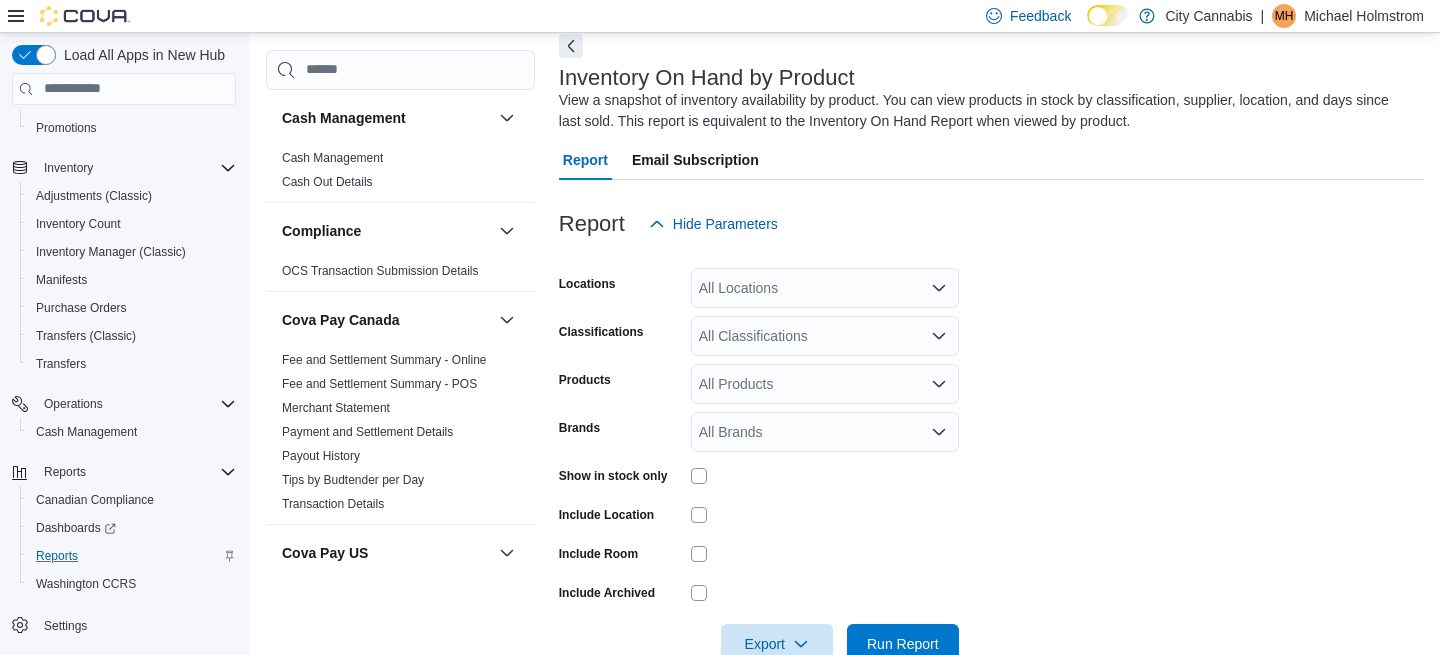 scroll, scrollTop: 91, scrollLeft: 0, axis: vertical 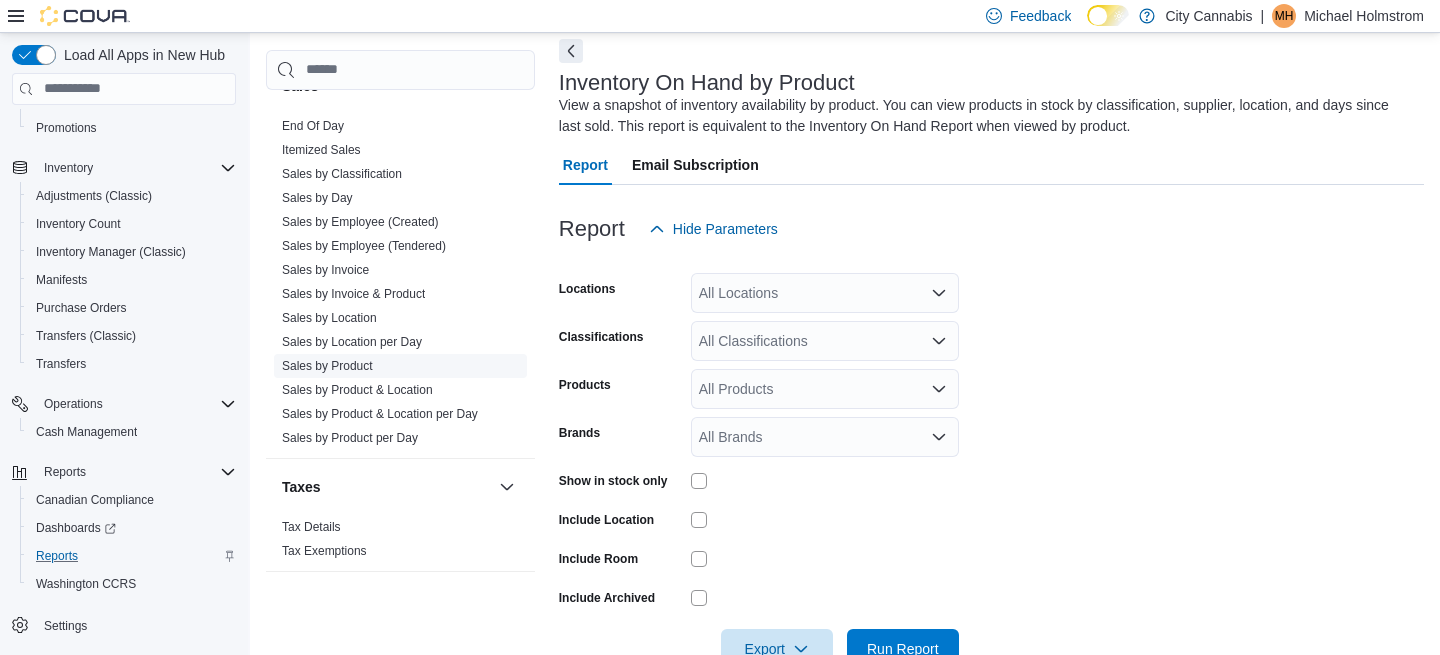 click on "Sales by Product" at bounding box center [327, 366] 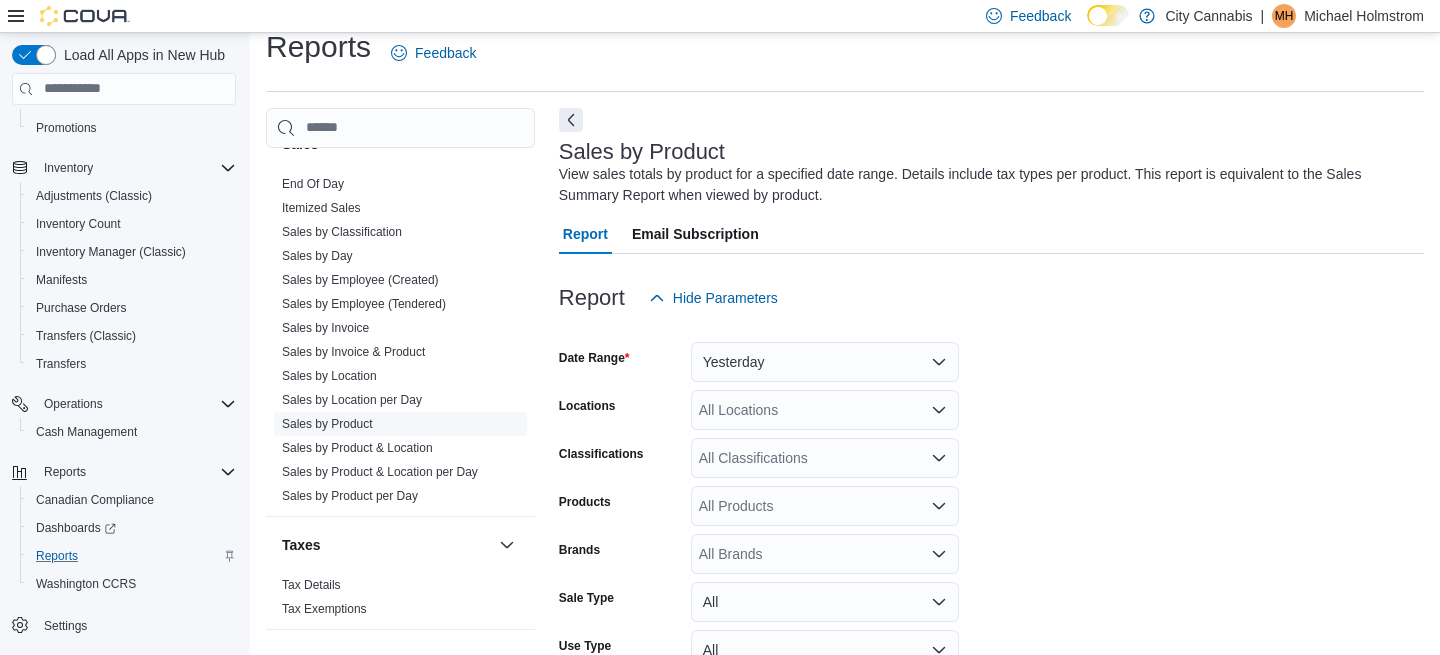 scroll, scrollTop: 67, scrollLeft: 0, axis: vertical 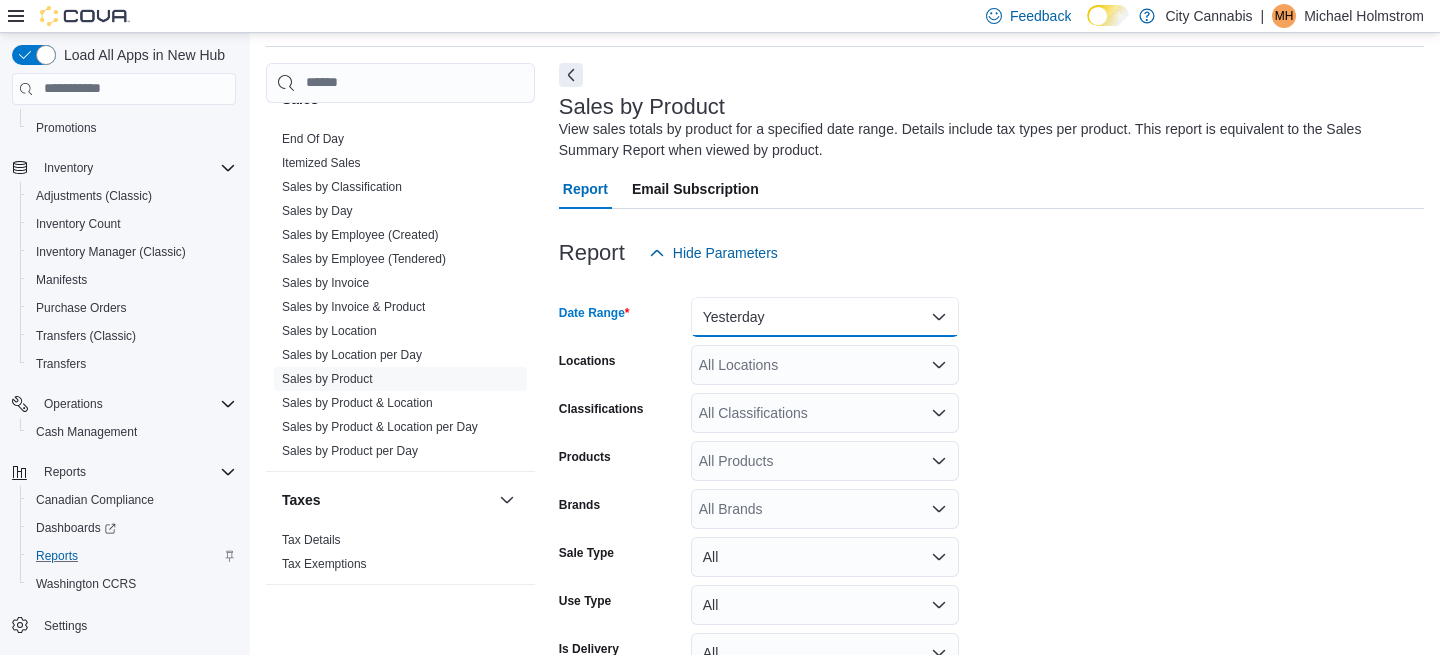 click on "Yesterday" at bounding box center (825, 317) 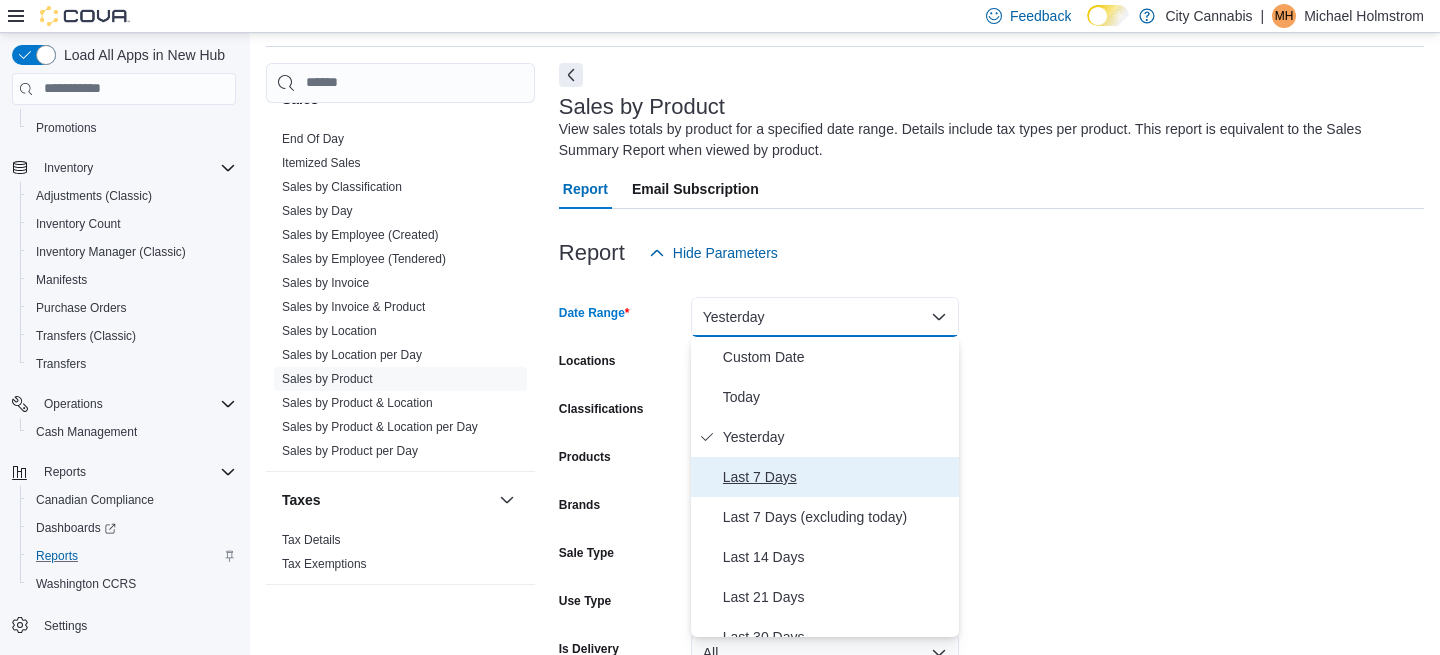click on "Last 7 Days" at bounding box center (837, 477) 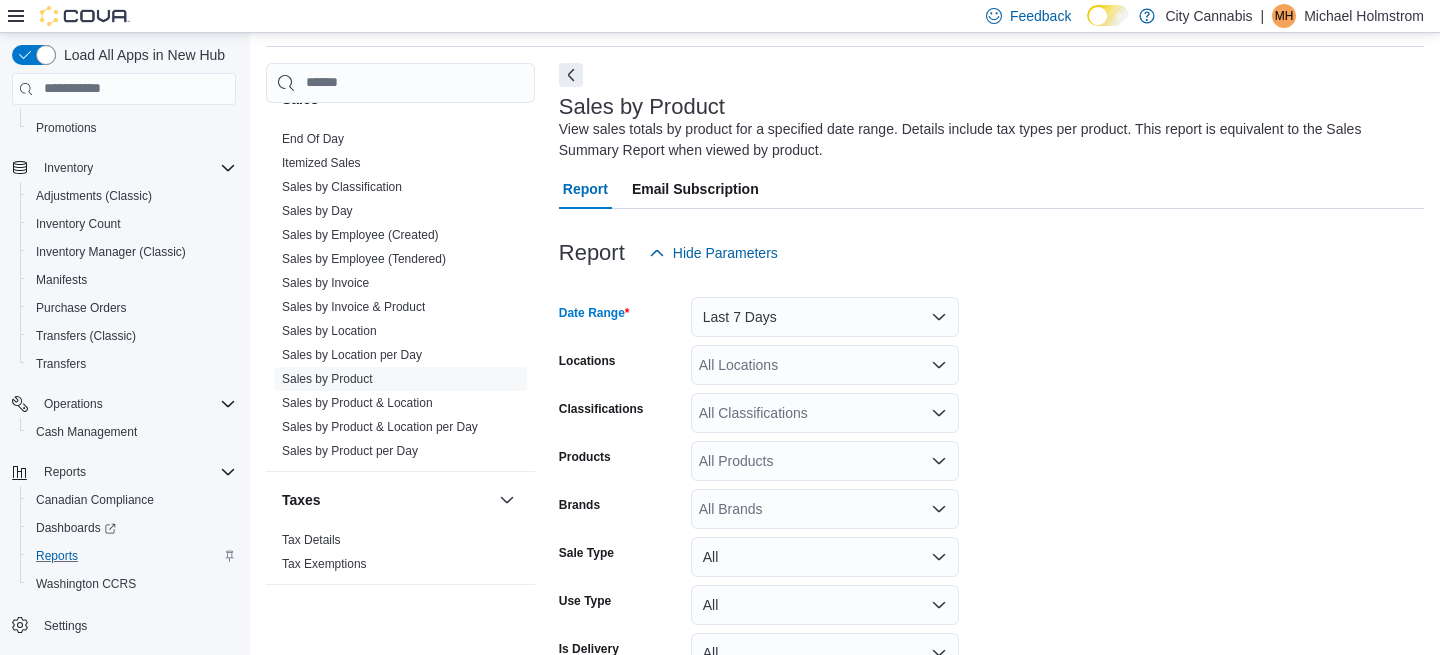 click on "All Classifications" at bounding box center (825, 413) 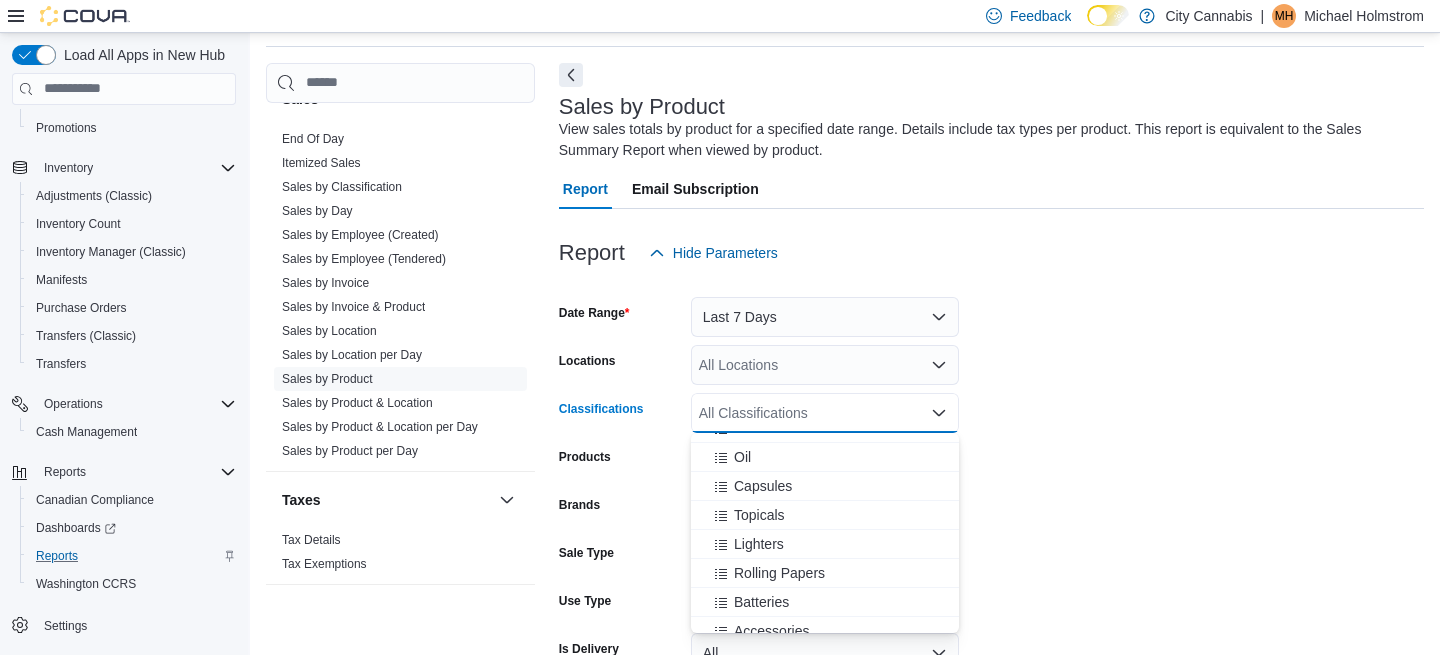 scroll, scrollTop: 226, scrollLeft: 0, axis: vertical 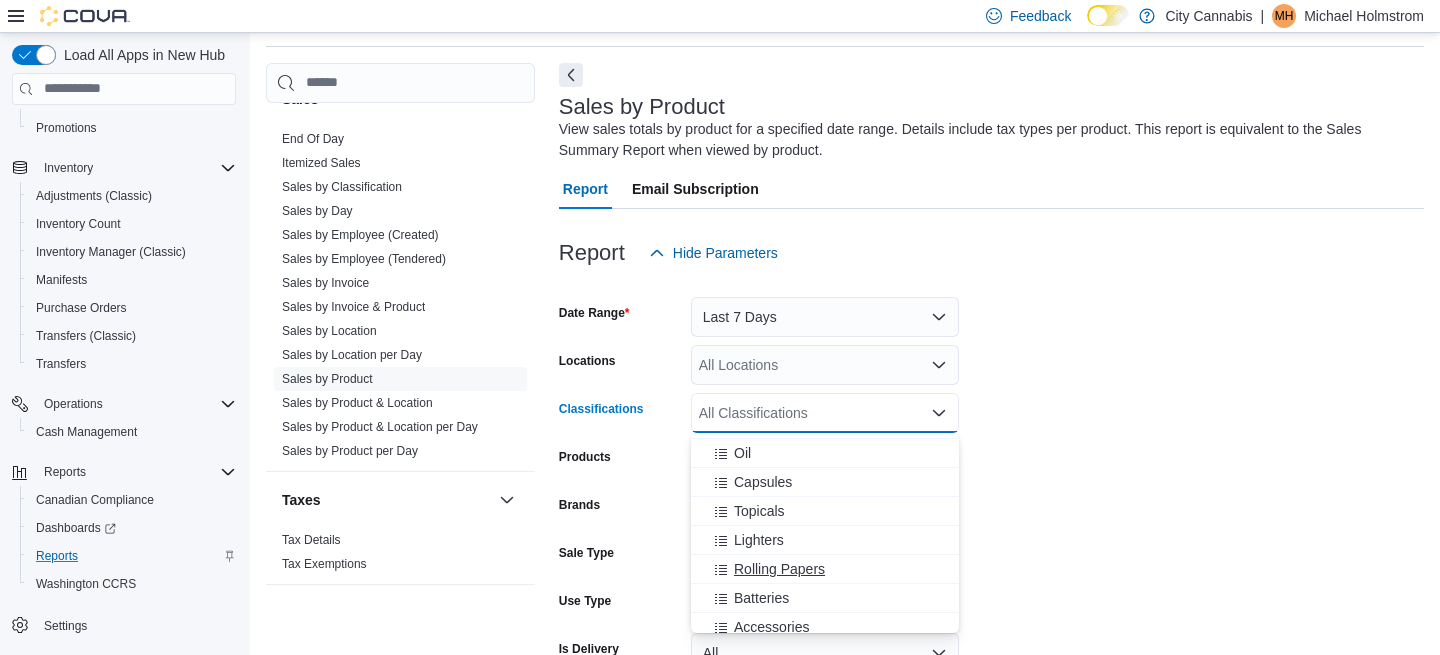 click on "Rolling Papers" at bounding box center [779, 569] 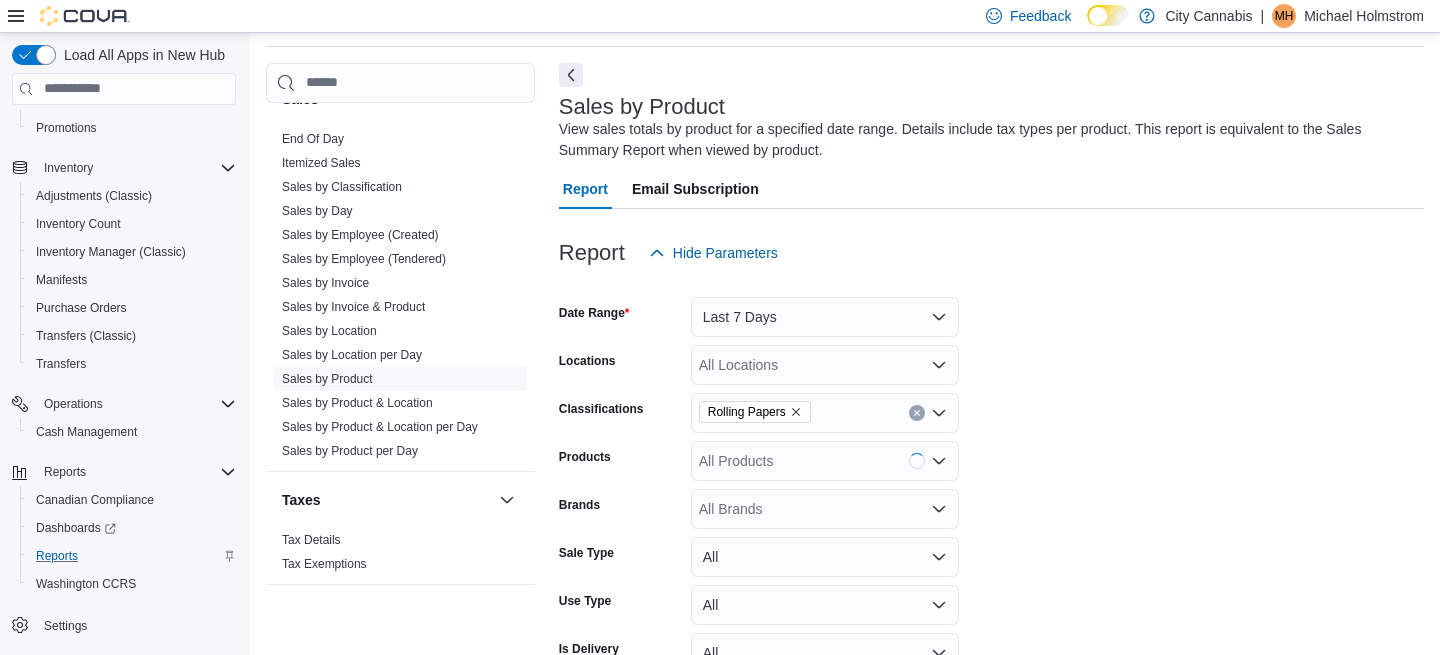 click on "Date Range Last 7 Days Locations All Locations Classifications Rolling Papers Products All Products Brands All Brands Sale Type All Use Type All Is Delivery All Export  Run Report" at bounding box center [991, 501] 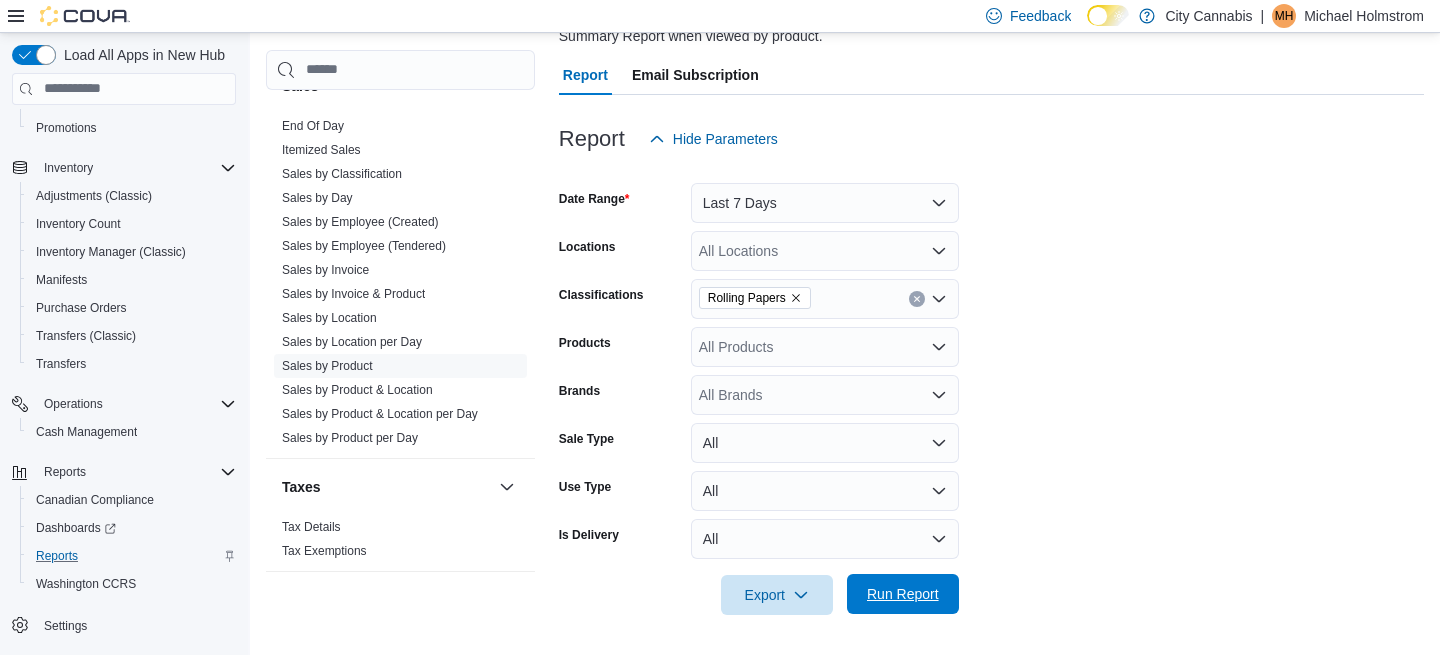click on "Run Report" at bounding box center [903, 594] 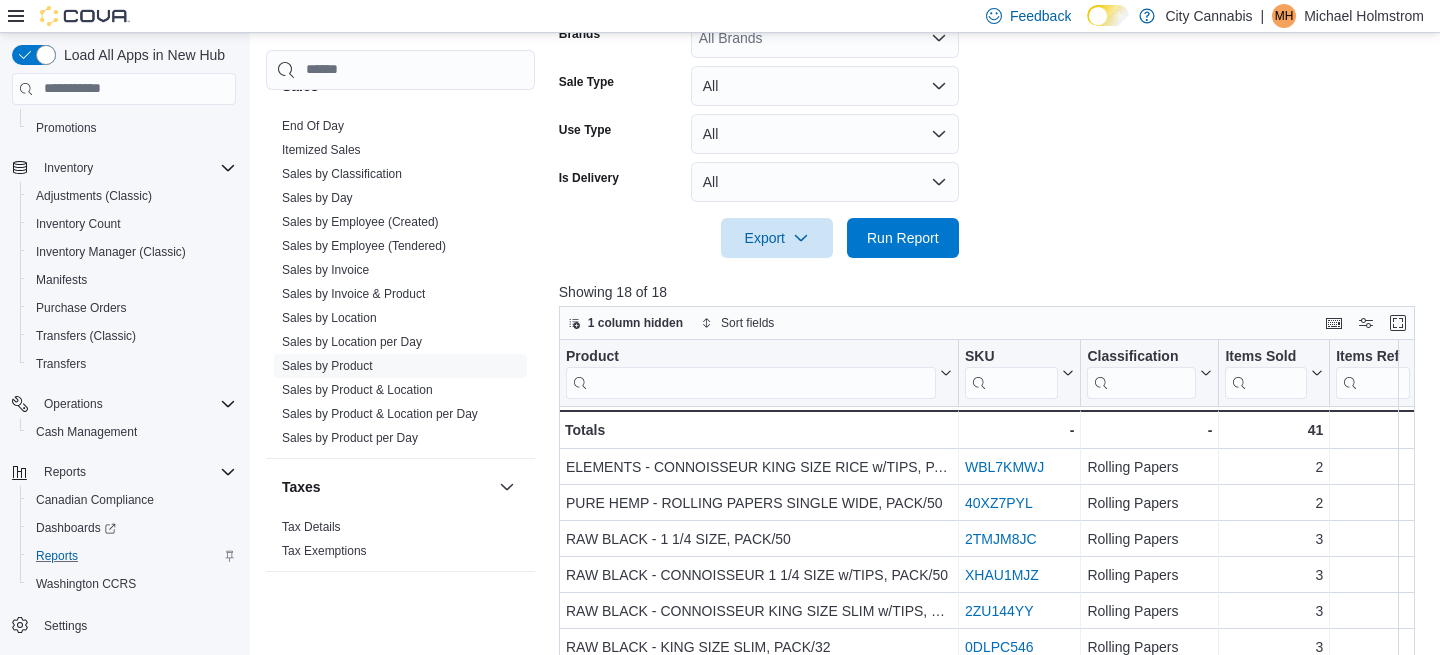 scroll, scrollTop: 729, scrollLeft: 0, axis: vertical 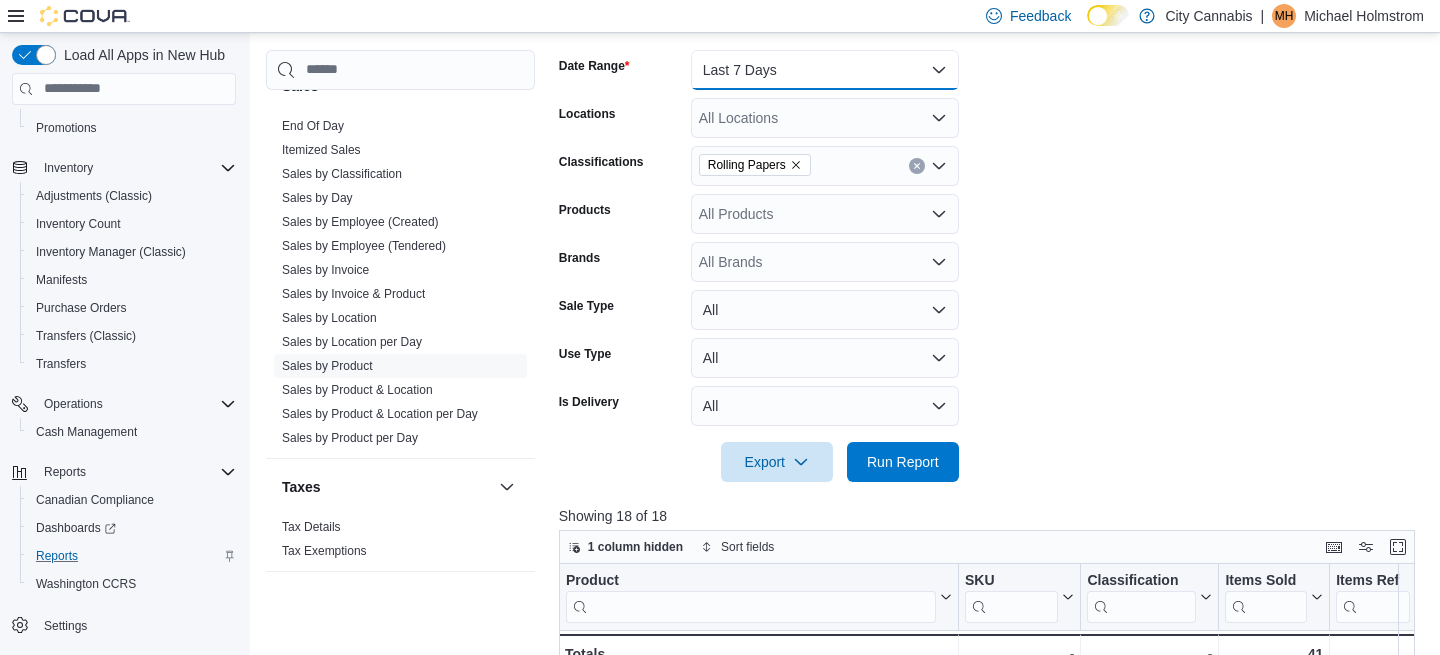 click on "Last 7 Days" at bounding box center (825, 70) 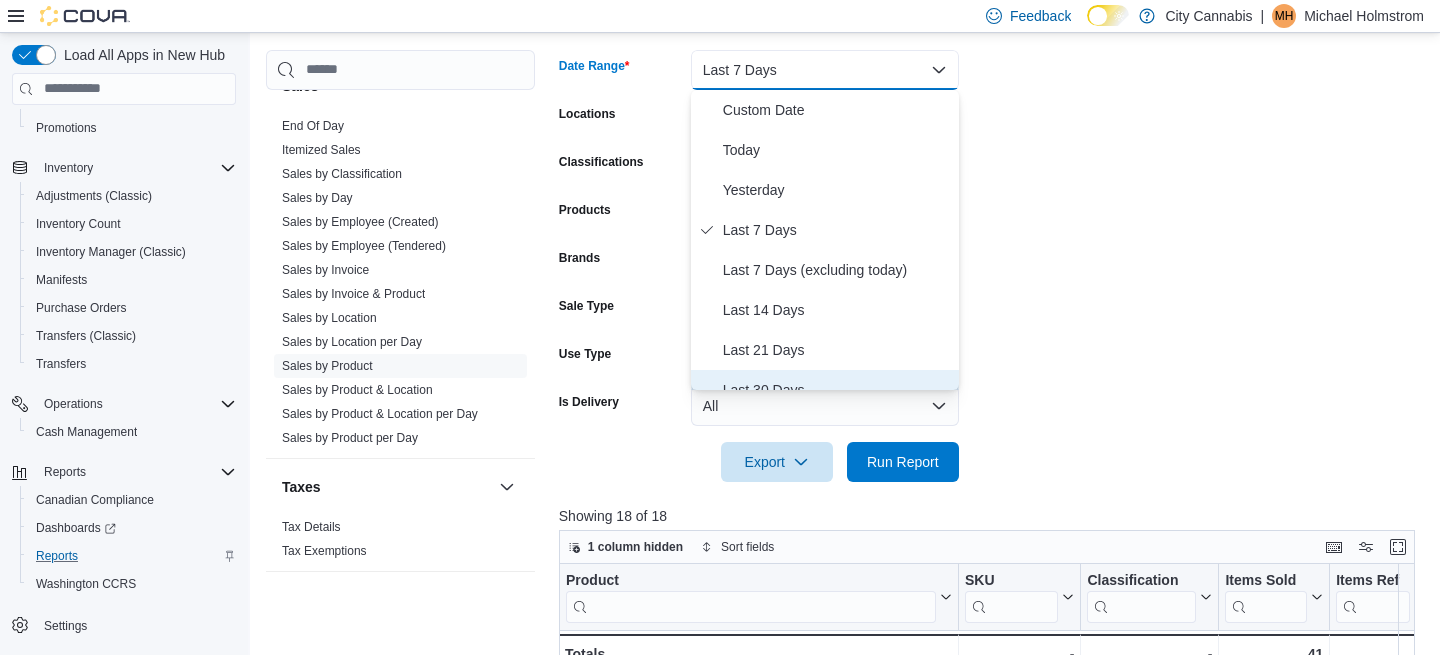 click on "Last 30 Days" at bounding box center [825, 390] 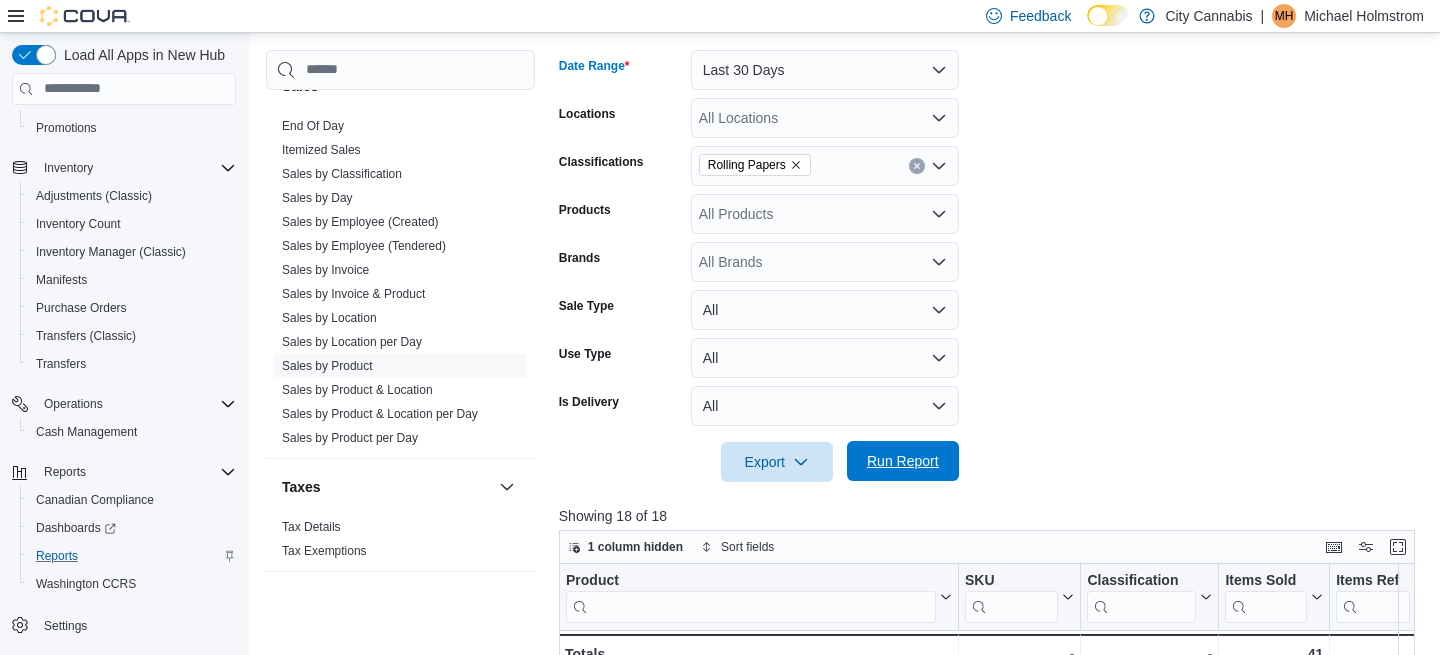 click on "Run Report" at bounding box center [903, 461] 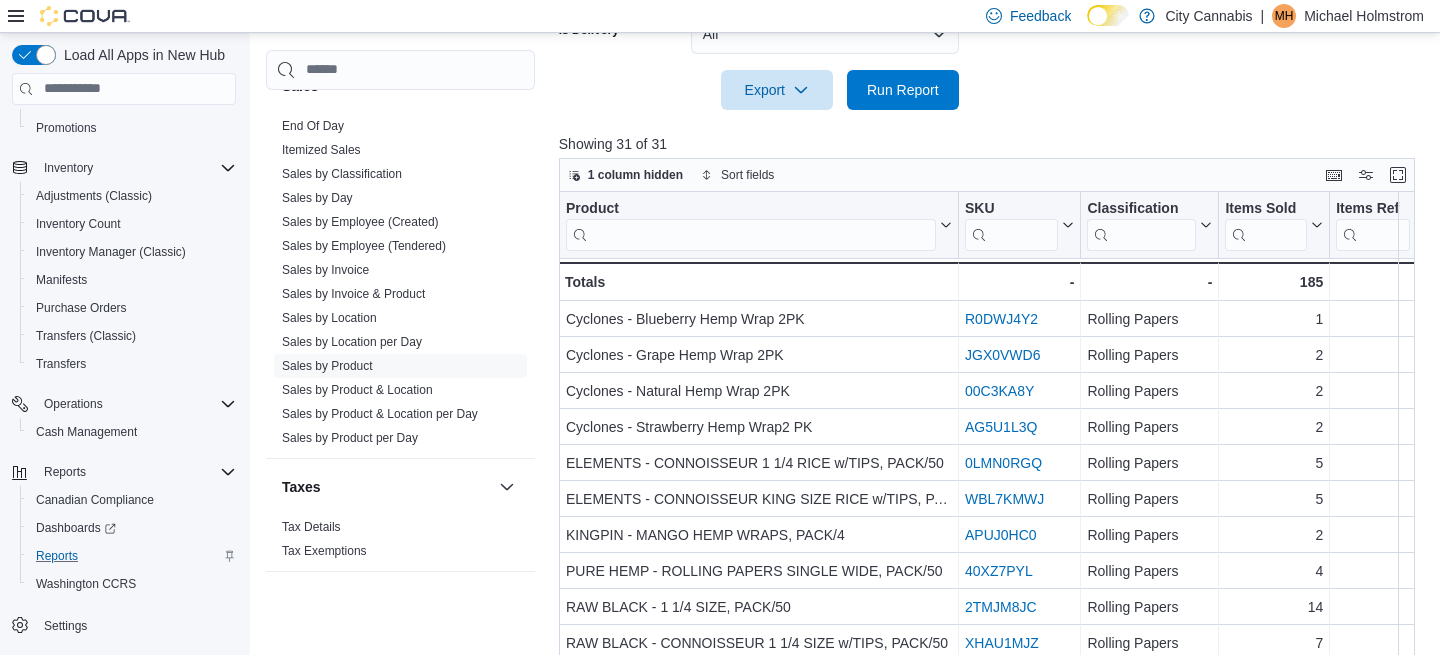 scroll, scrollTop: 729, scrollLeft: 0, axis: vertical 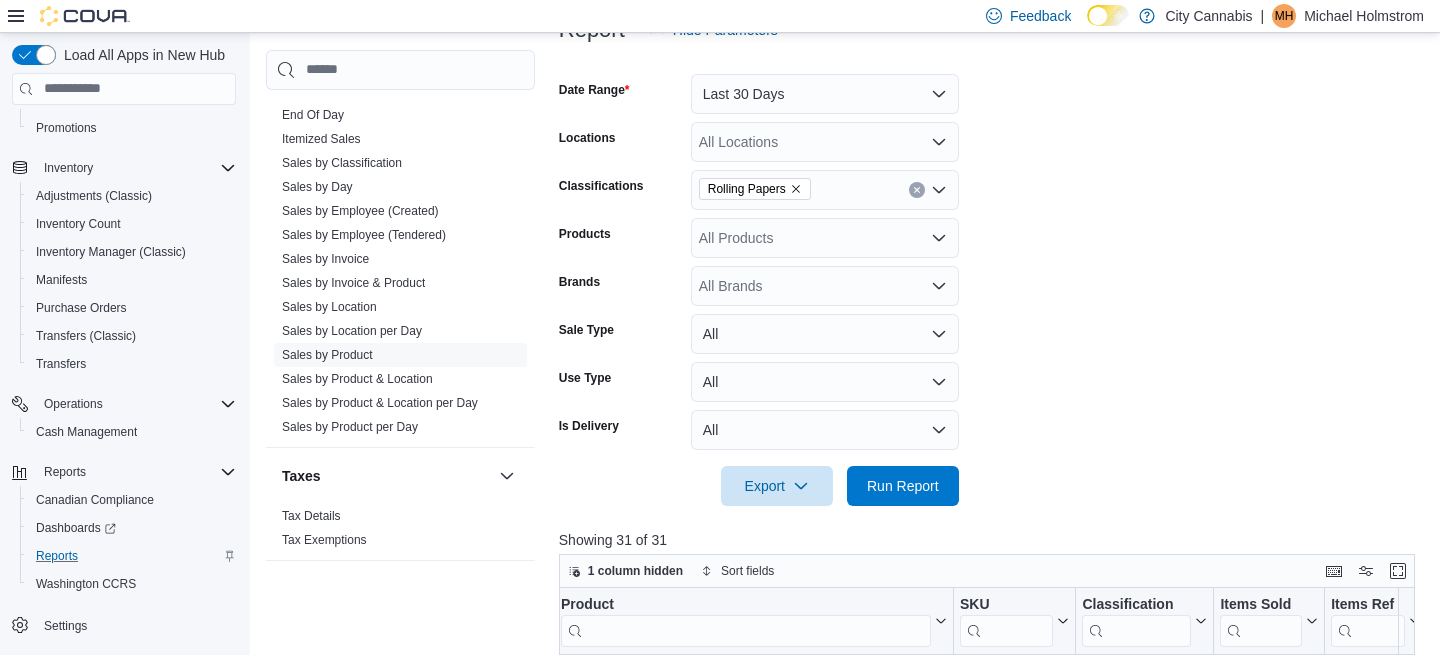 click 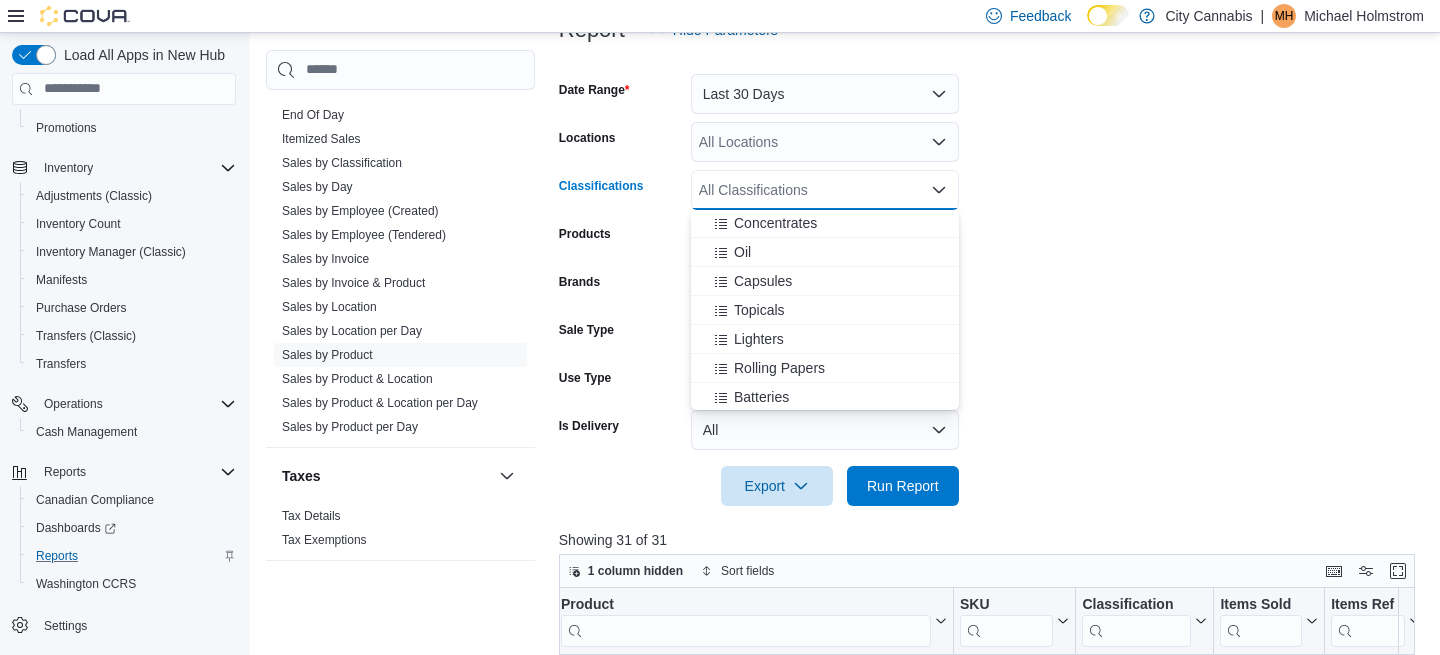 scroll, scrollTop: 207, scrollLeft: 0, axis: vertical 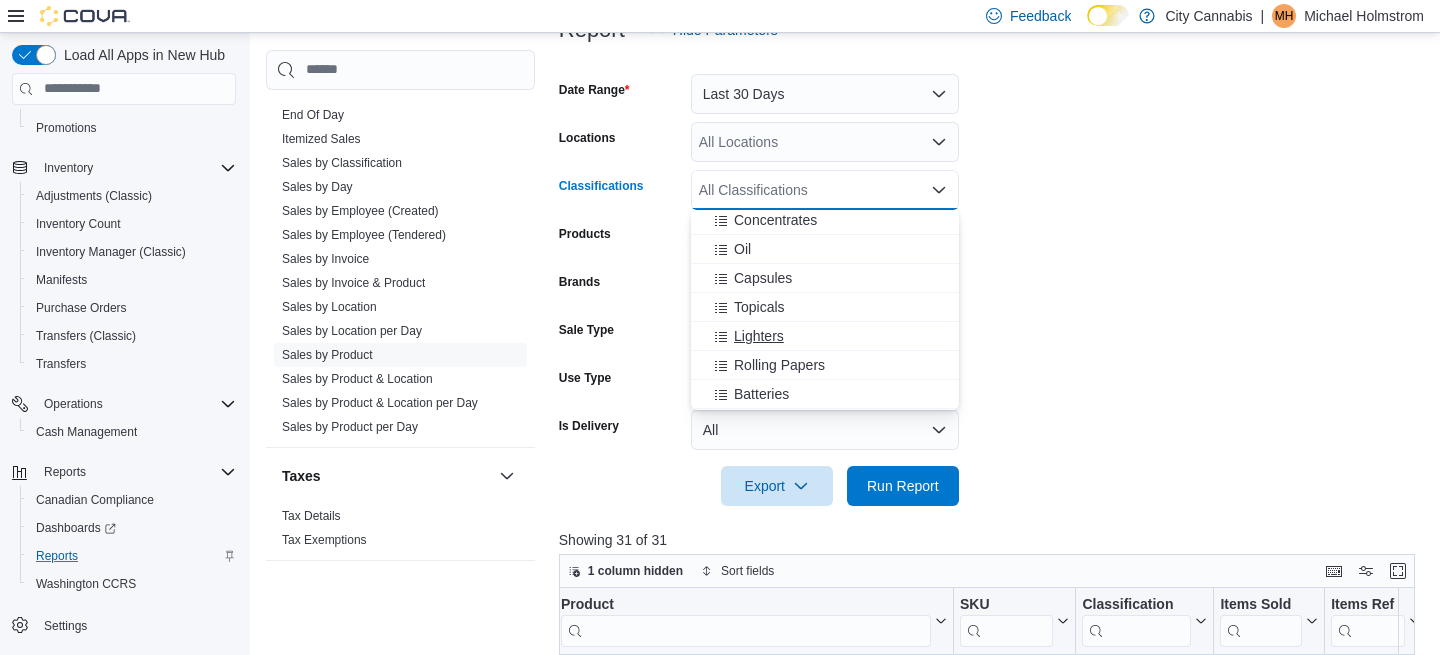 click on "Lighters" at bounding box center [825, 336] 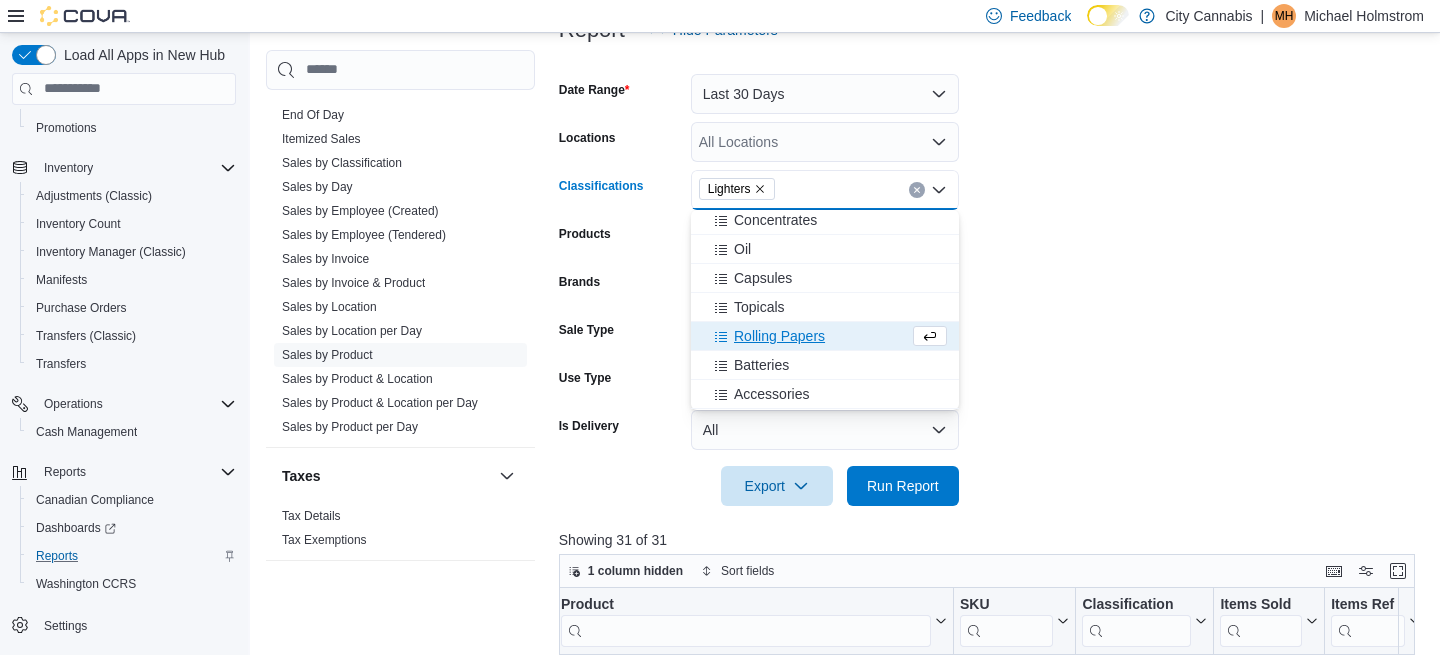 click at bounding box center (991, 458) 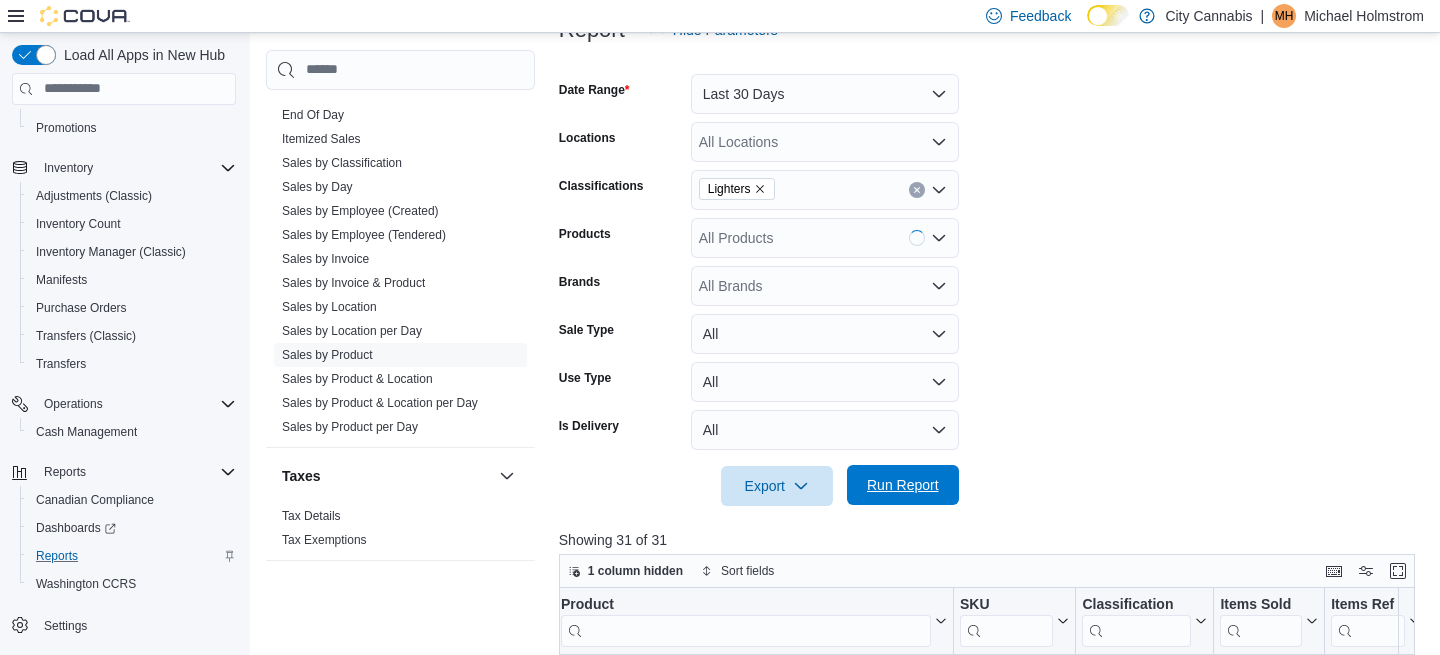 click on "Run Report" at bounding box center (903, 485) 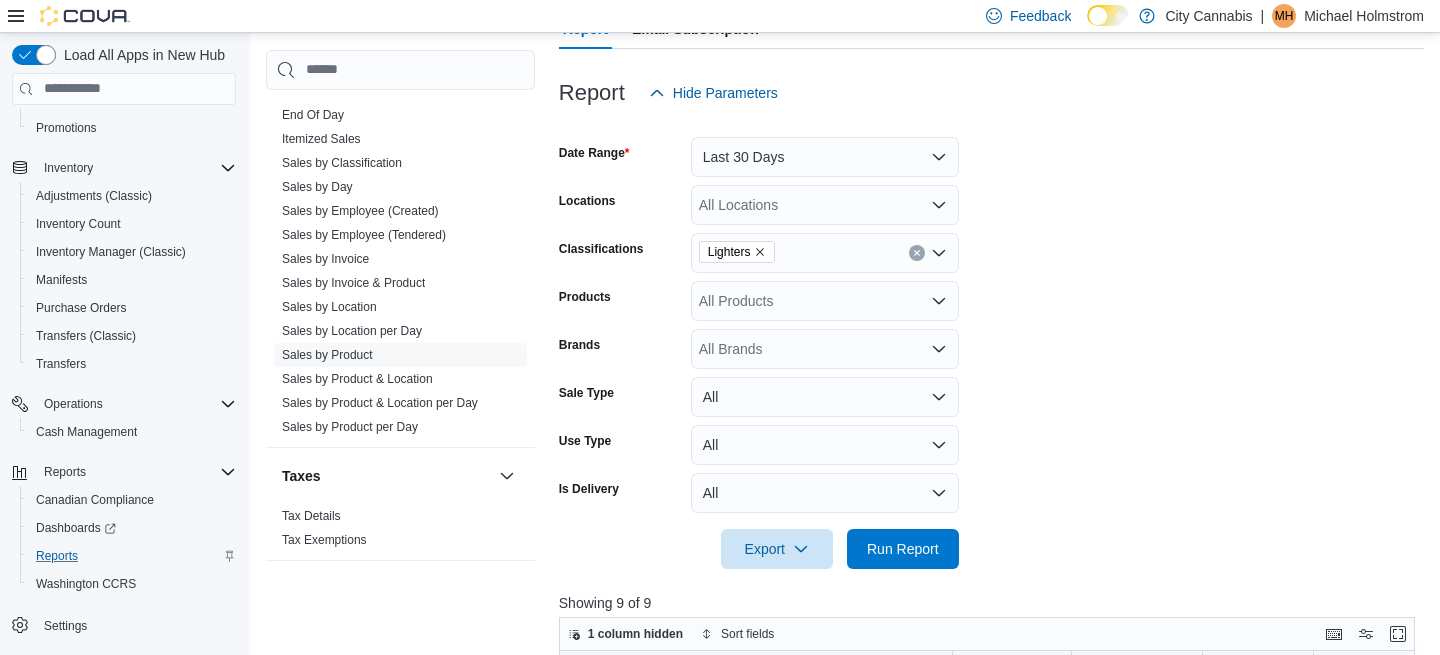 scroll, scrollTop: 226, scrollLeft: 0, axis: vertical 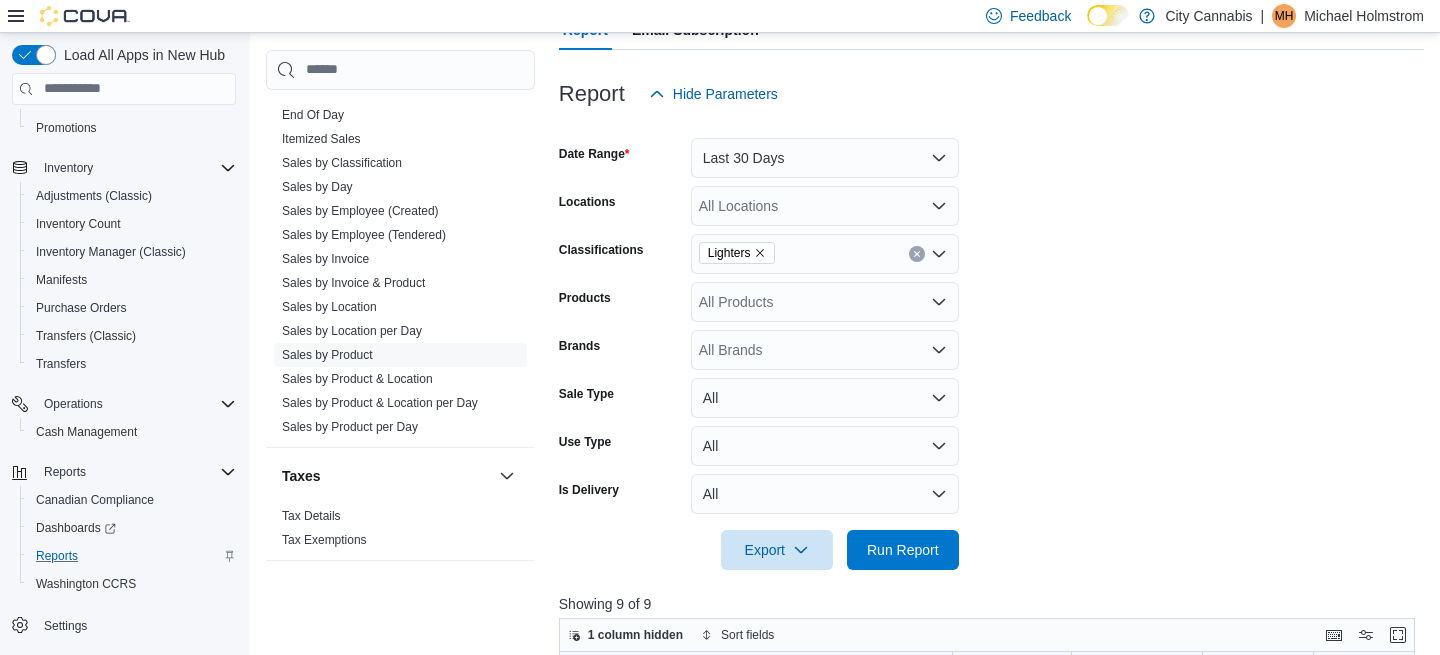 click 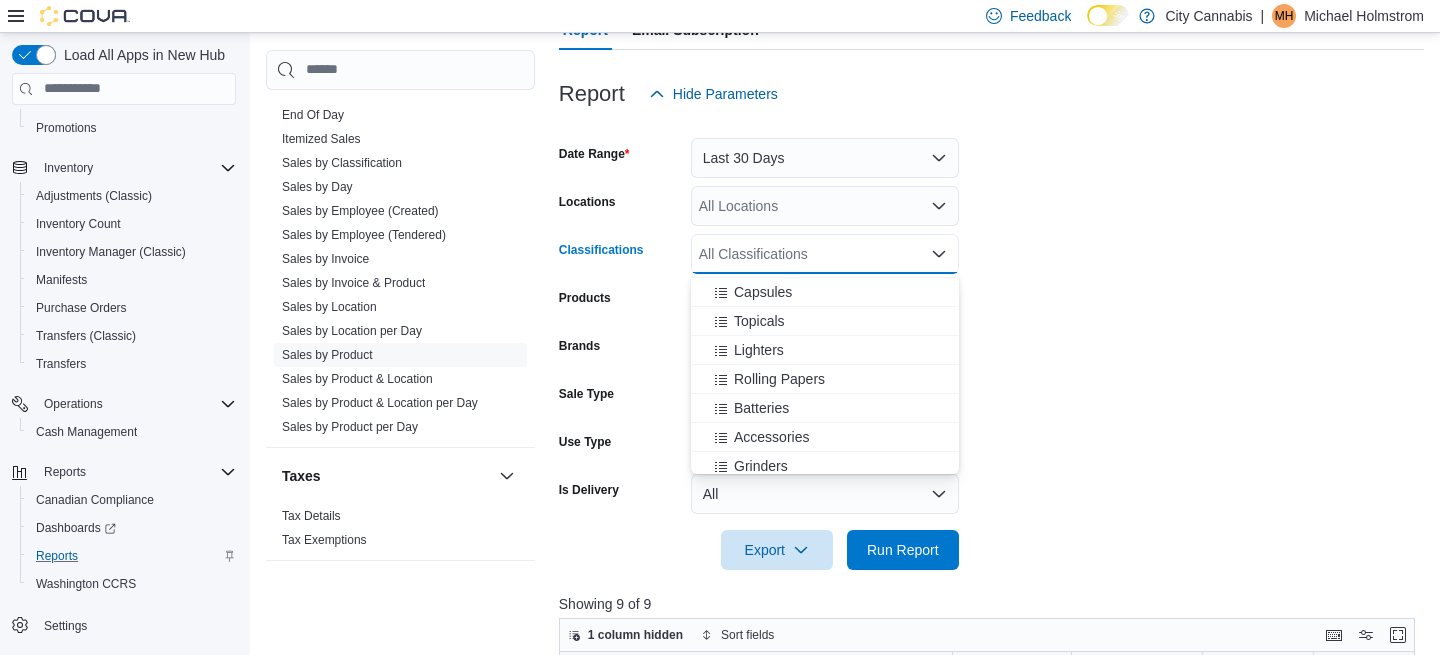 scroll, scrollTop: 301, scrollLeft: 0, axis: vertical 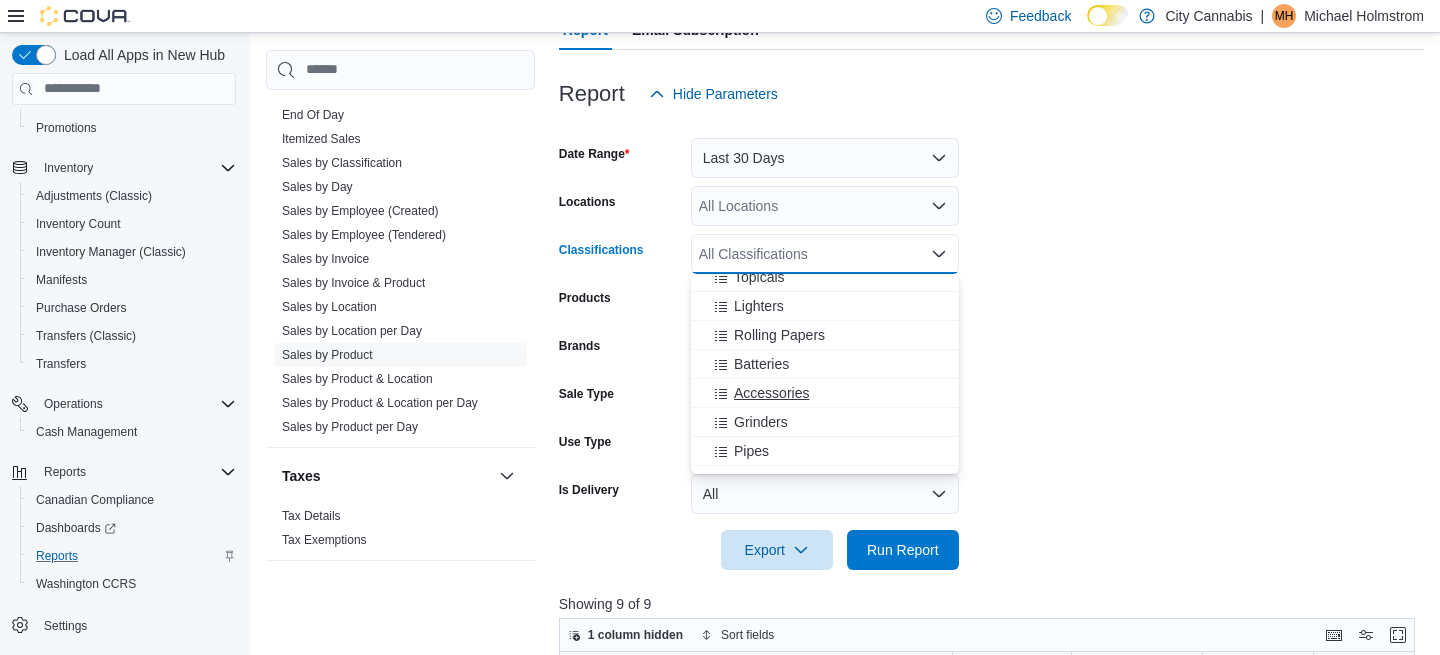 click on "Accessories" at bounding box center [825, 393] 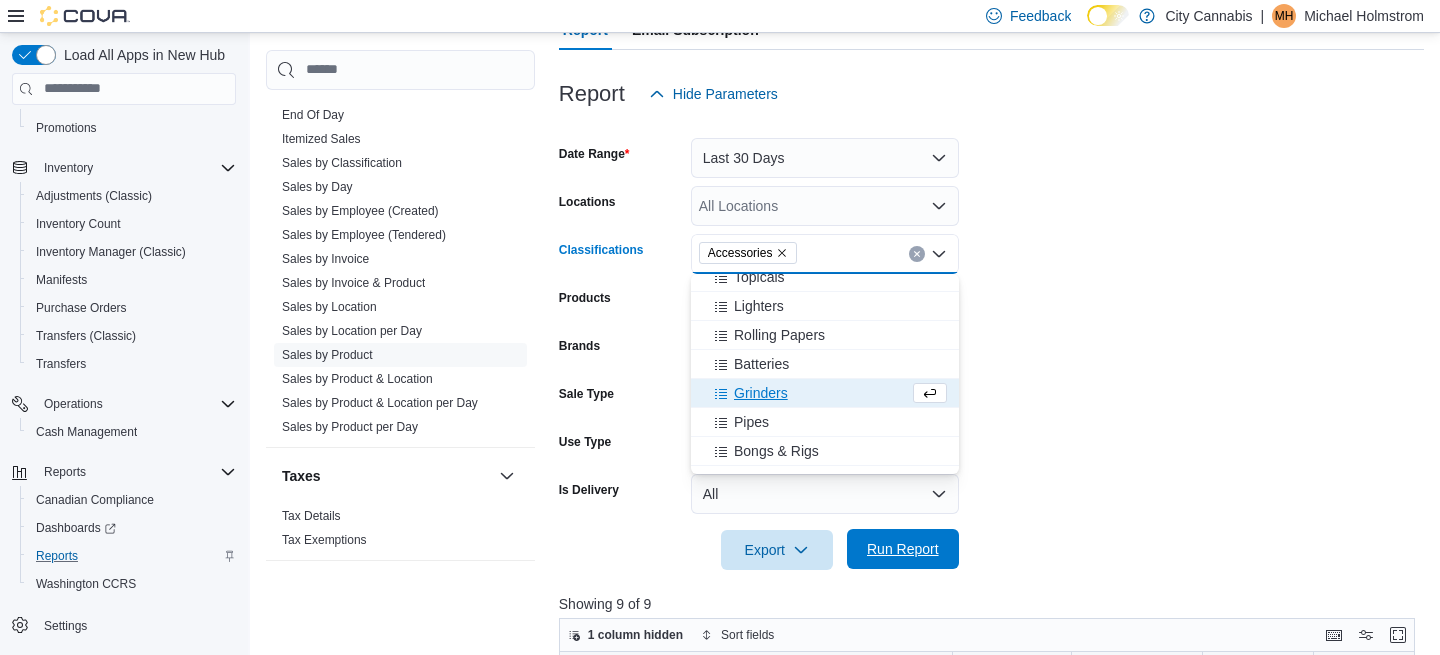 click on "Export  Run Report" at bounding box center (759, 550) 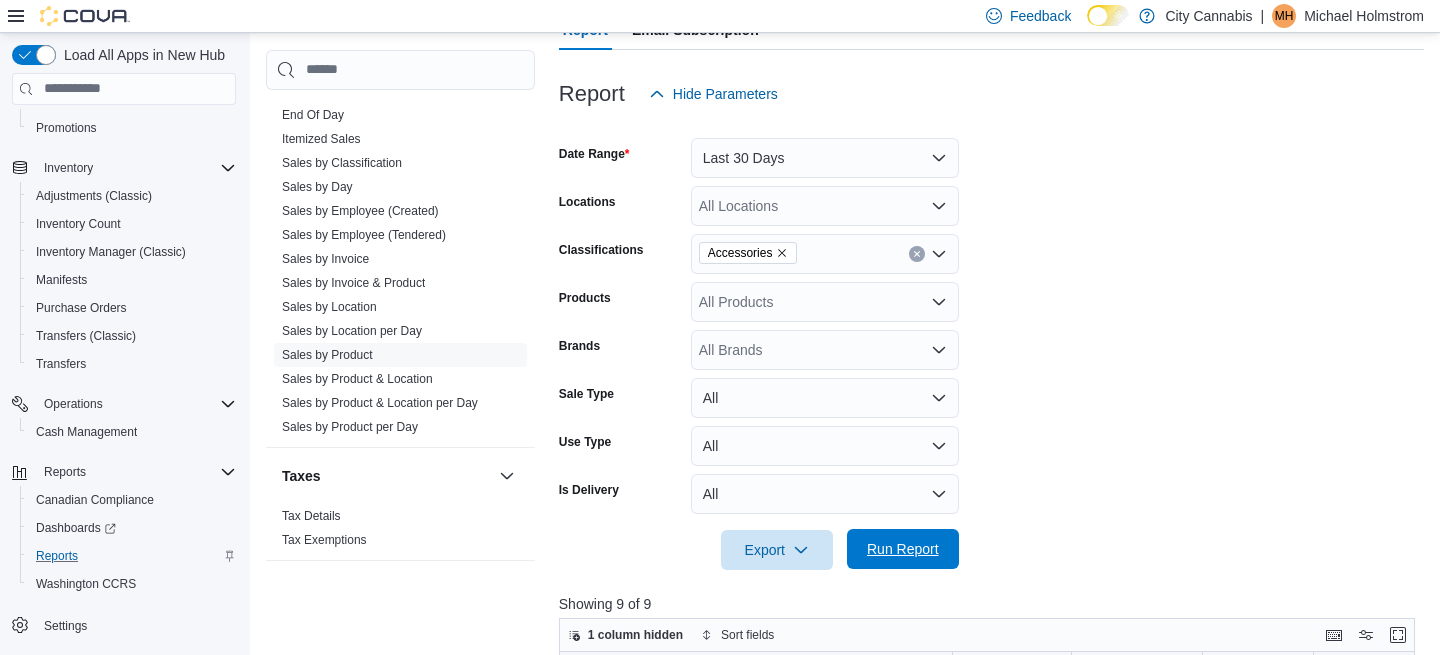 click on "Run Report" at bounding box center [903, 549] 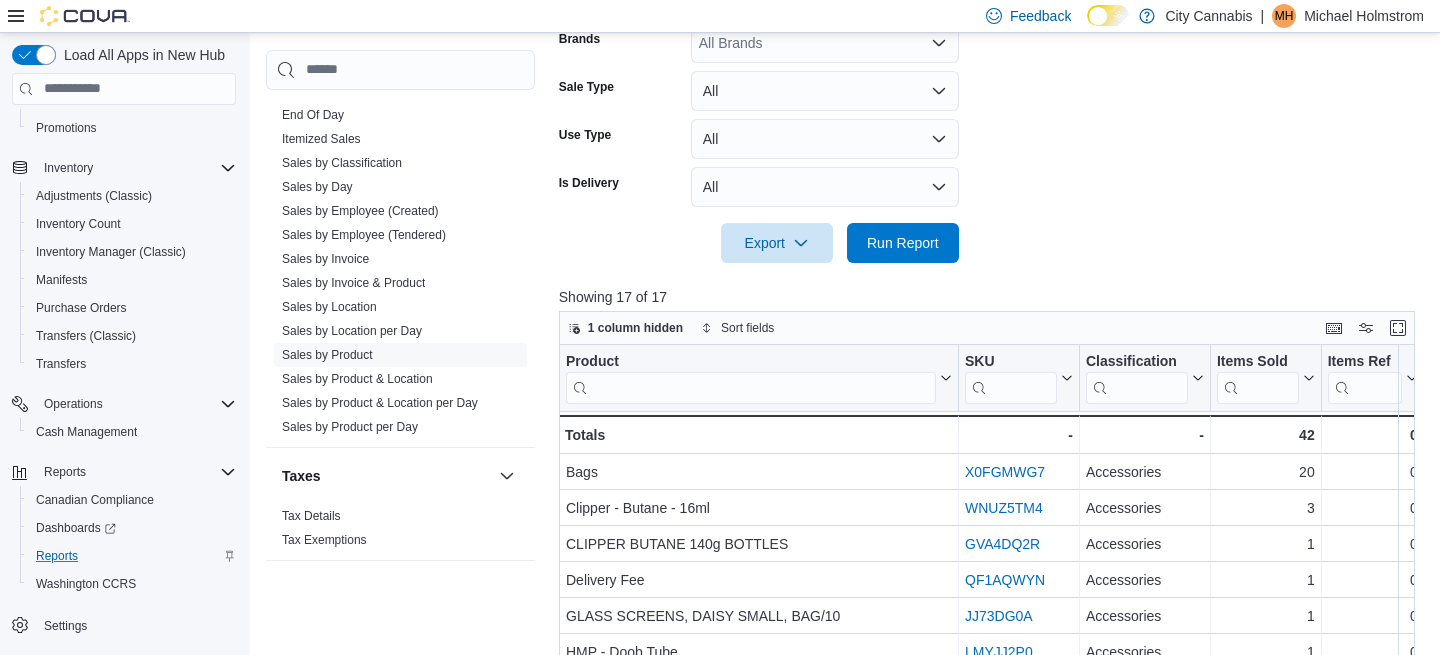 scroll, scrollTop: 729, scrollLeft: 0, axis: vertical 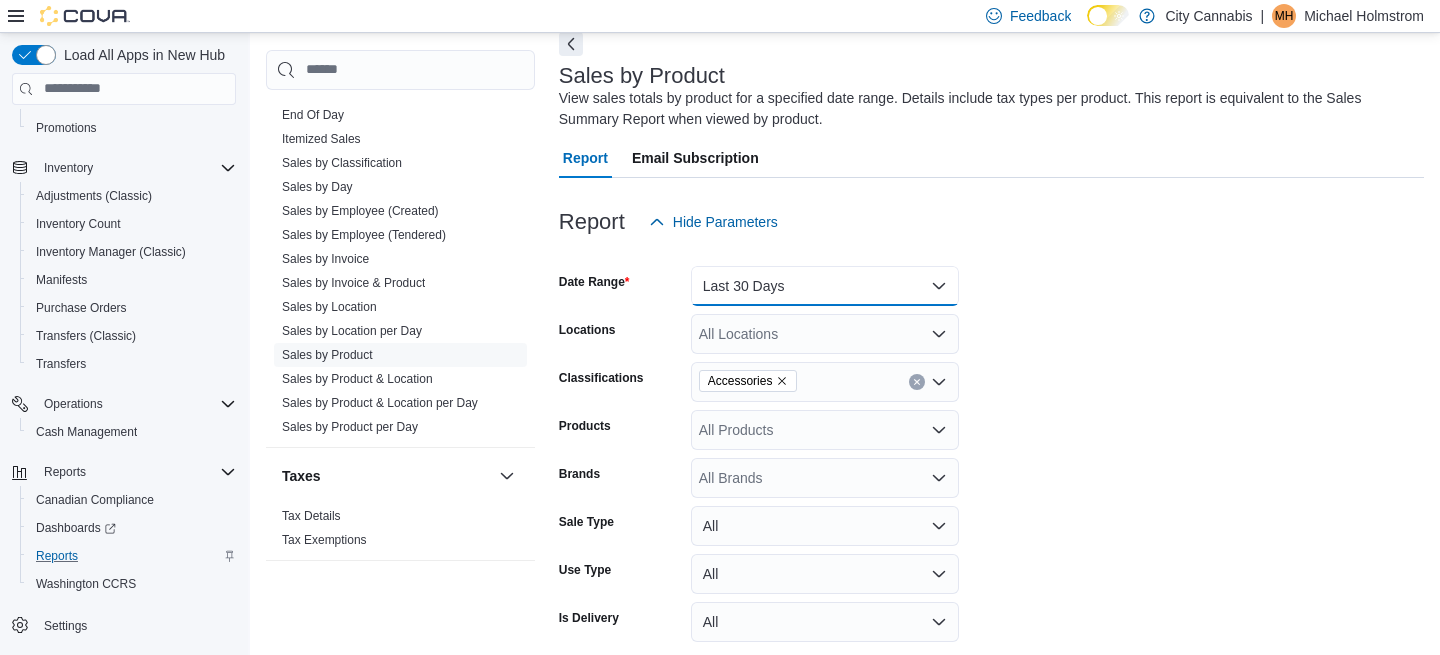 click on "Last 30 Days" at bounding box center (825, 286) 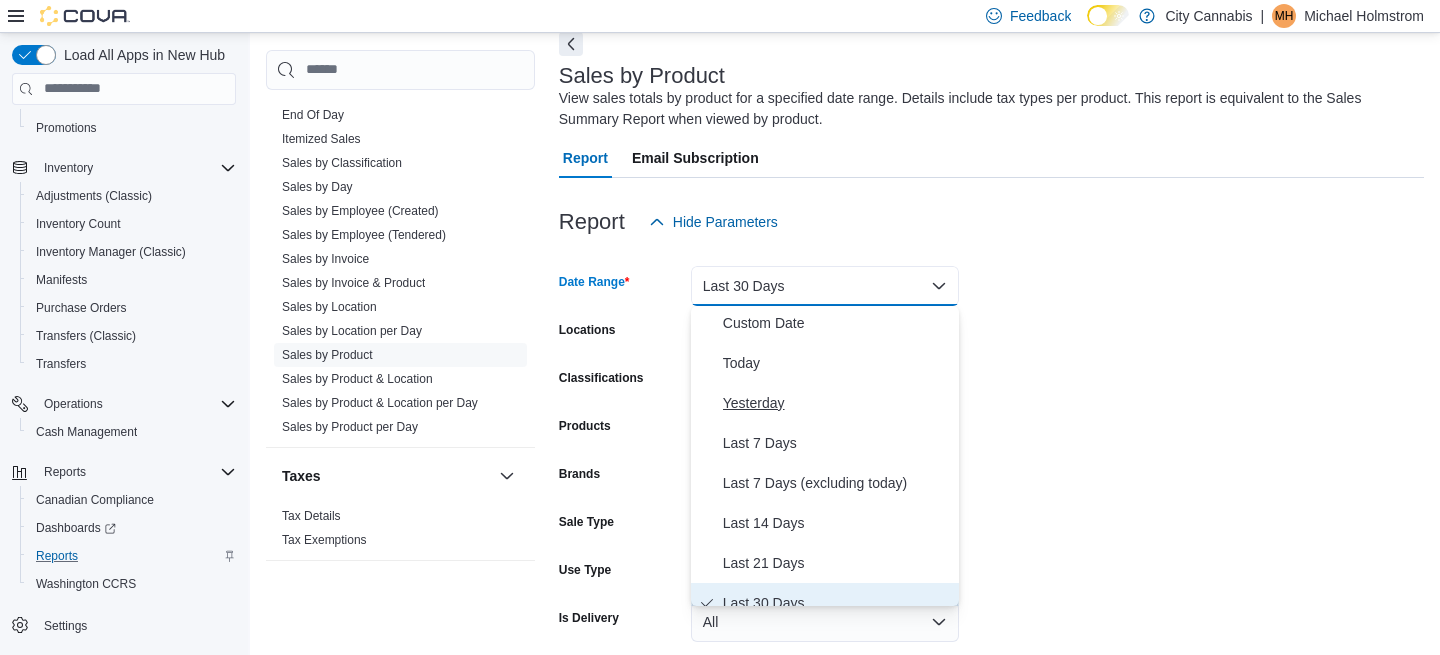 scroll, scrollTop: 0, scrollLeft: 0, axis: both 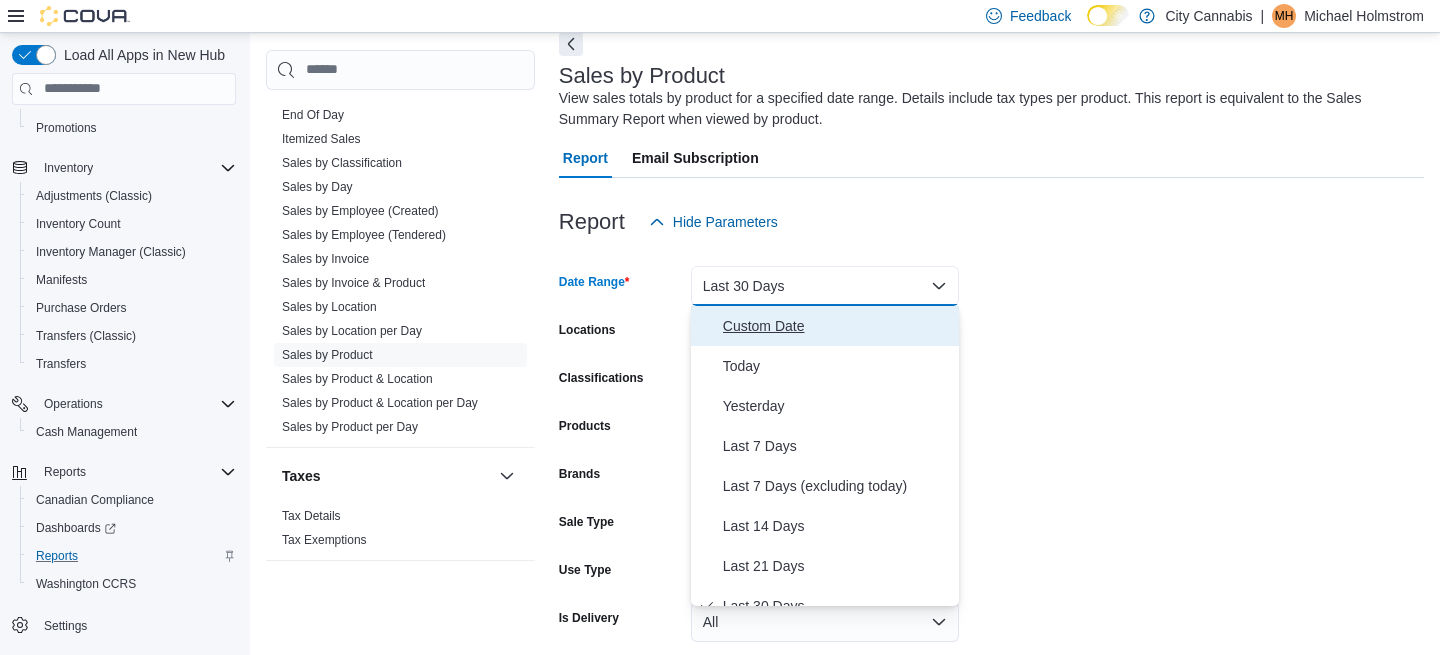 click on "Custom Date" at bounding box center [837, 326] 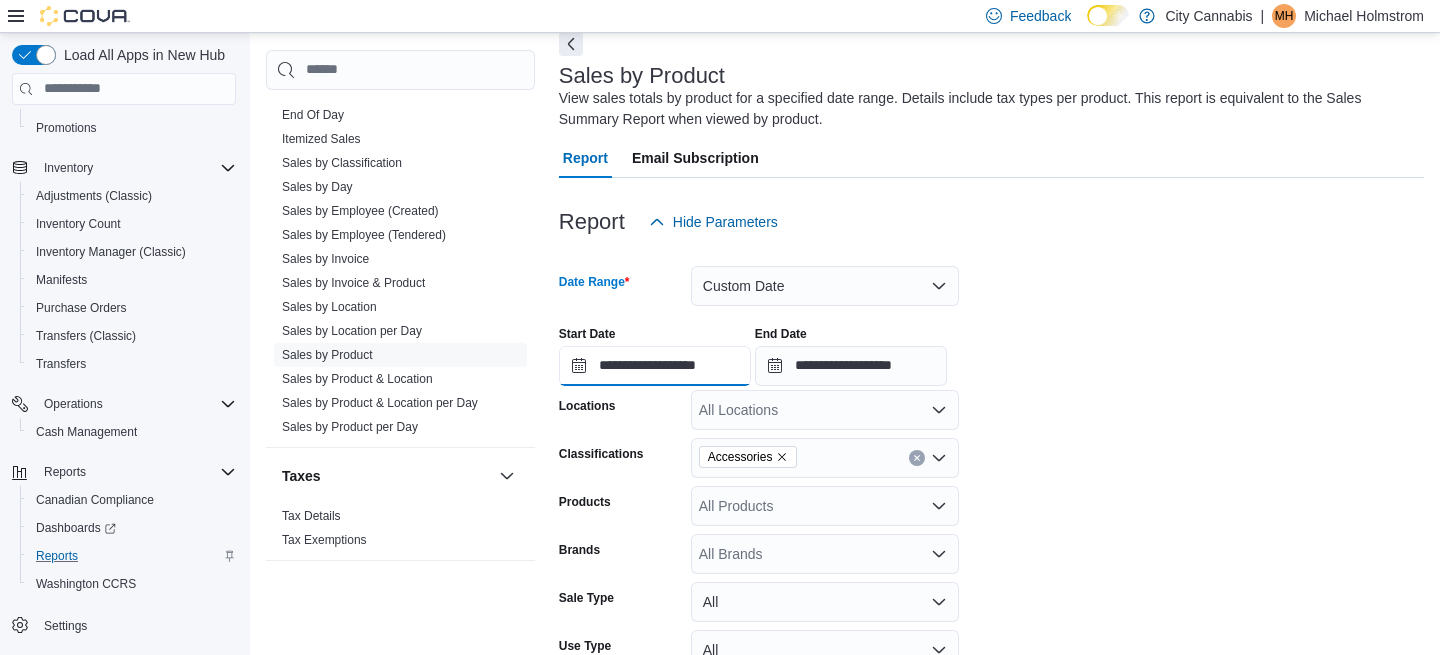 click on "**********" at bounding box center [655, 366] 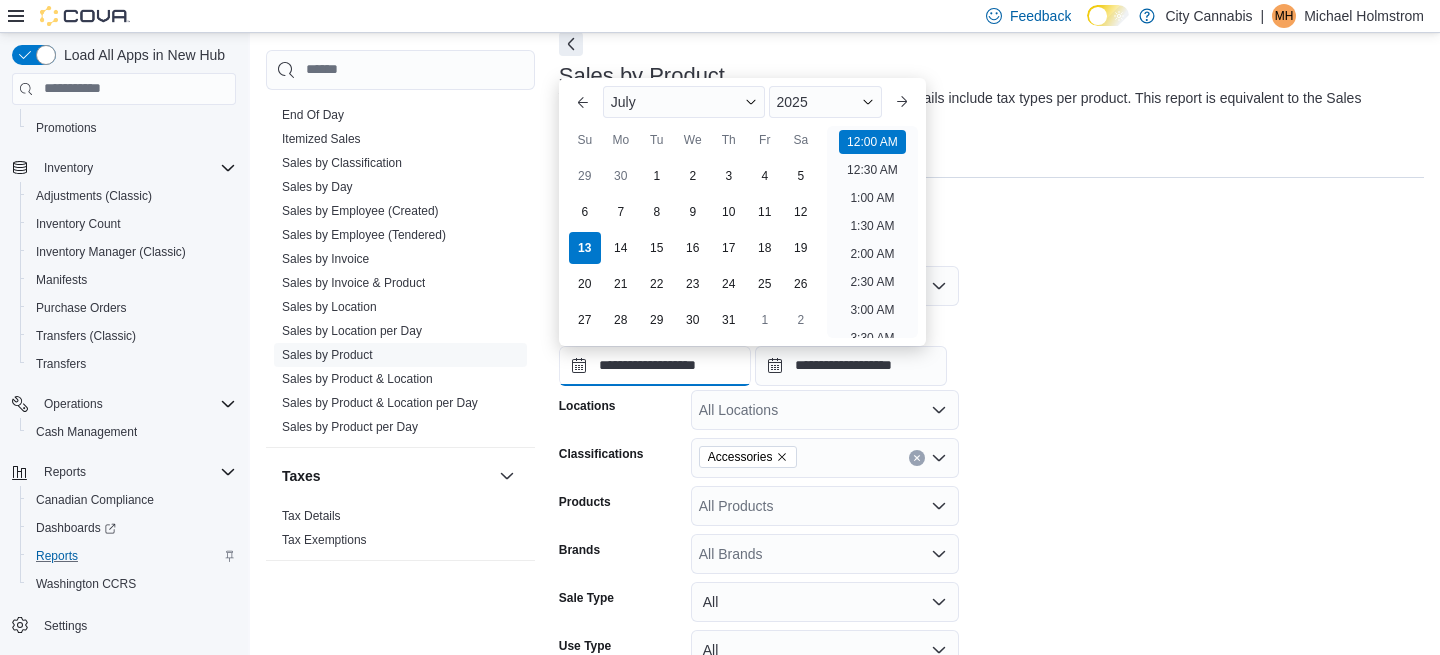 scroll, scrollTop: 62, scrollLeft: 0, axis: vertical 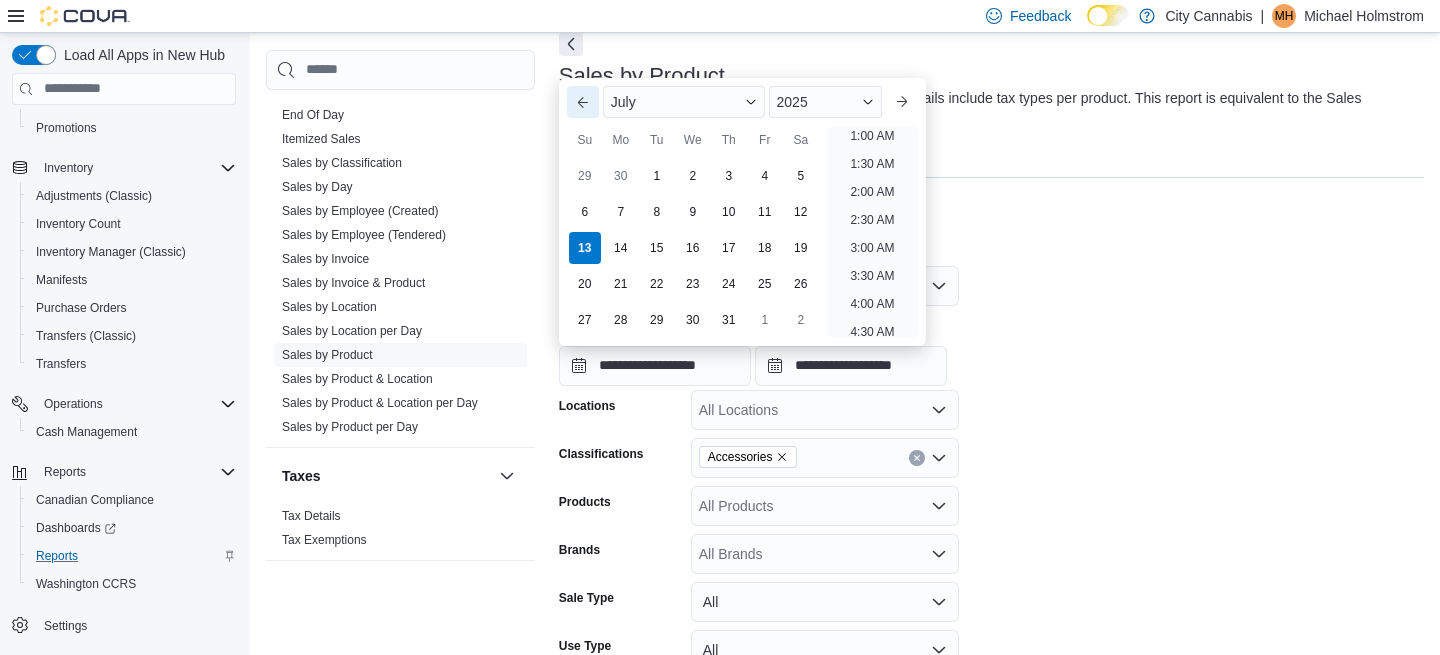 click on "Previous Month" at bounding box center [583, 102] 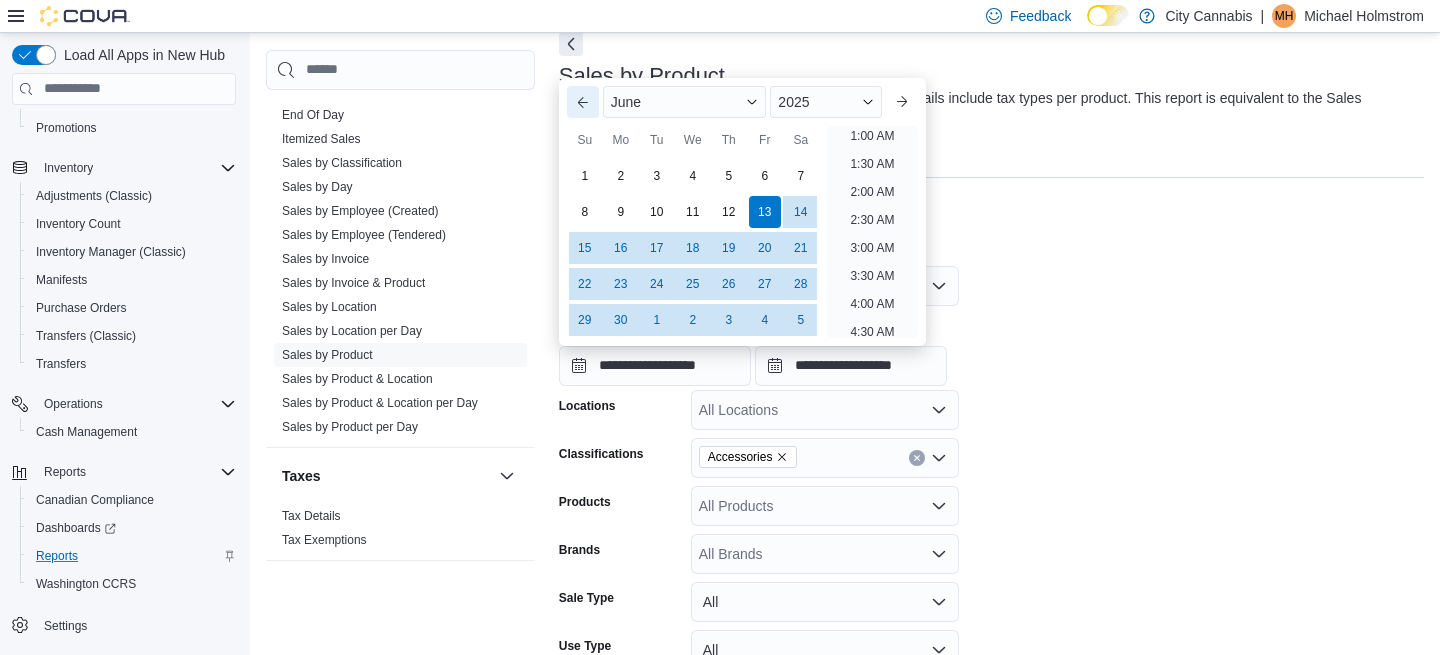scroll, scrollTop: 4, scrollLeft: 0, axis: vertical 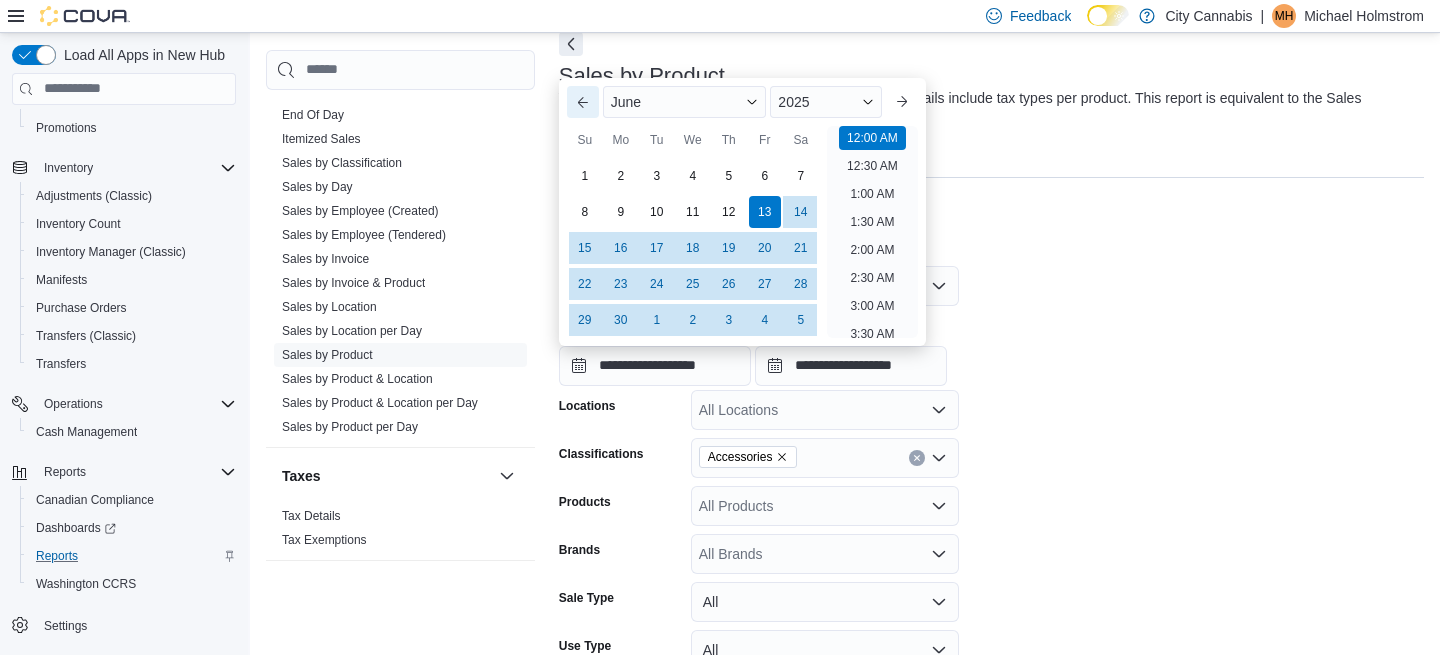 click on "Previous Month" at bounding box center [583, 102] 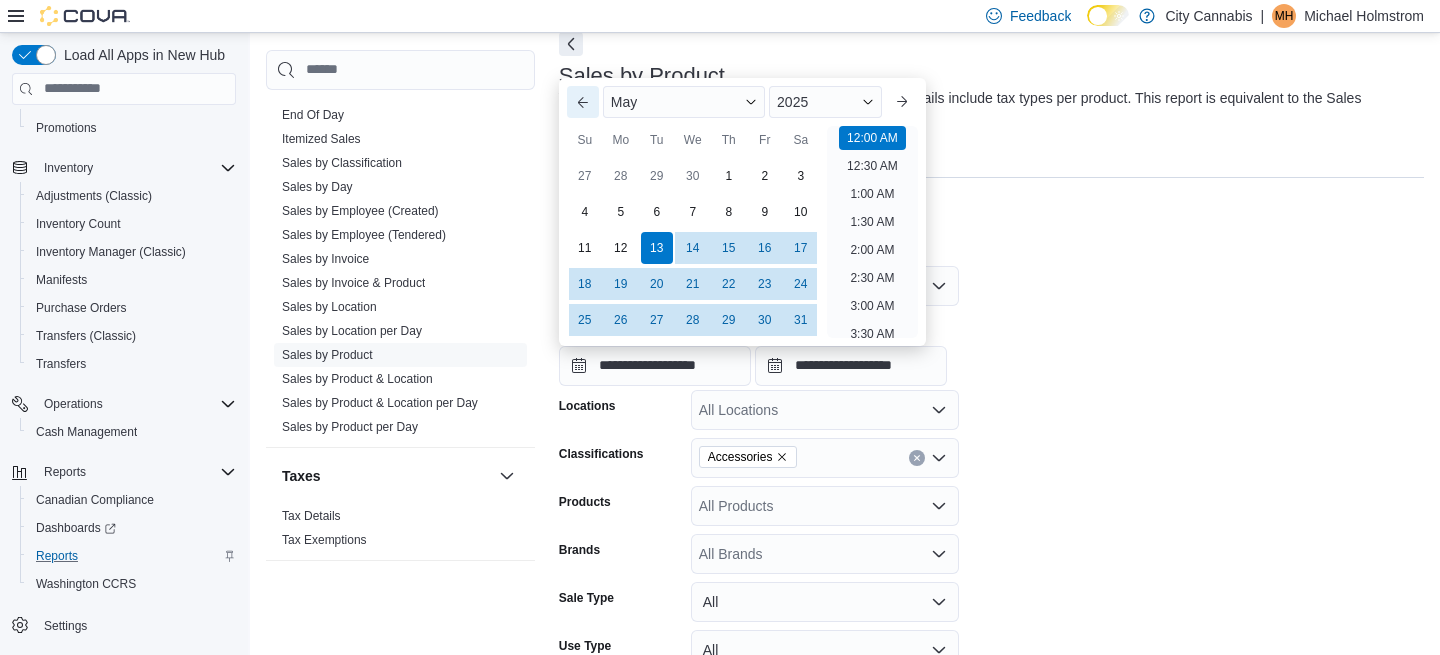 click on "Previous Month" at bounding box center [583, 102] 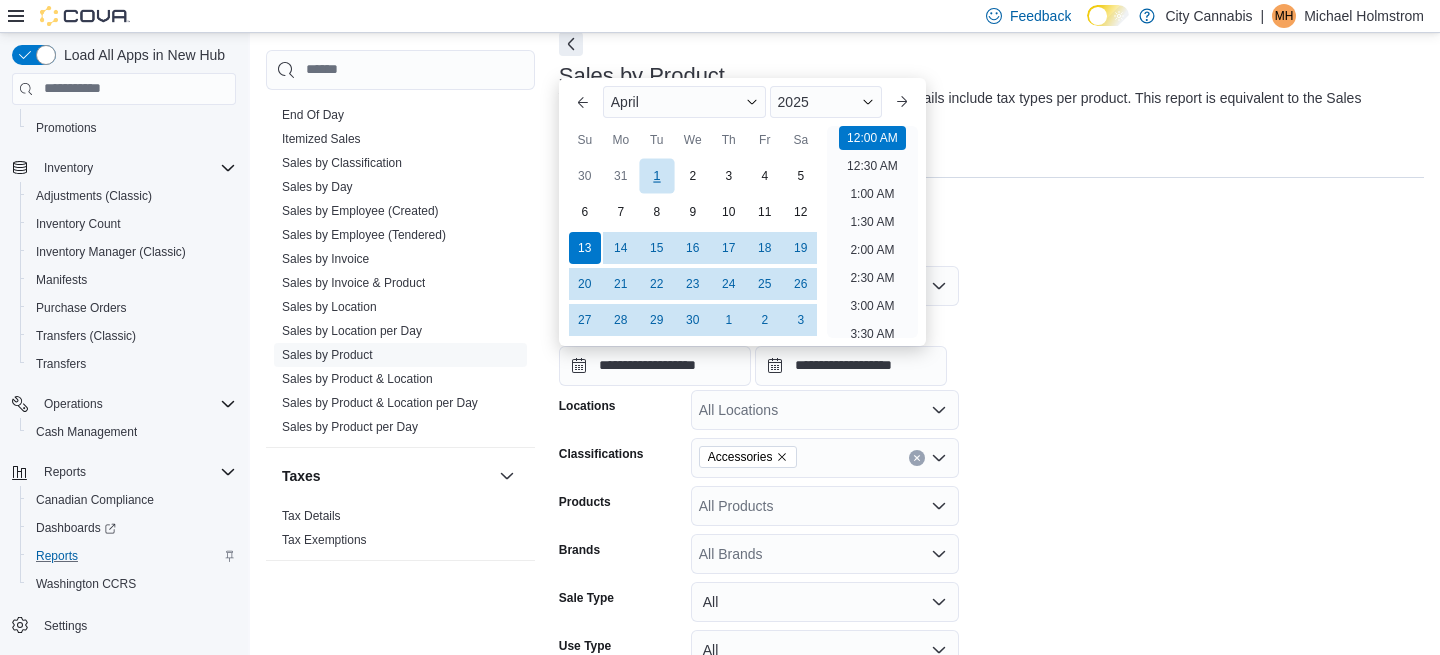 click on "1" at bounding box center [656, 175] 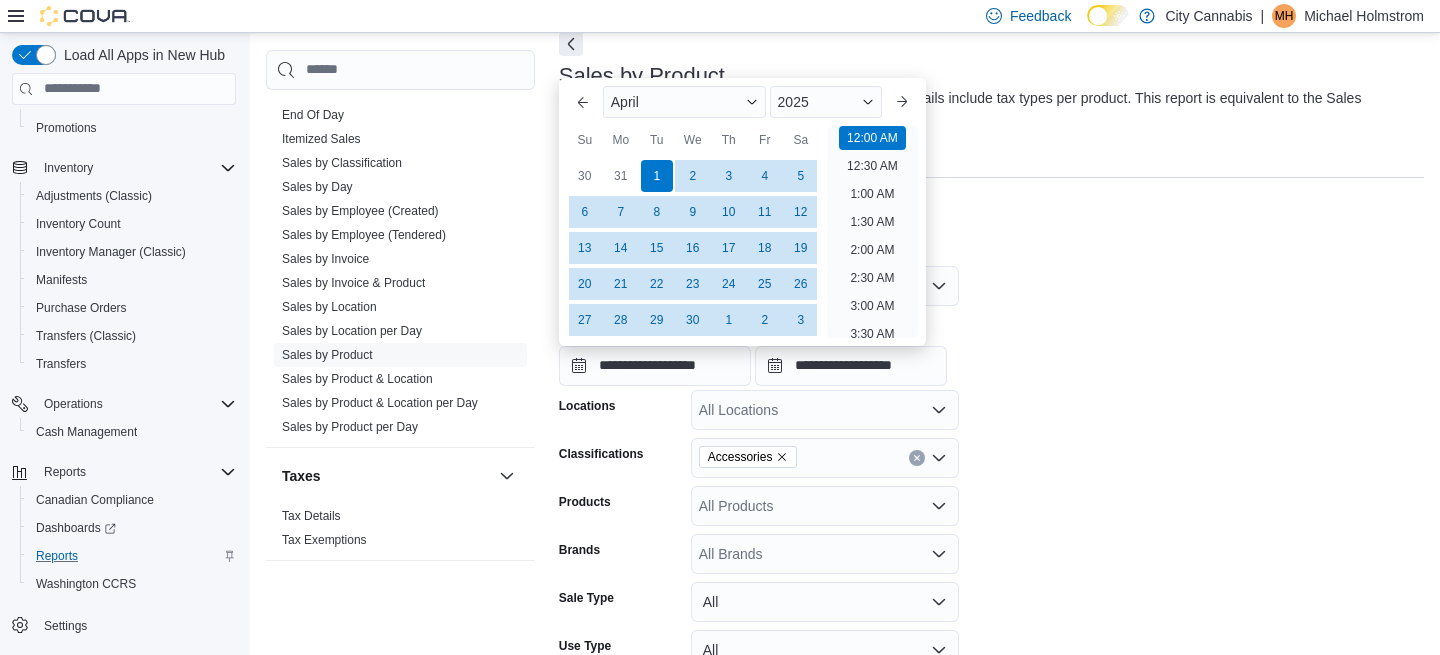 click on "**********" at bounding box center (991, 348) 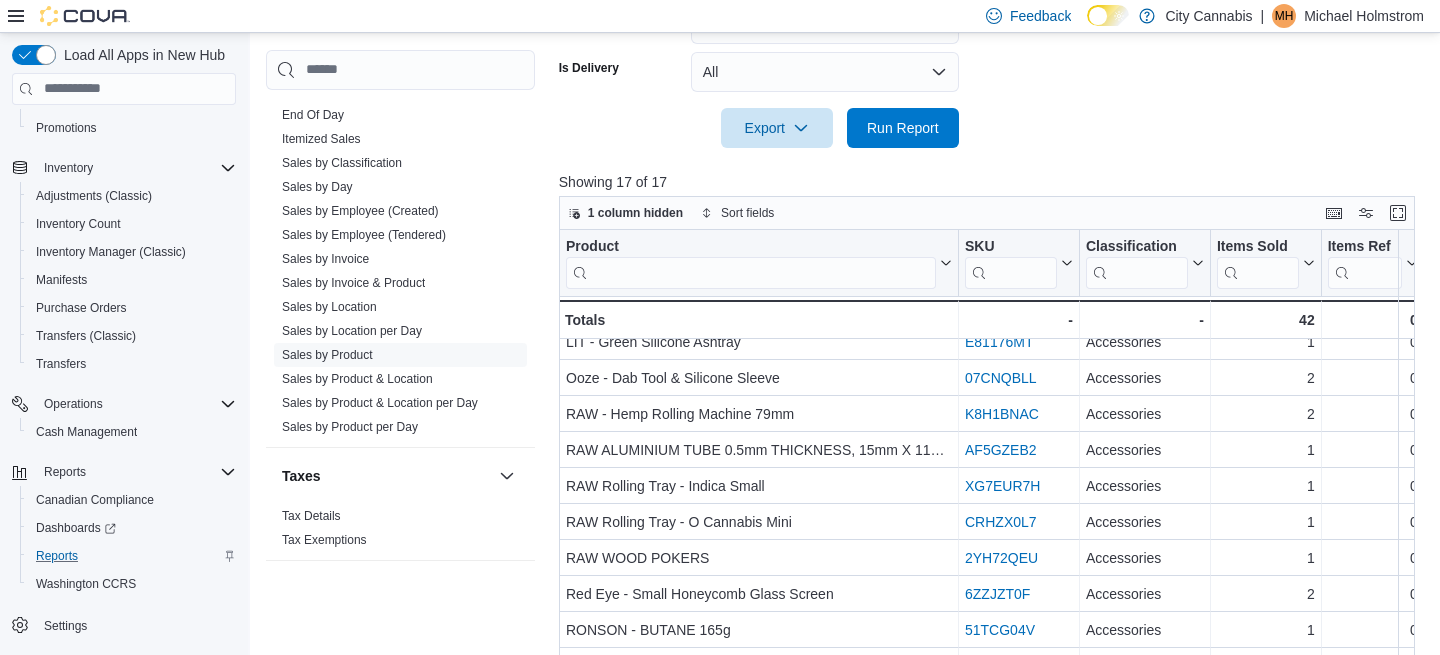 scroll, scrollTop: 727, scrollLeft: 0, axis: vertical 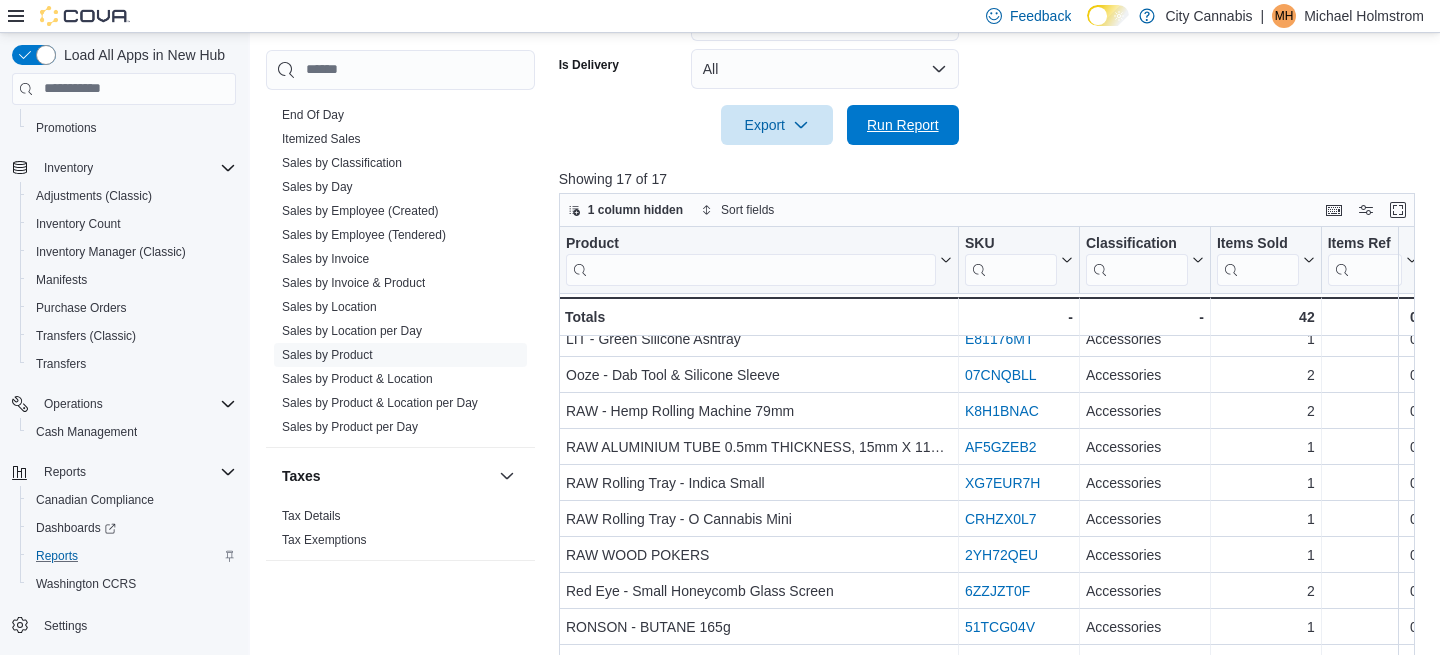 click on "Run Report" at bounding box center (903, 125) 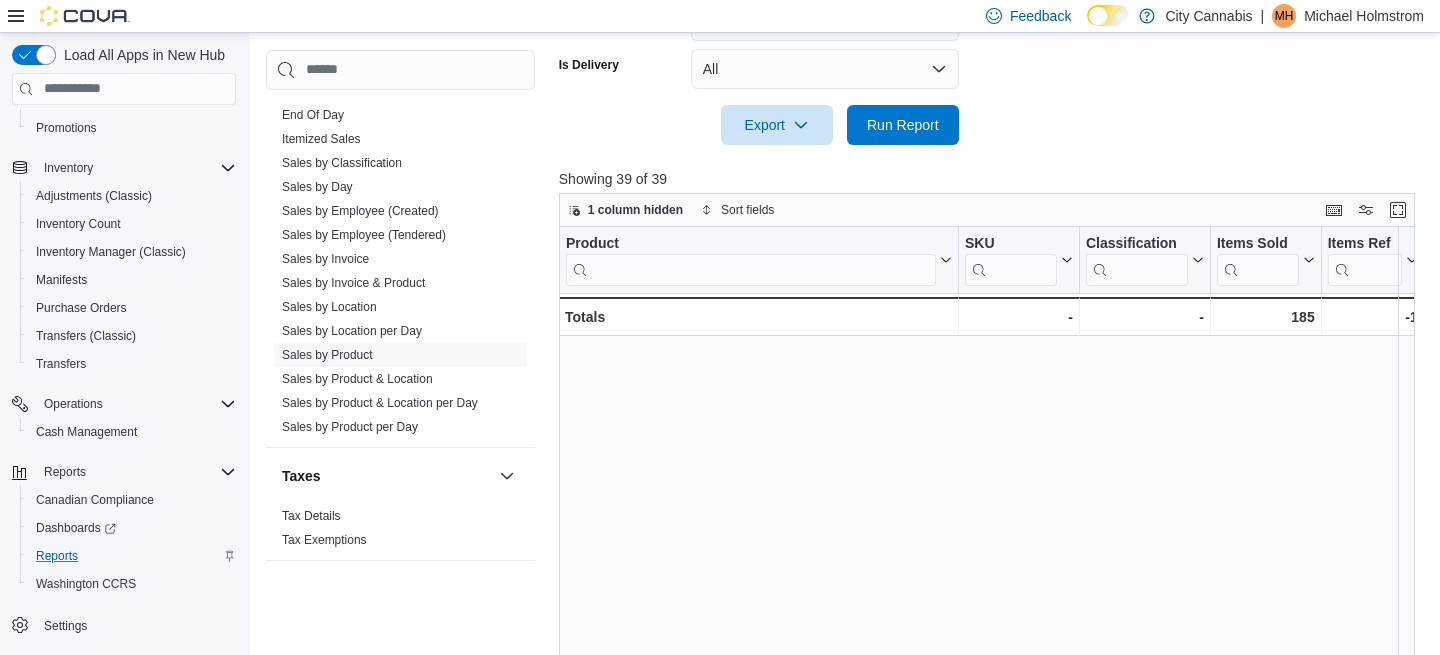 scroll, scrollTop: 1039, scrollLeft: 0, axis: vertical 